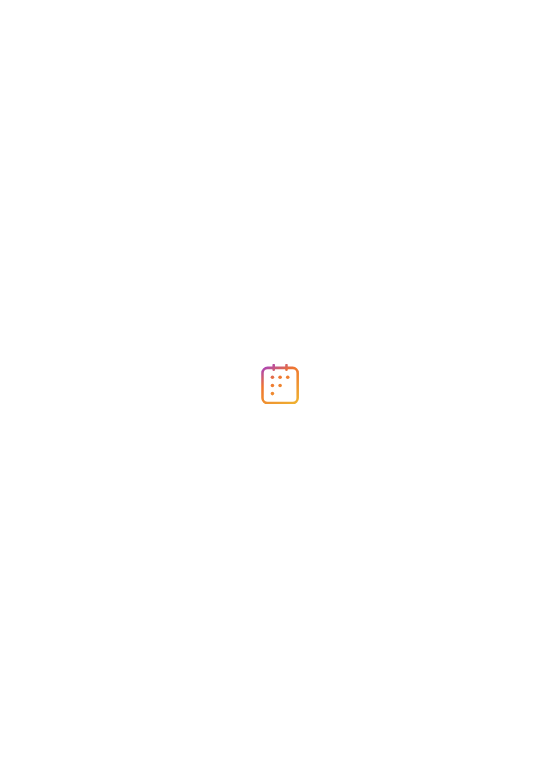 scroll, scrollTop: 0, scrollLeft: 0, axis: both 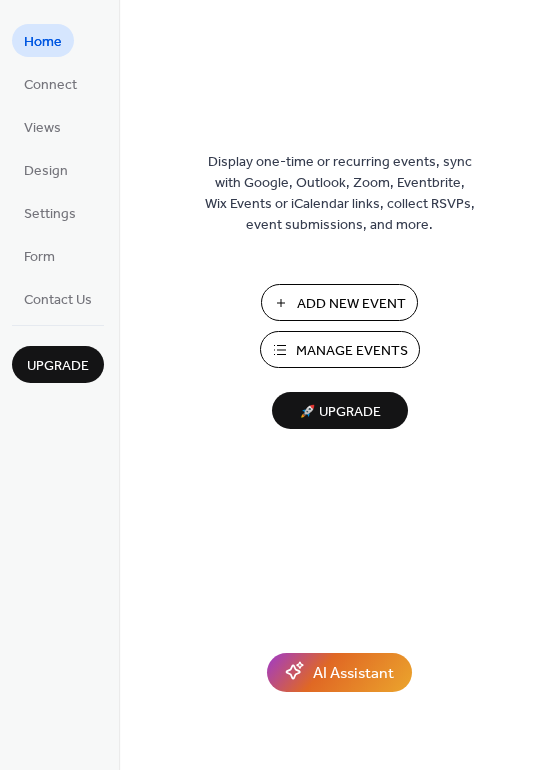 click on "Add New Event" at bounding box center [351, 304] 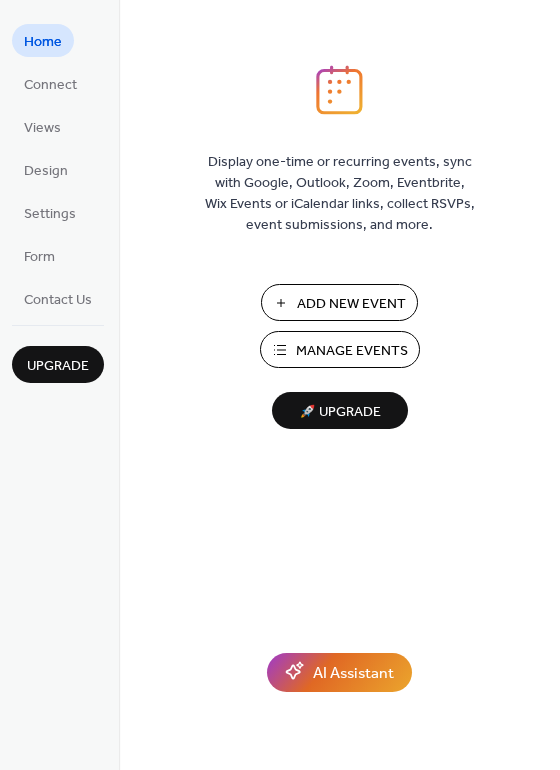 click on "Manage Events" at bounding box center (352, 351) 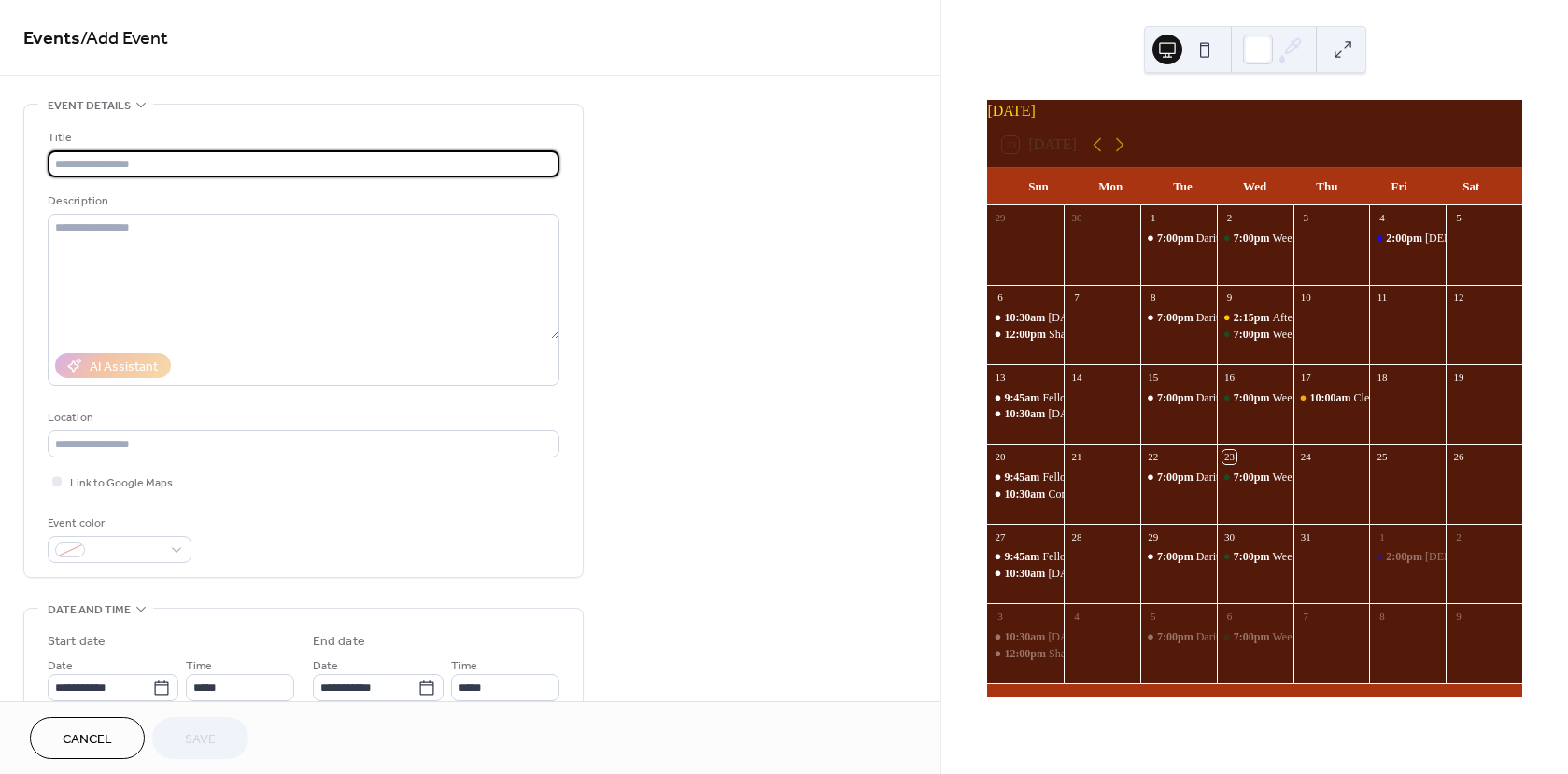 scroll, scrollTop: 0, scrollLeft: 0, axis: both 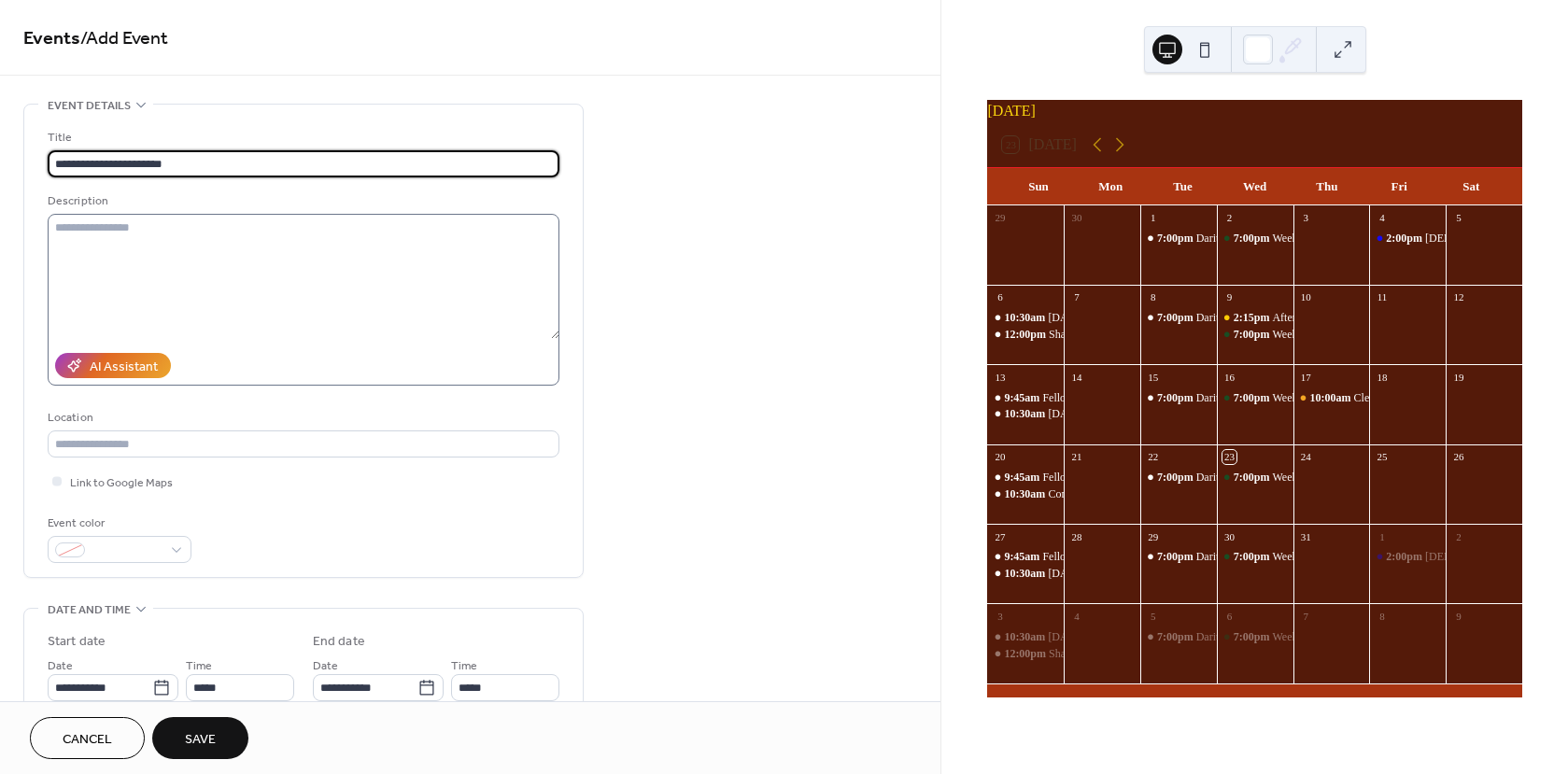 type on "**********" 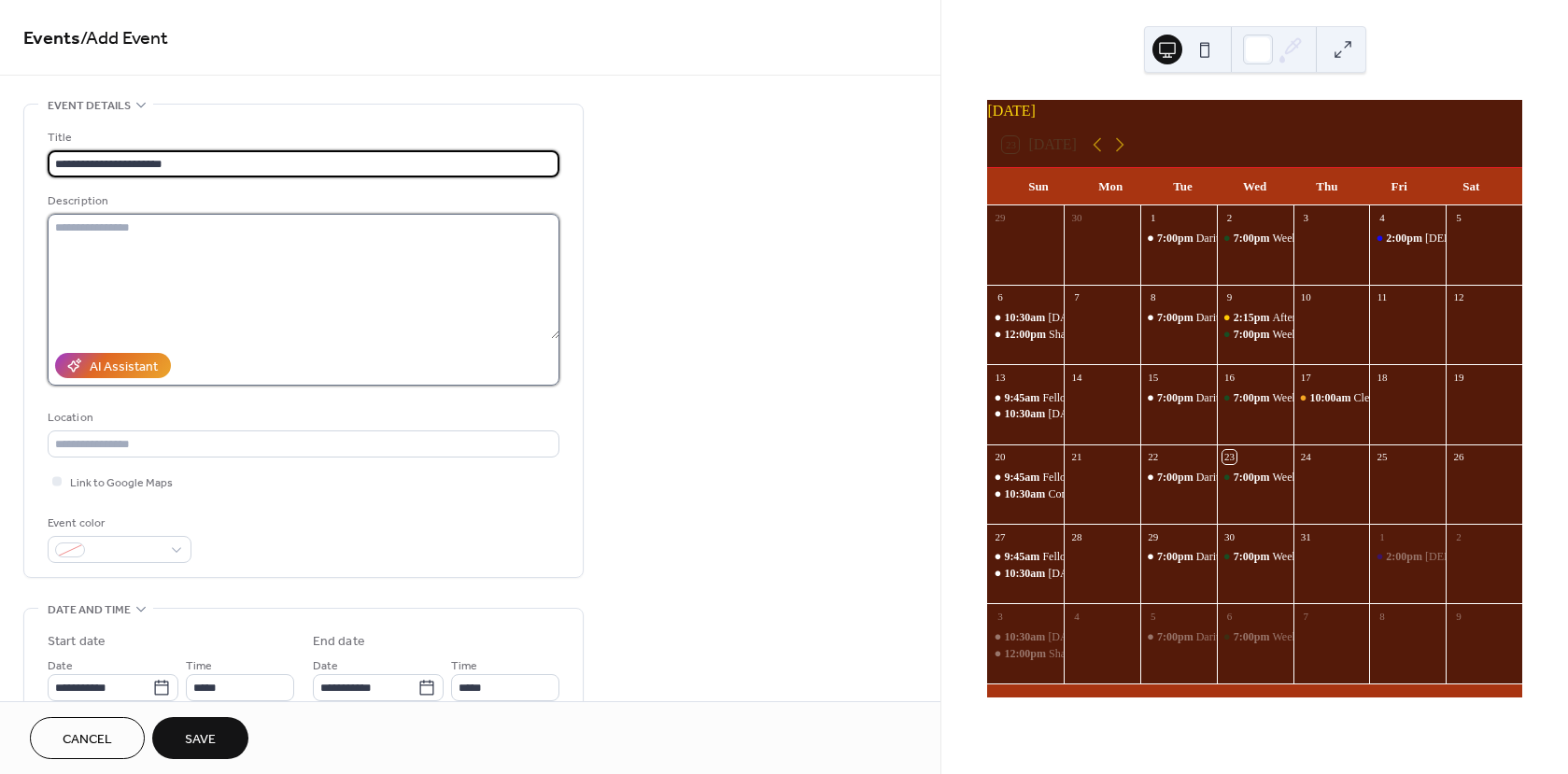 click at bounding box center (304, 276) 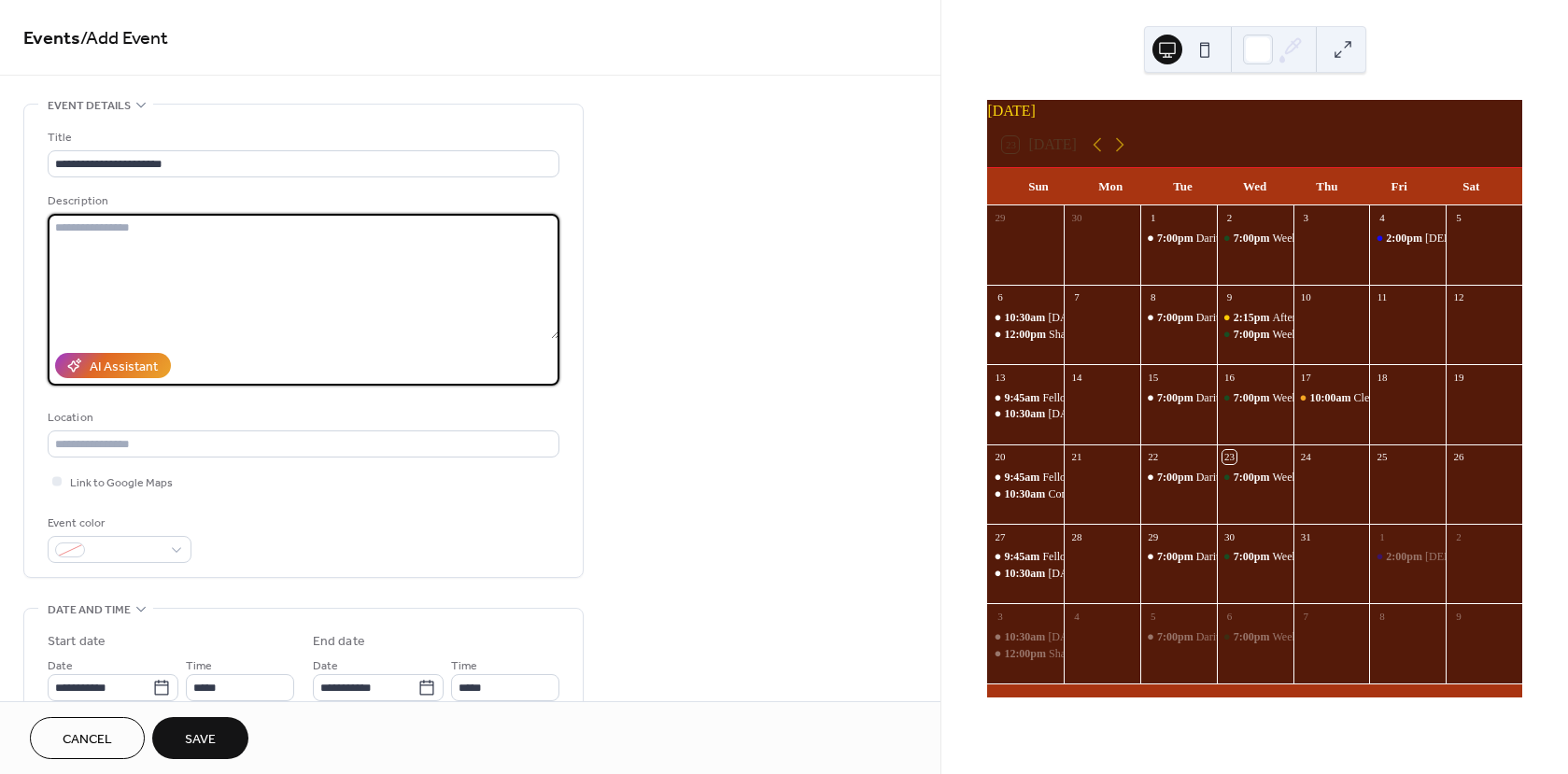 paste on "**********" 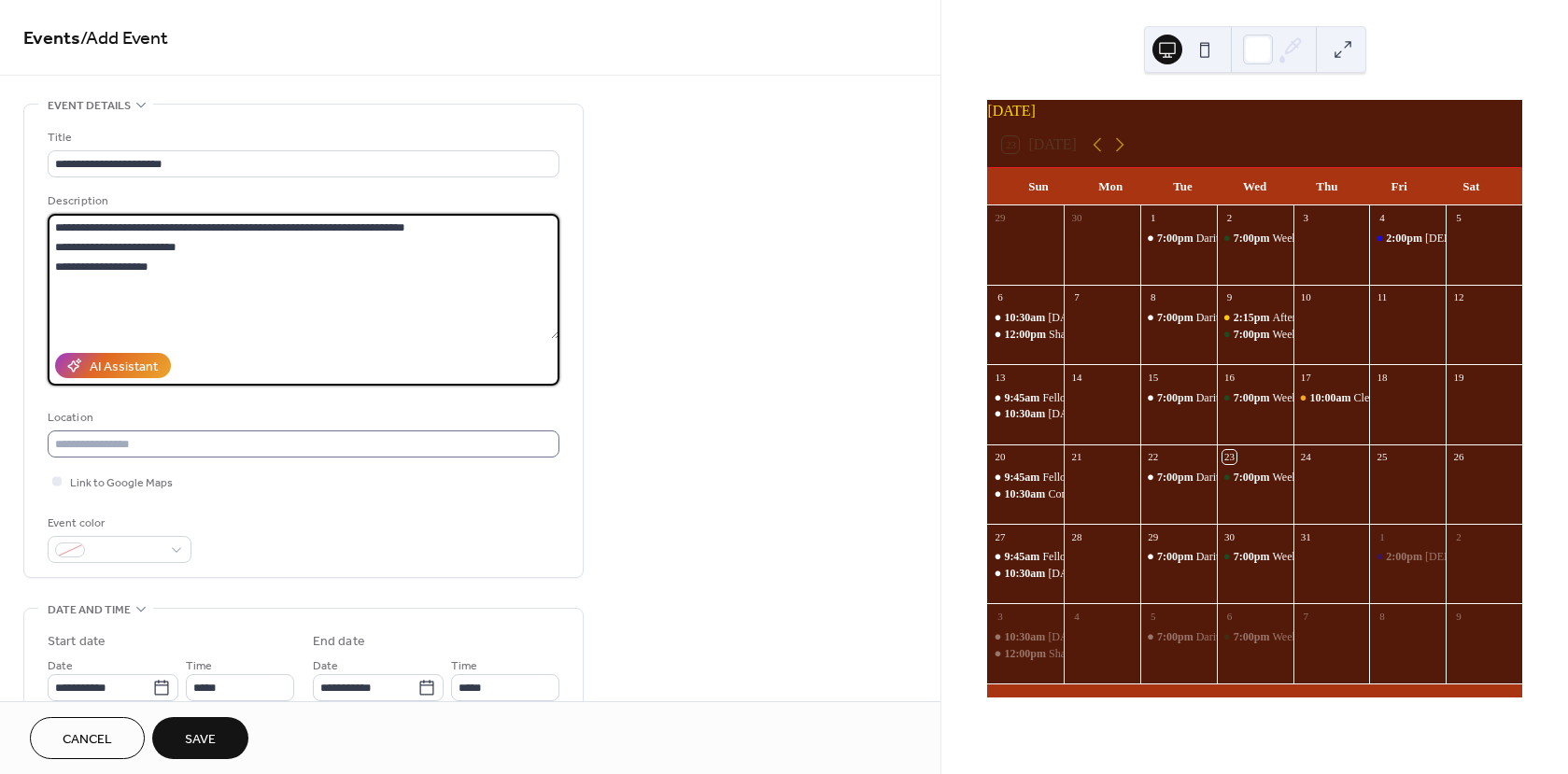 type on "**********" 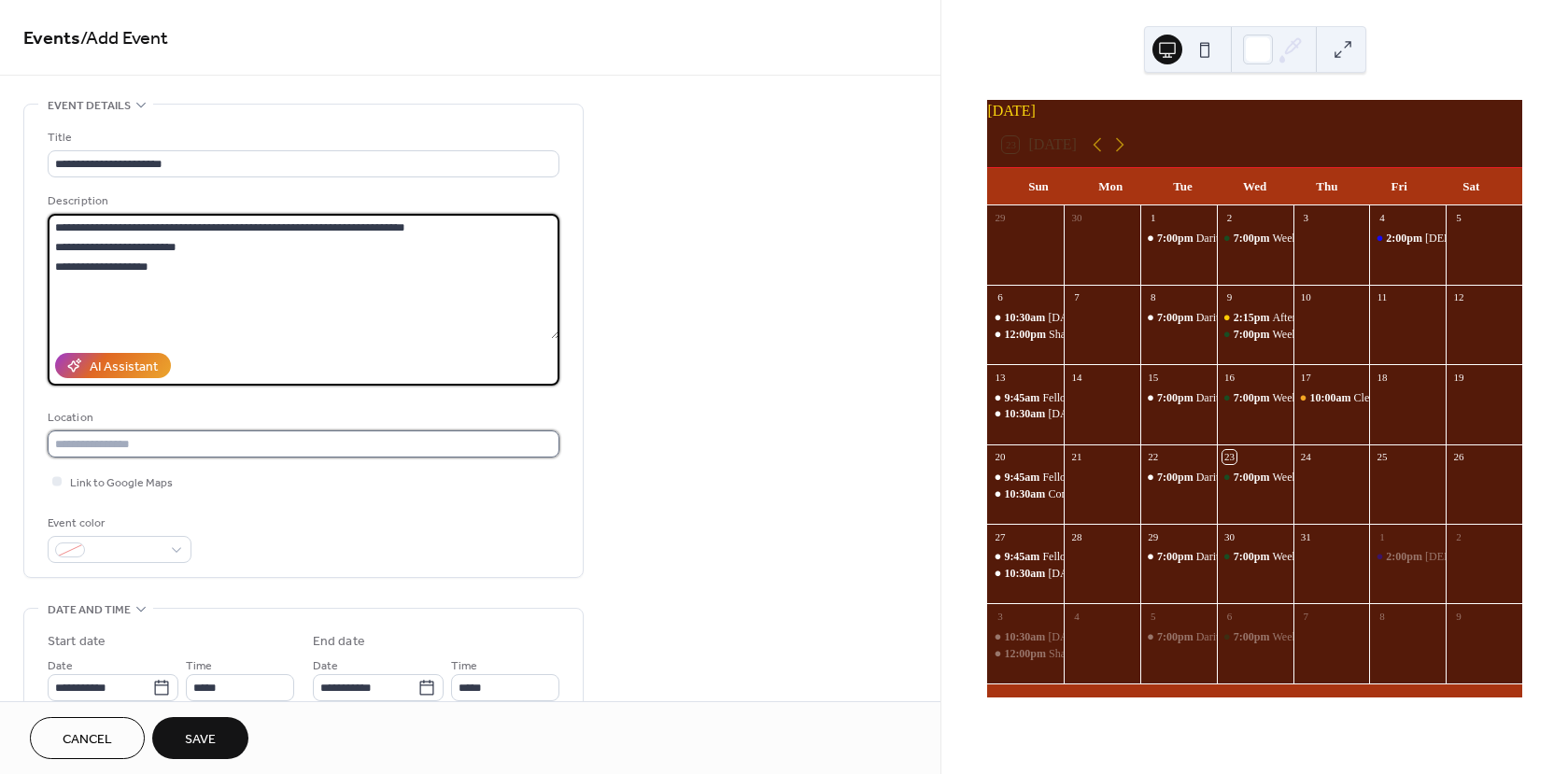 click at bounding box center [304, 443] 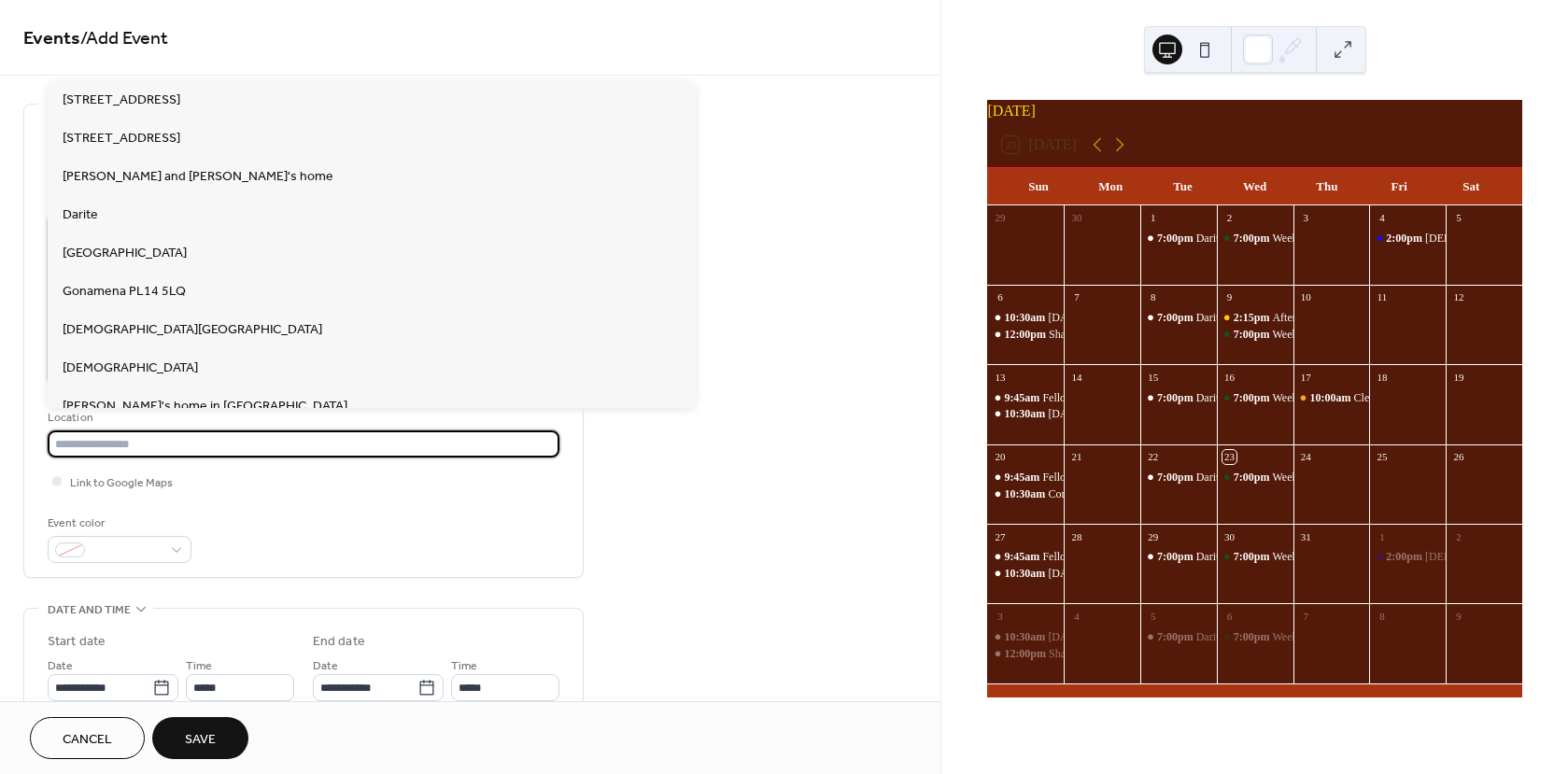 click on "**********" at bounding box center [304, 276] 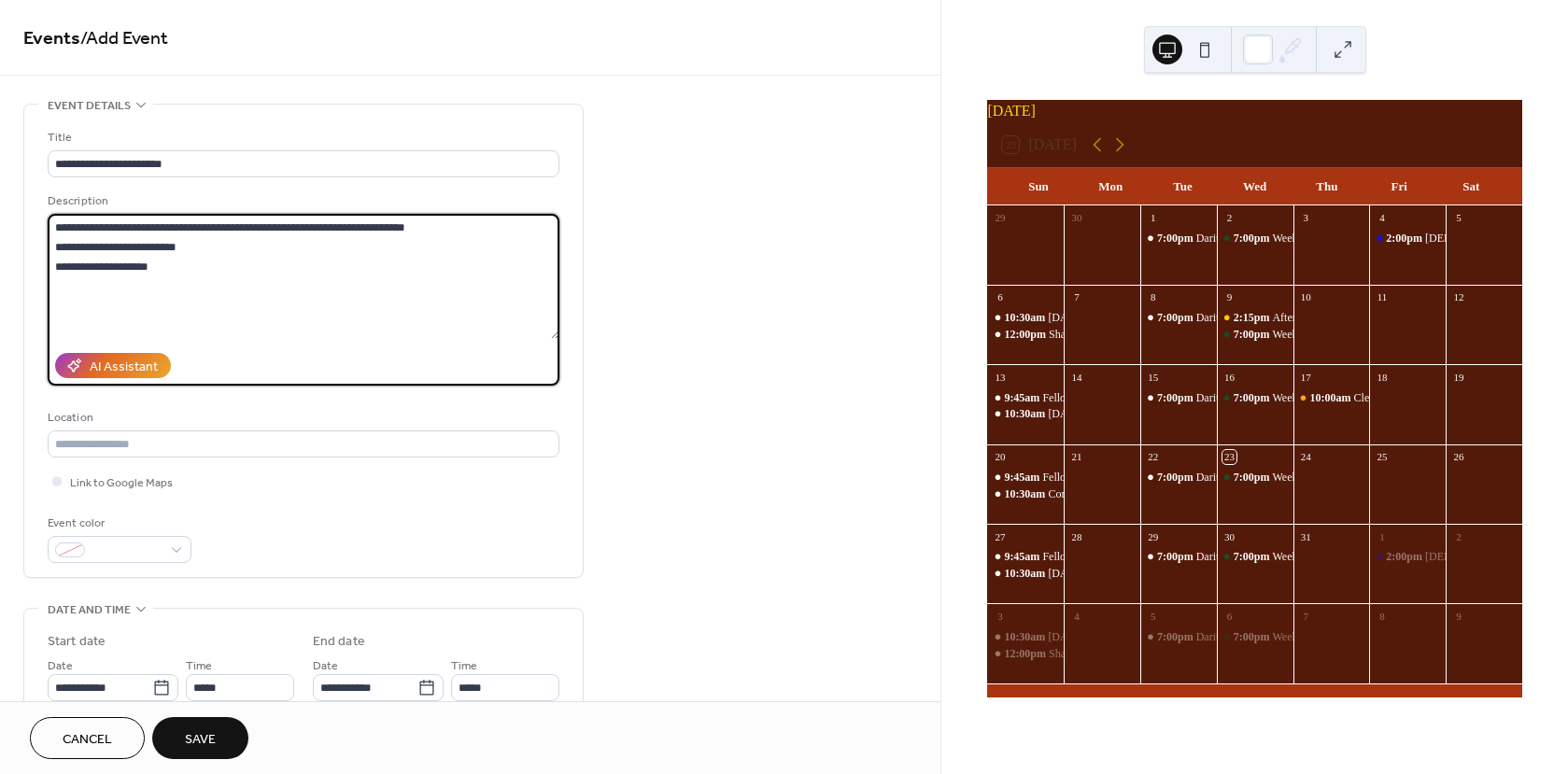 drag, startPoint x: 515, startPoint y: 224, endPoint x: 41, endPoint y: 221, distance: 474.00949 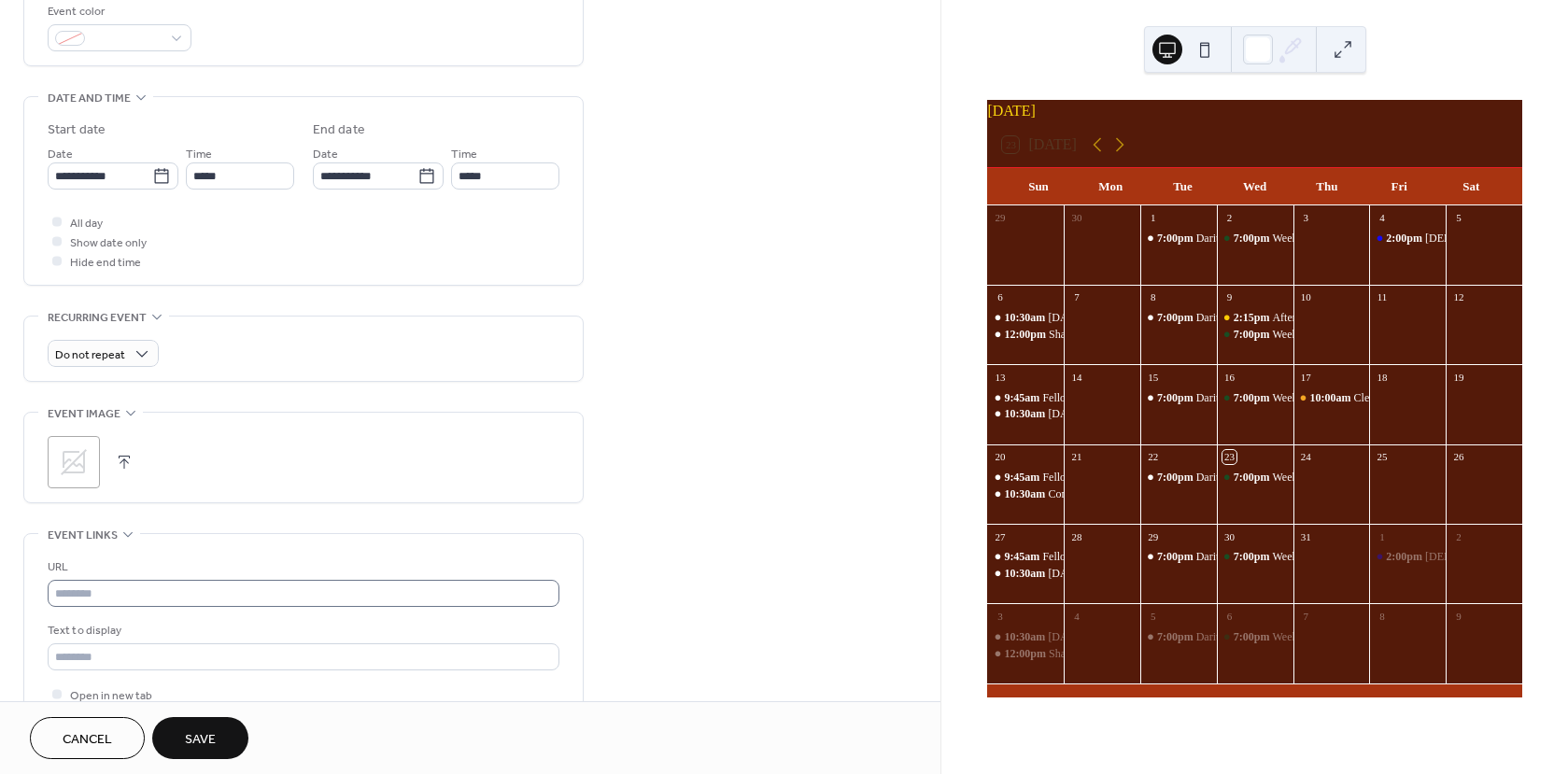 scroll, scrollTop: 654, scrollLeft: 0, axis: vertical 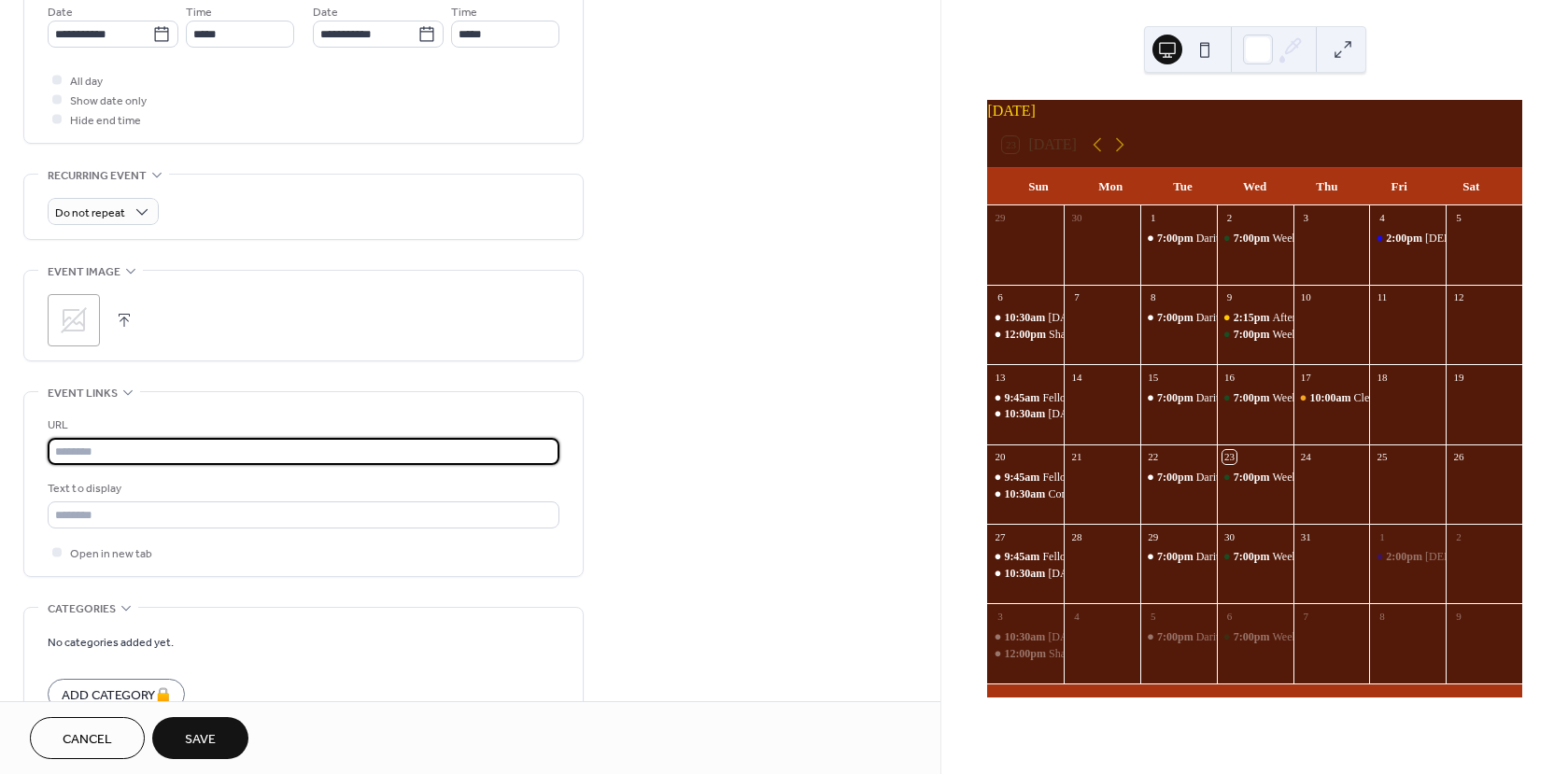 click at bounding box center (304, 451) 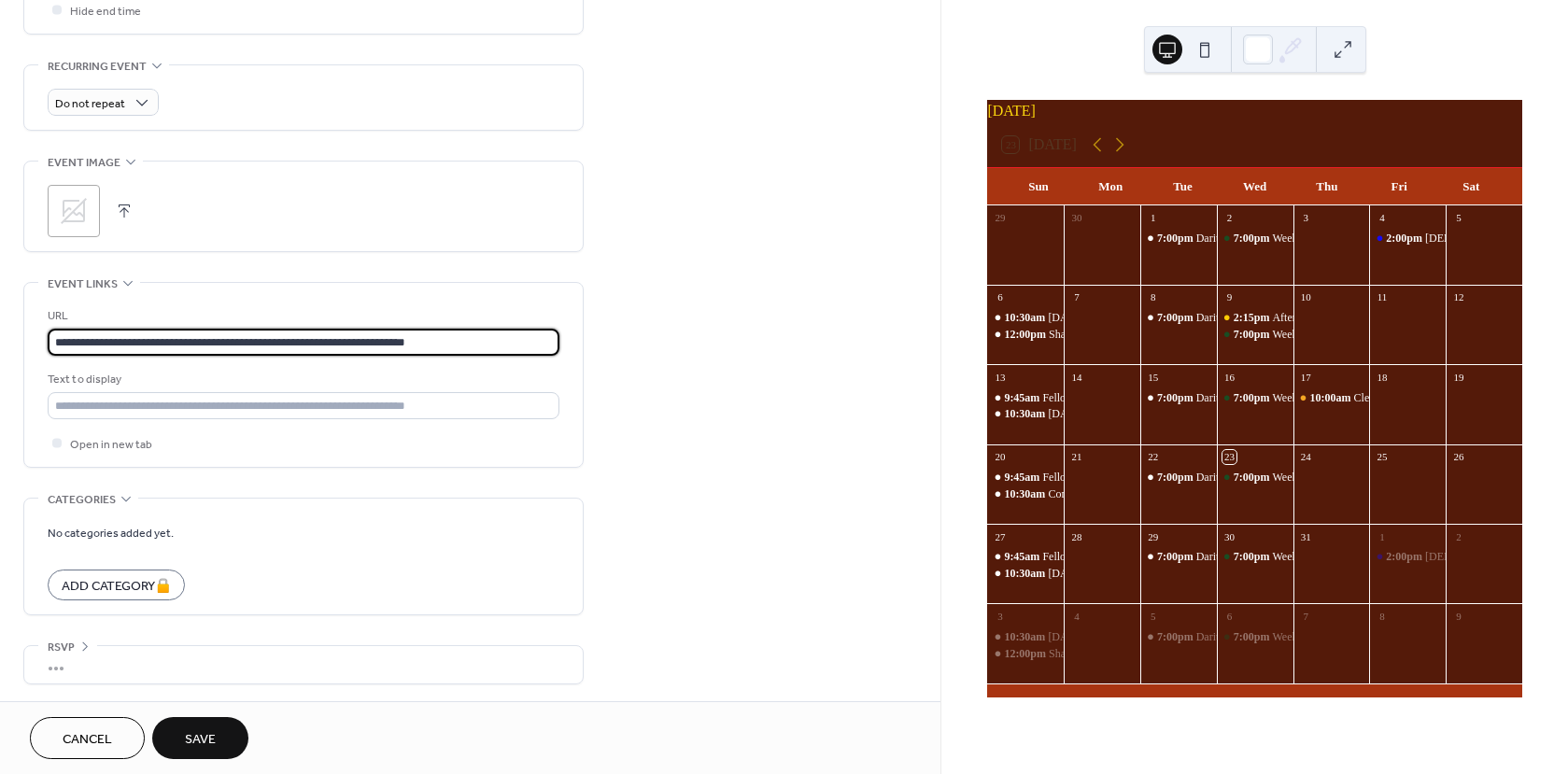scroll, scrollTop: 765, scrollLeft: 0, axis: vertical 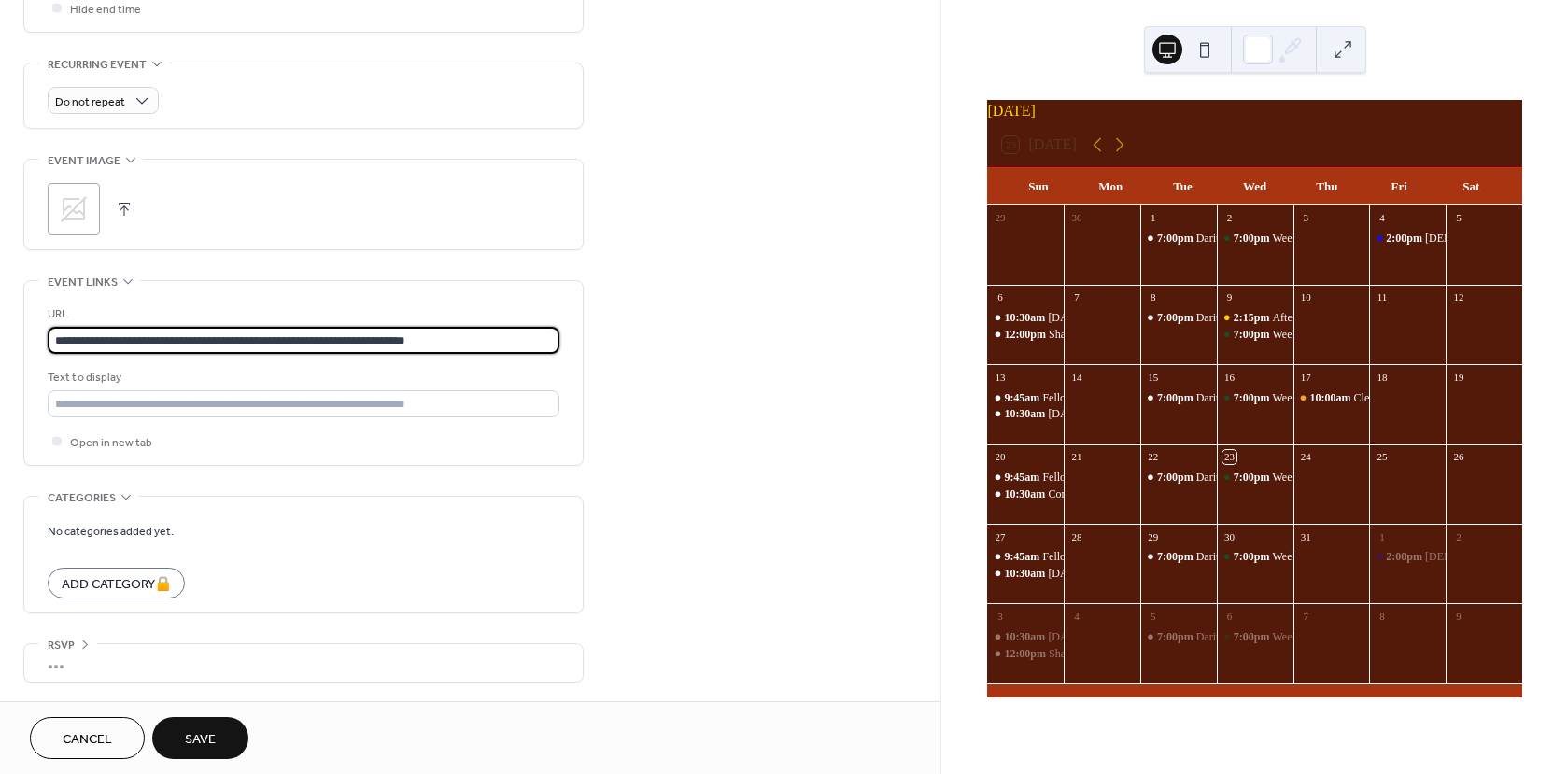 type on "**********" 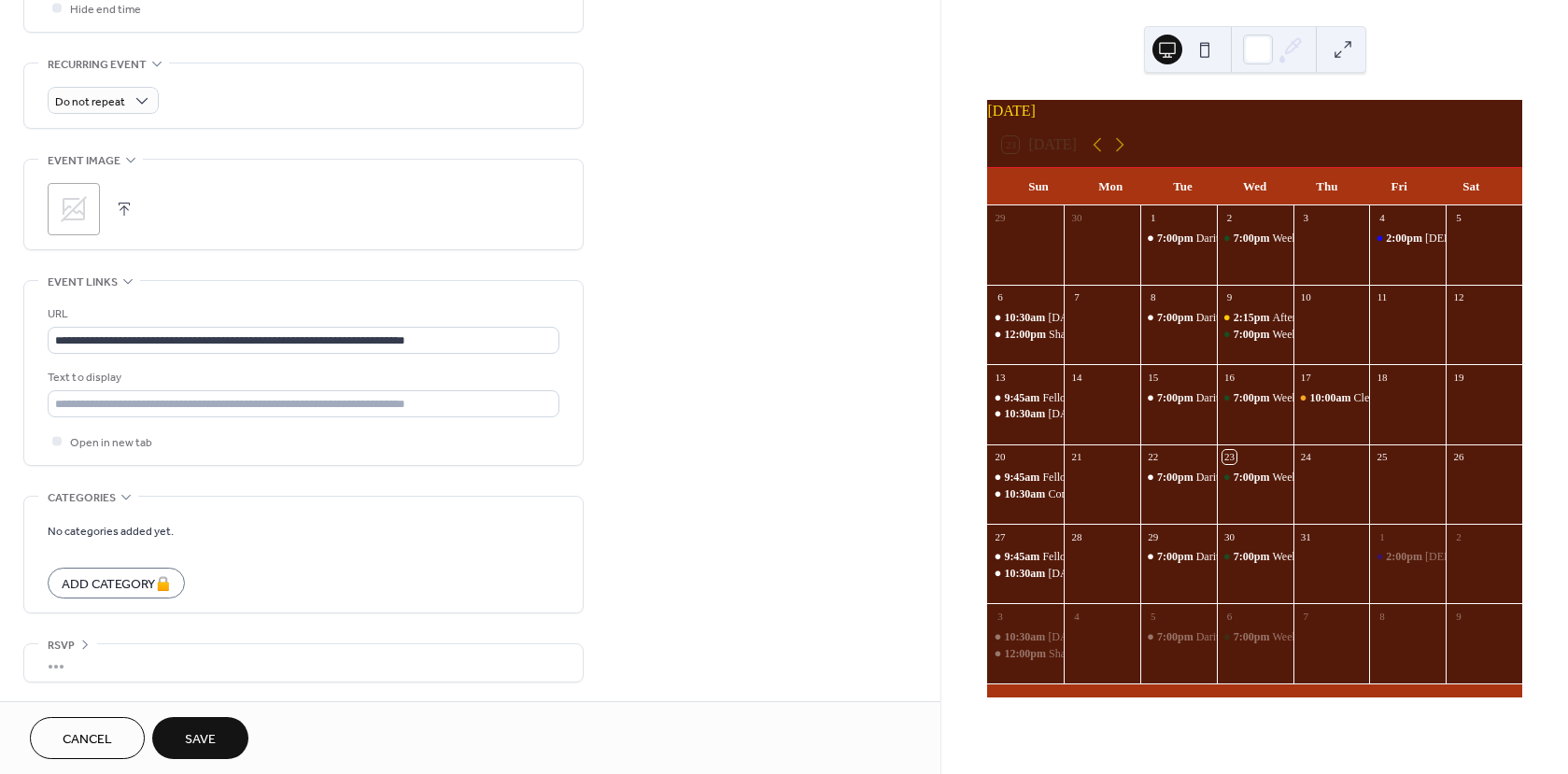 click on "Save" at bounding box center [200, 739] 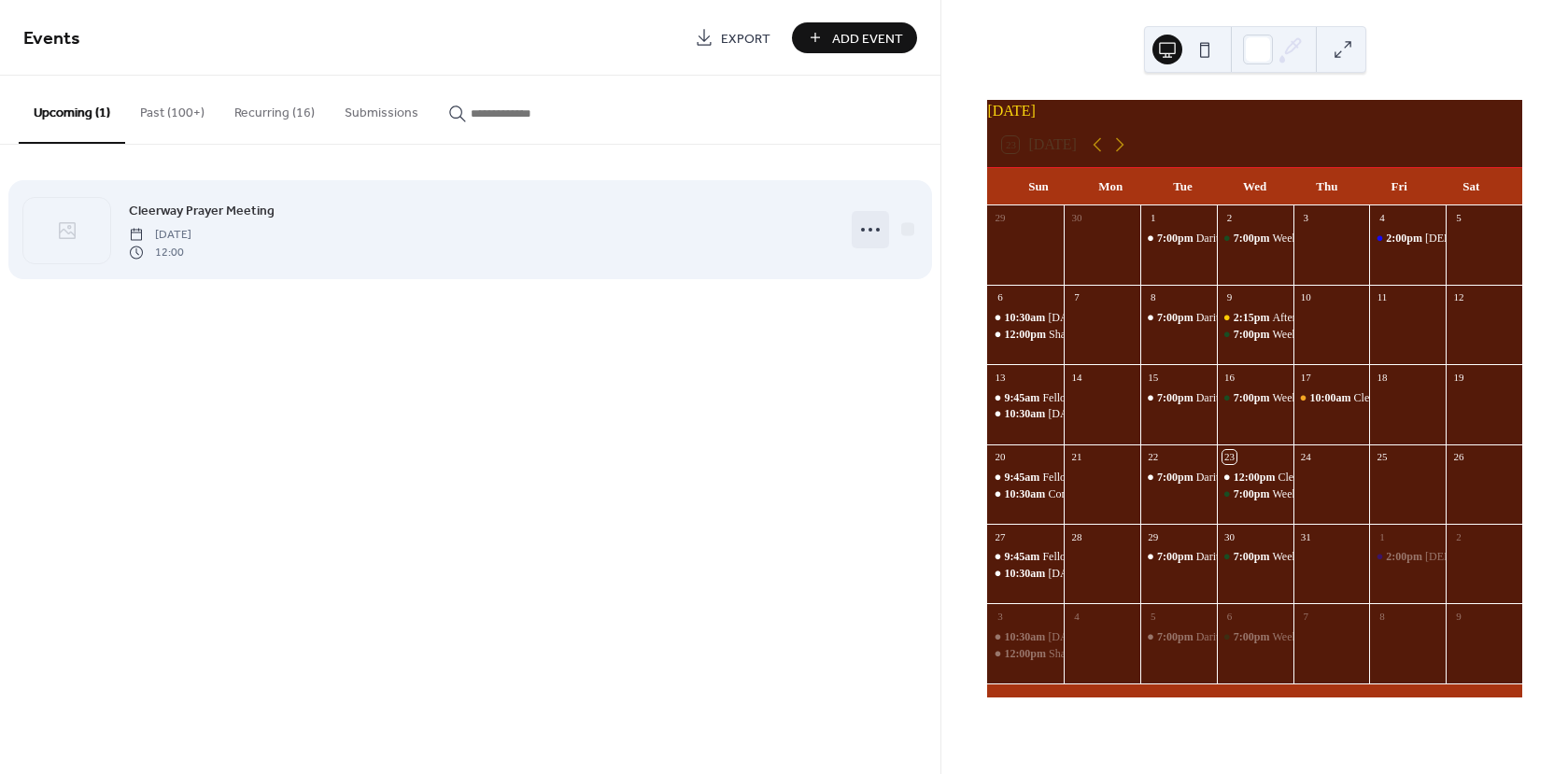 click 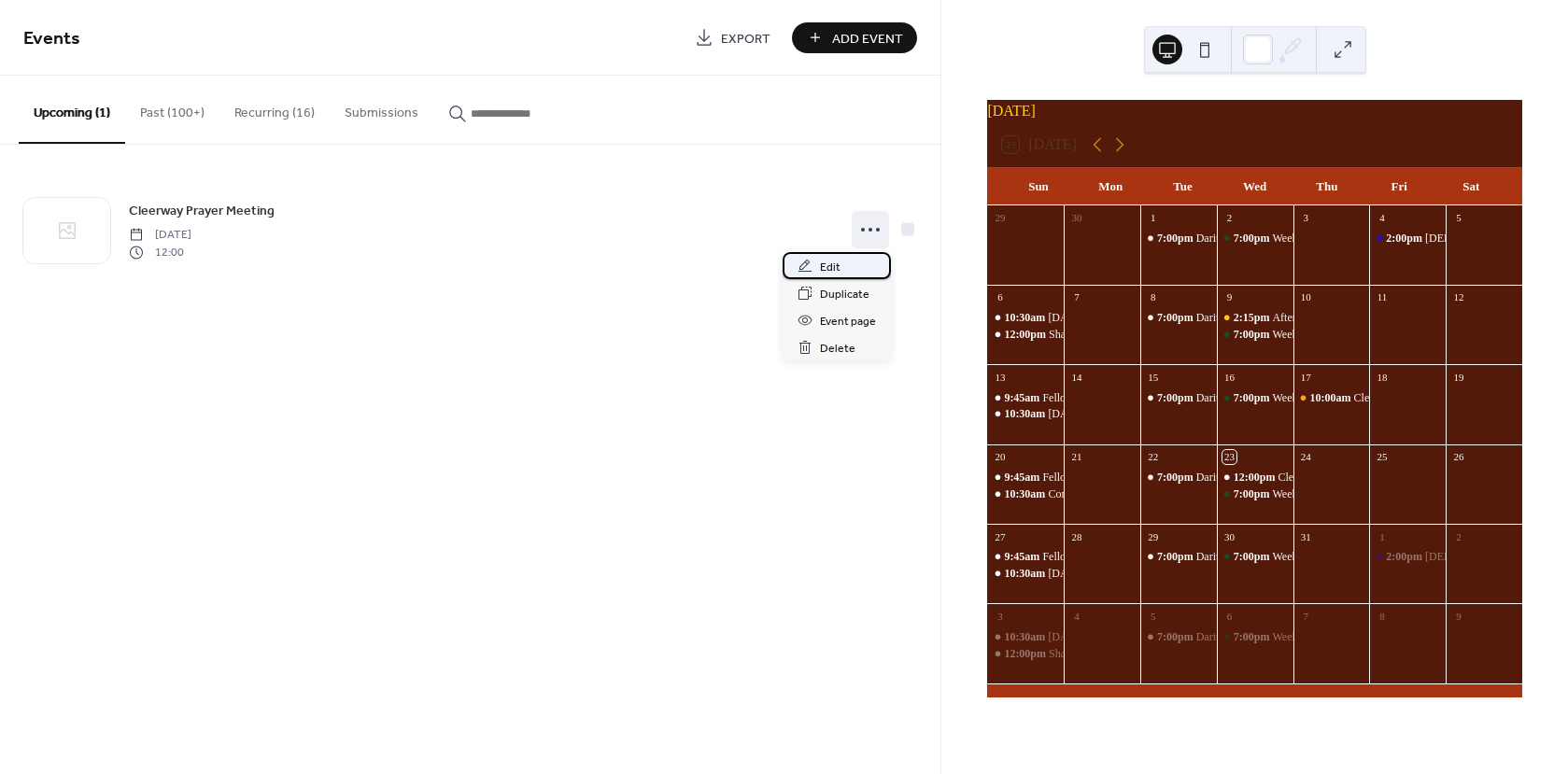 click on "Edit" at bounding box center [830, 267] 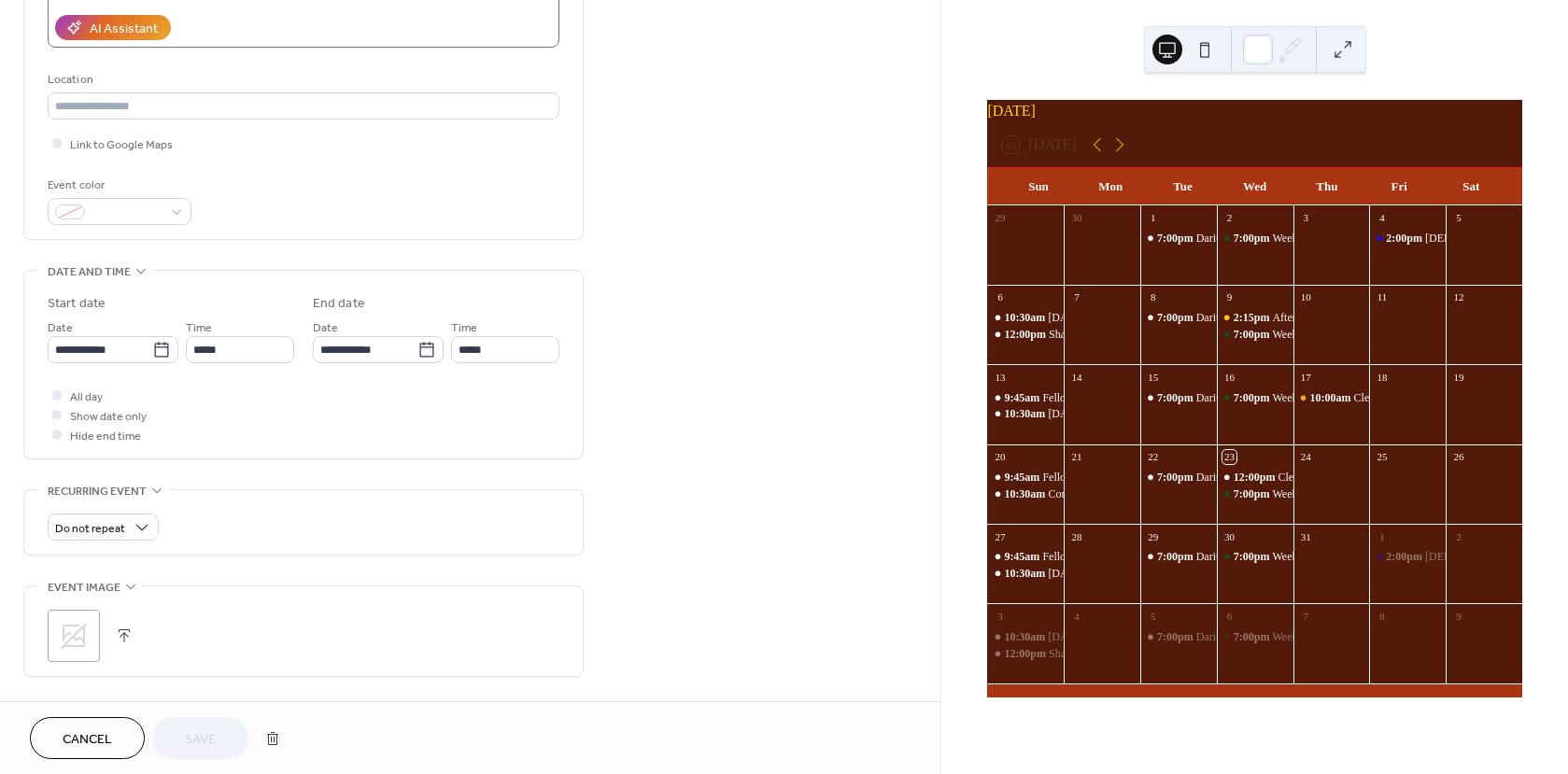 scroll, scrollTop: 373, scrollLeft: 0, axis: vertical 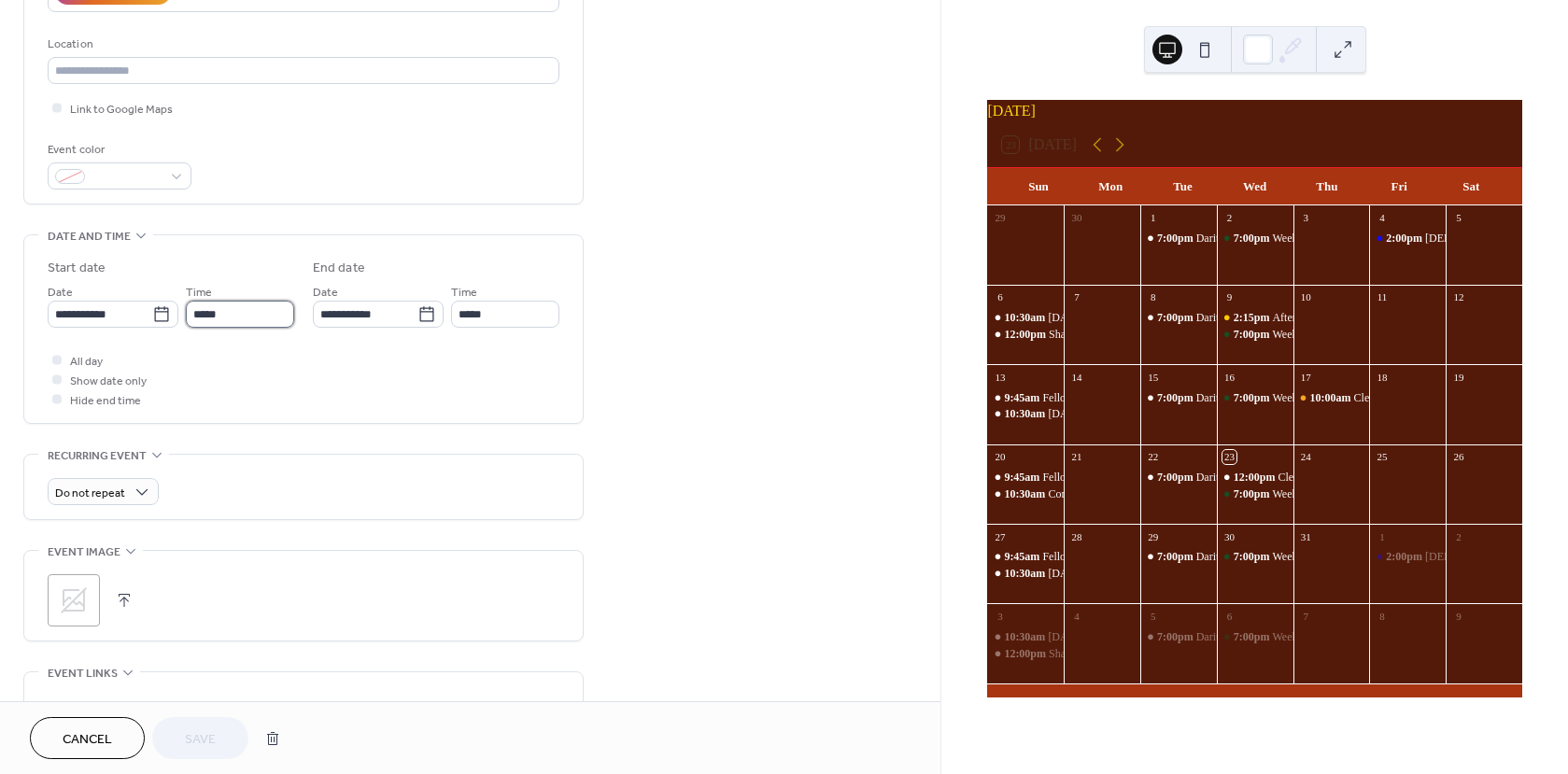 click on "*****" at bounding box center (240, 314) 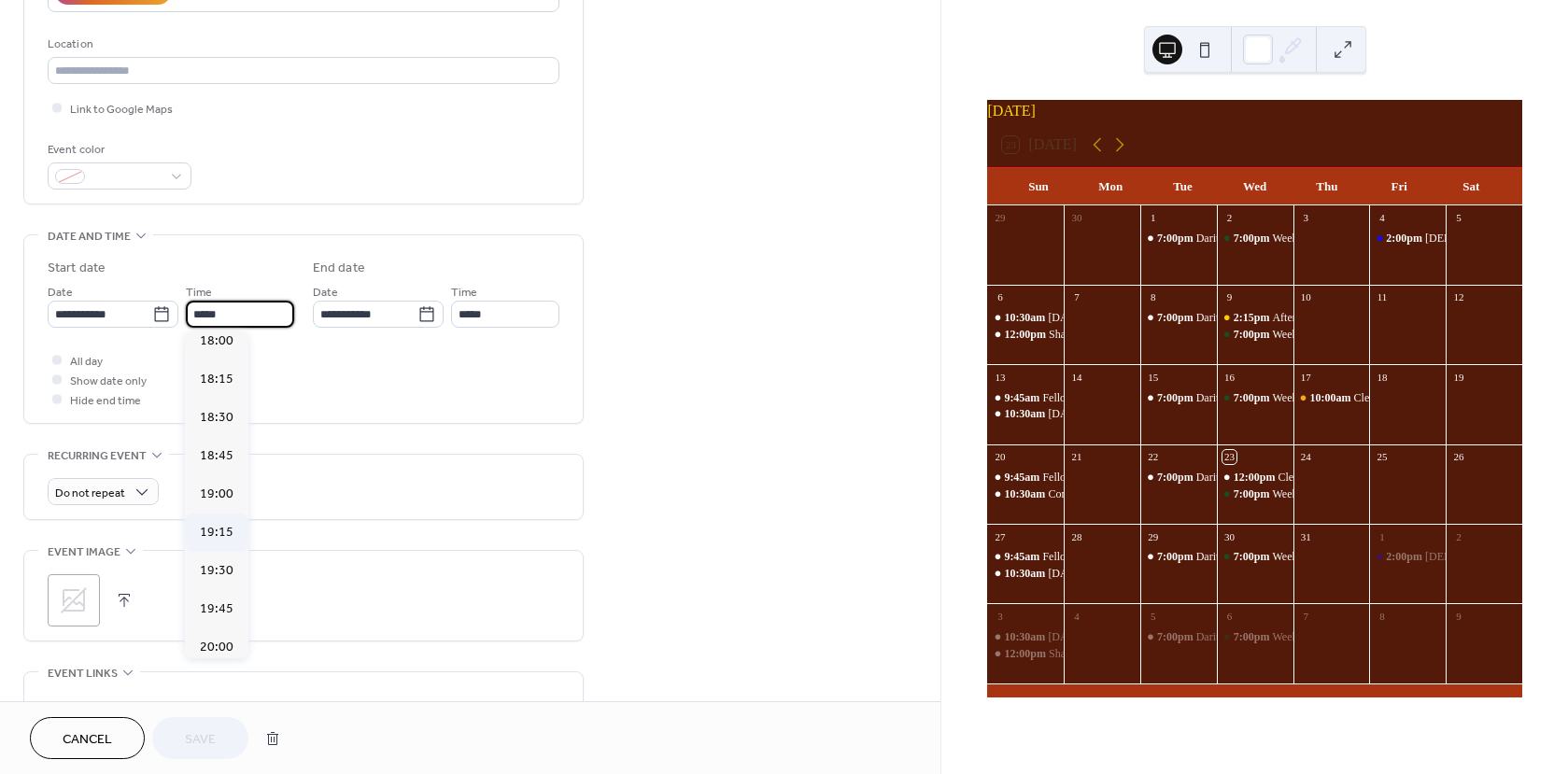 scroll, scrollTop: 2771, scrollLeft: 0, axis: vertical 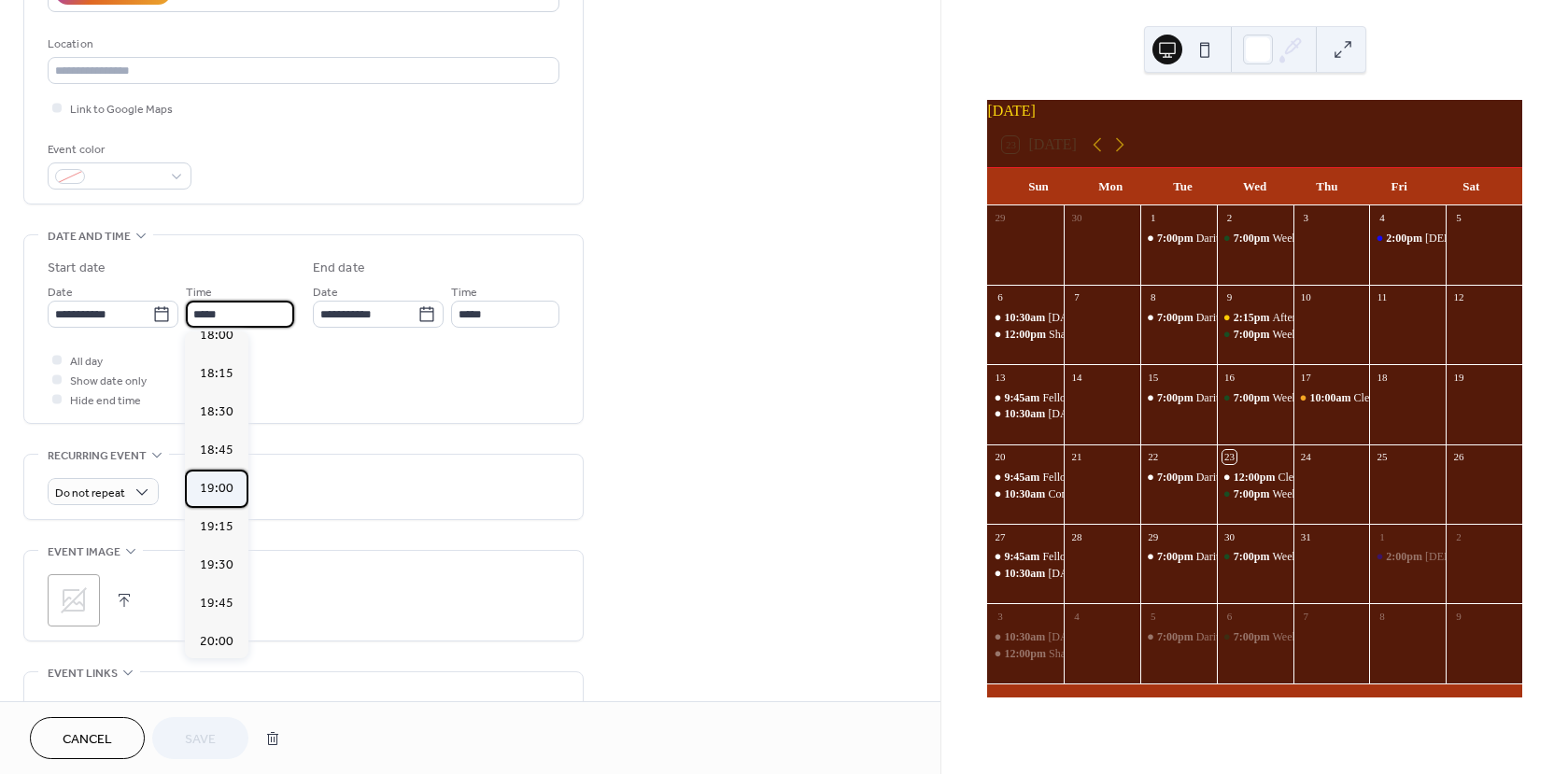 click on "19:00" at bounding box center (217, 488) 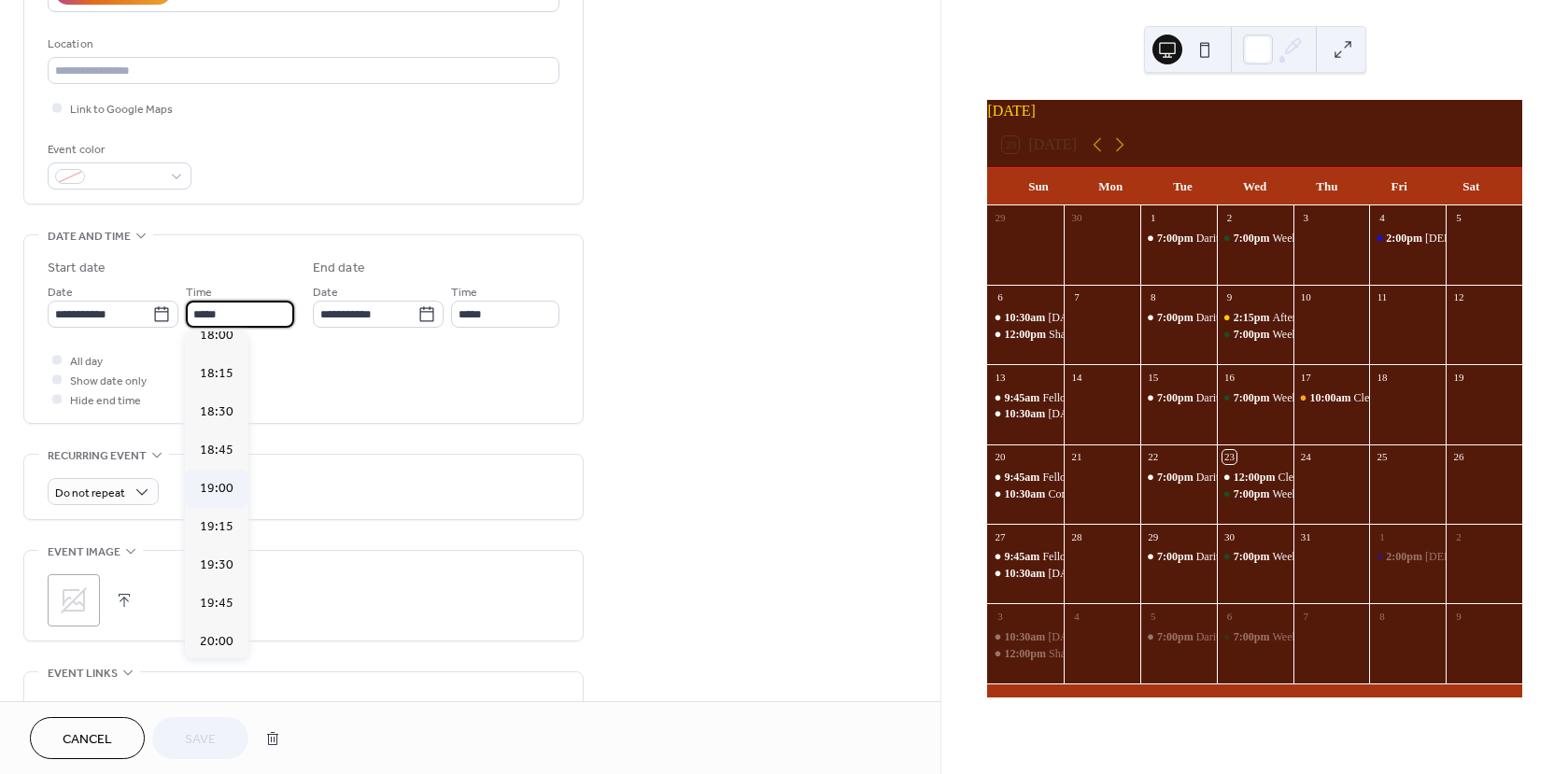 type on "*****" 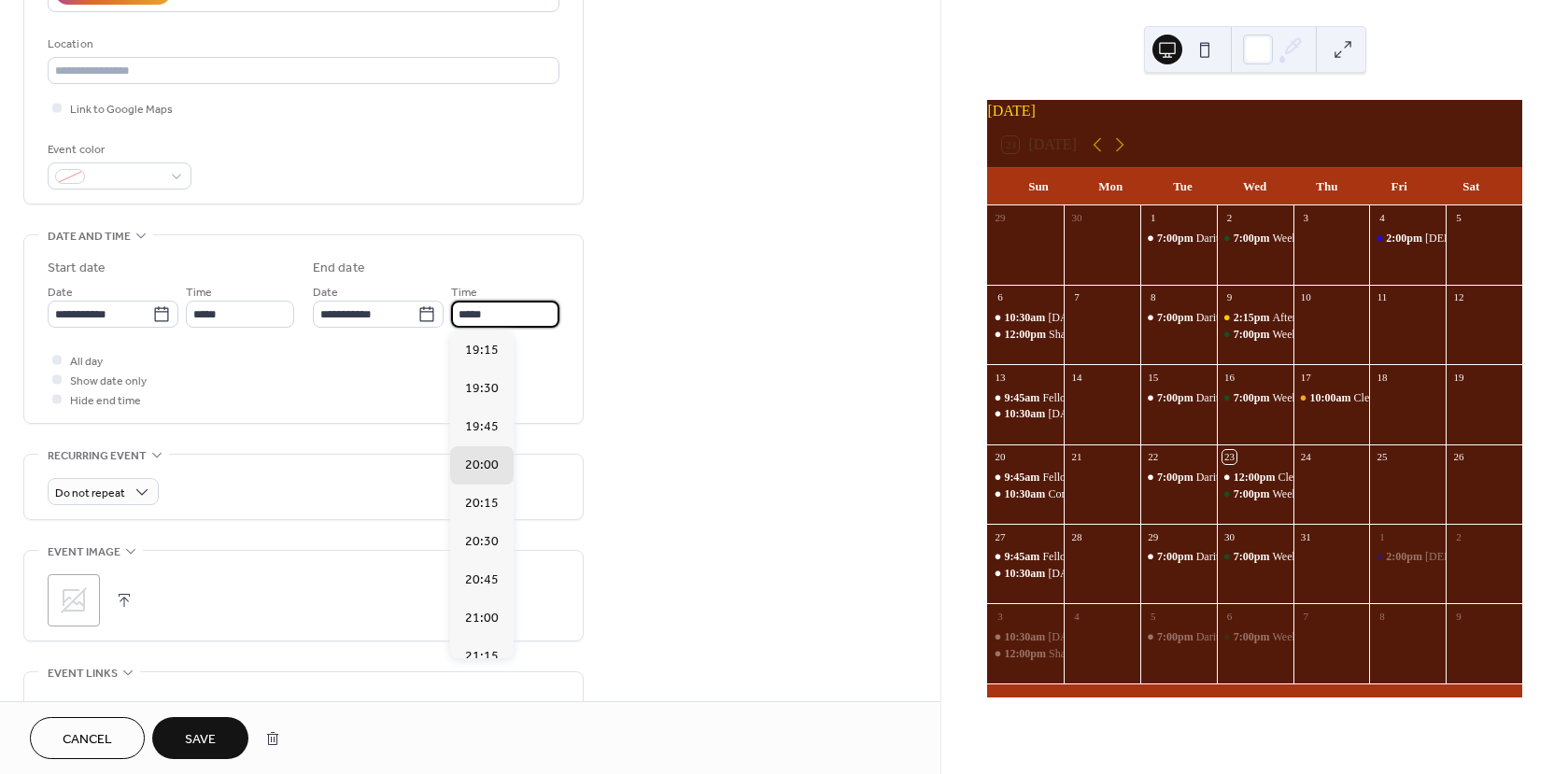 click on "*****" at bounding box center [505, 314] 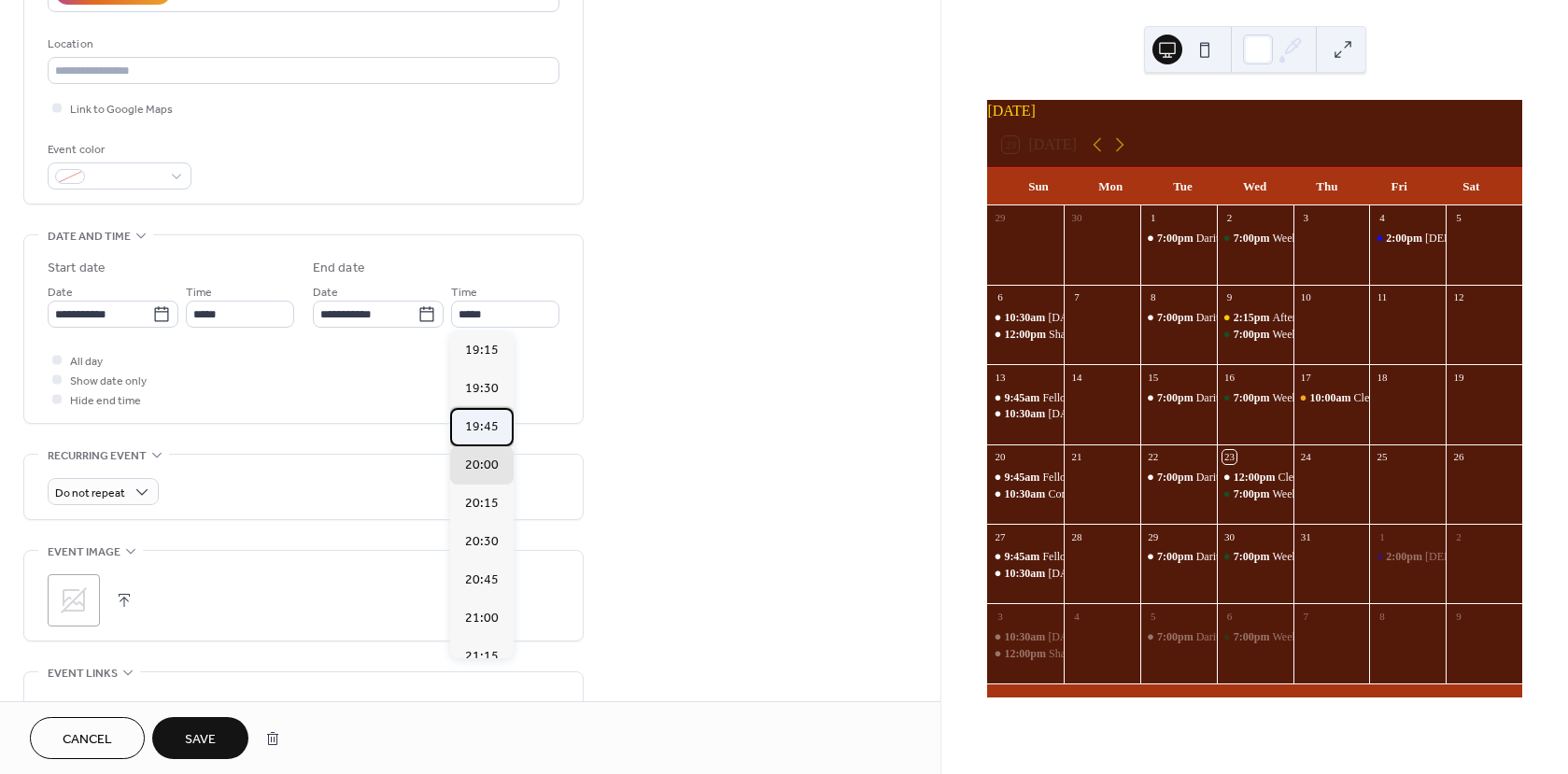 click on "19:45" at bounding box center [482, 427] 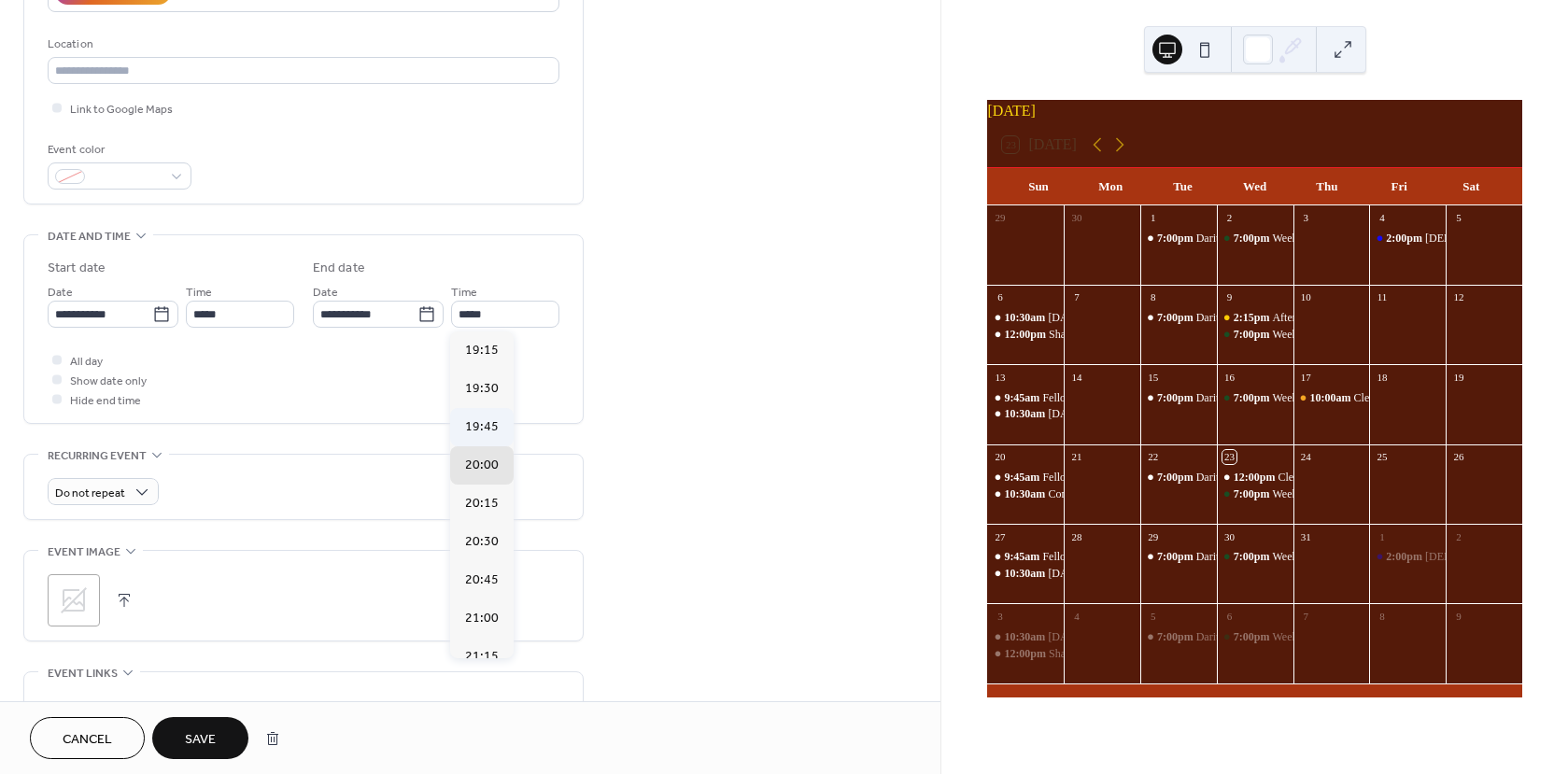 type on "*****" 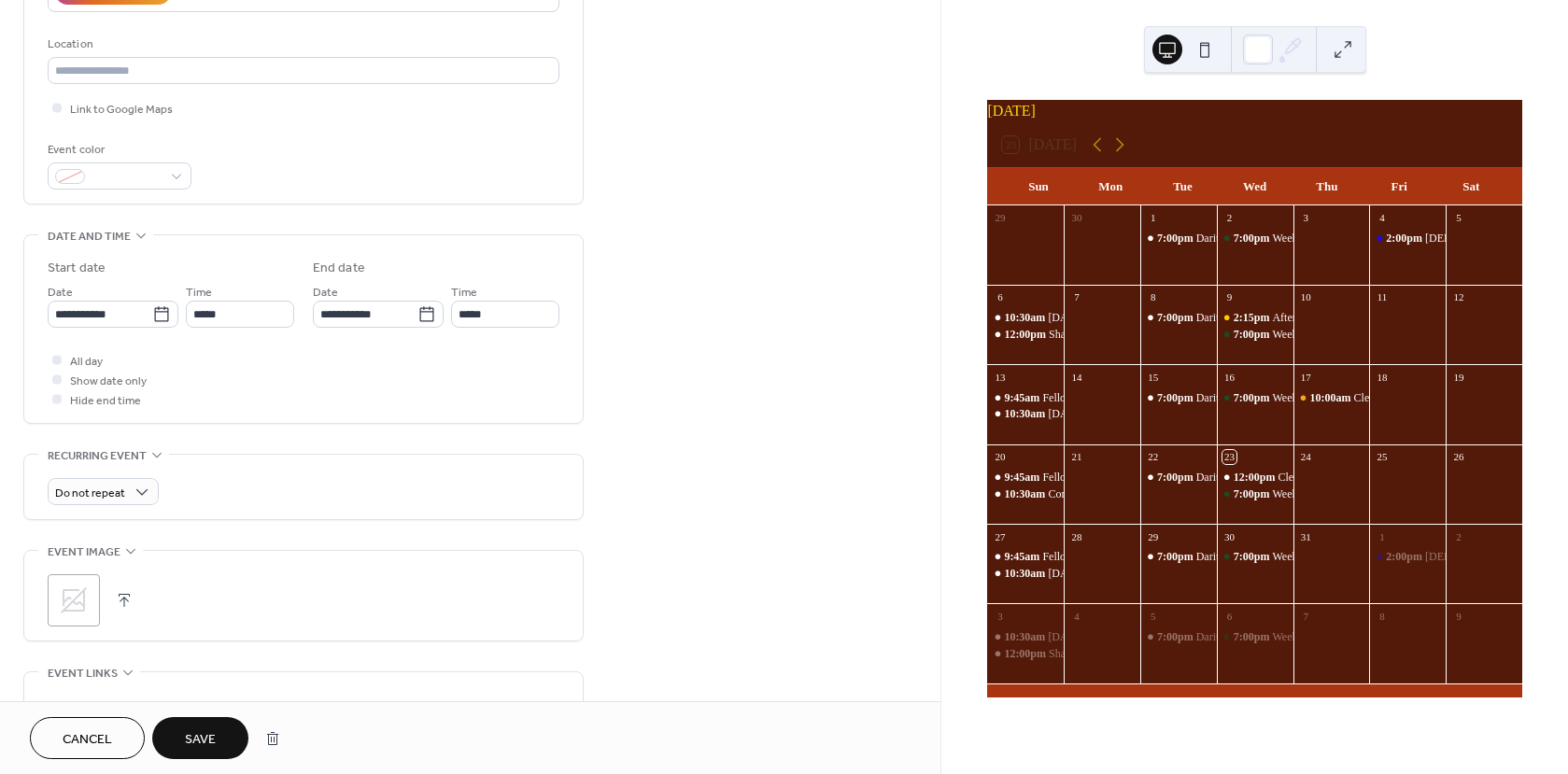 drag, startPoint x: 205, startPoint y: 739, endPoint x: 307, endPoint y: 666, distance: 125.43126 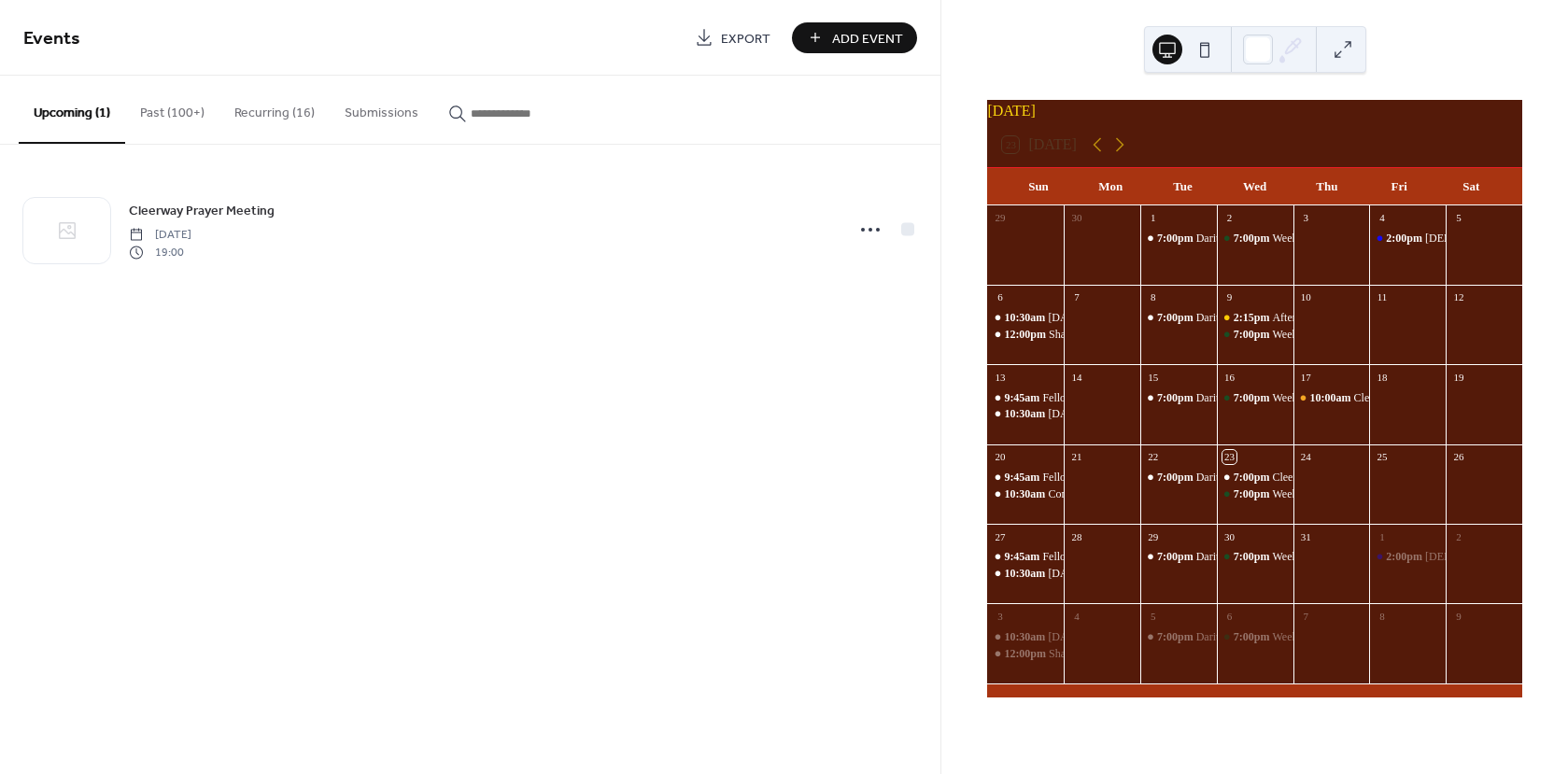 scroll, scrollTop: 0, scrollLeft: 0, axis: both 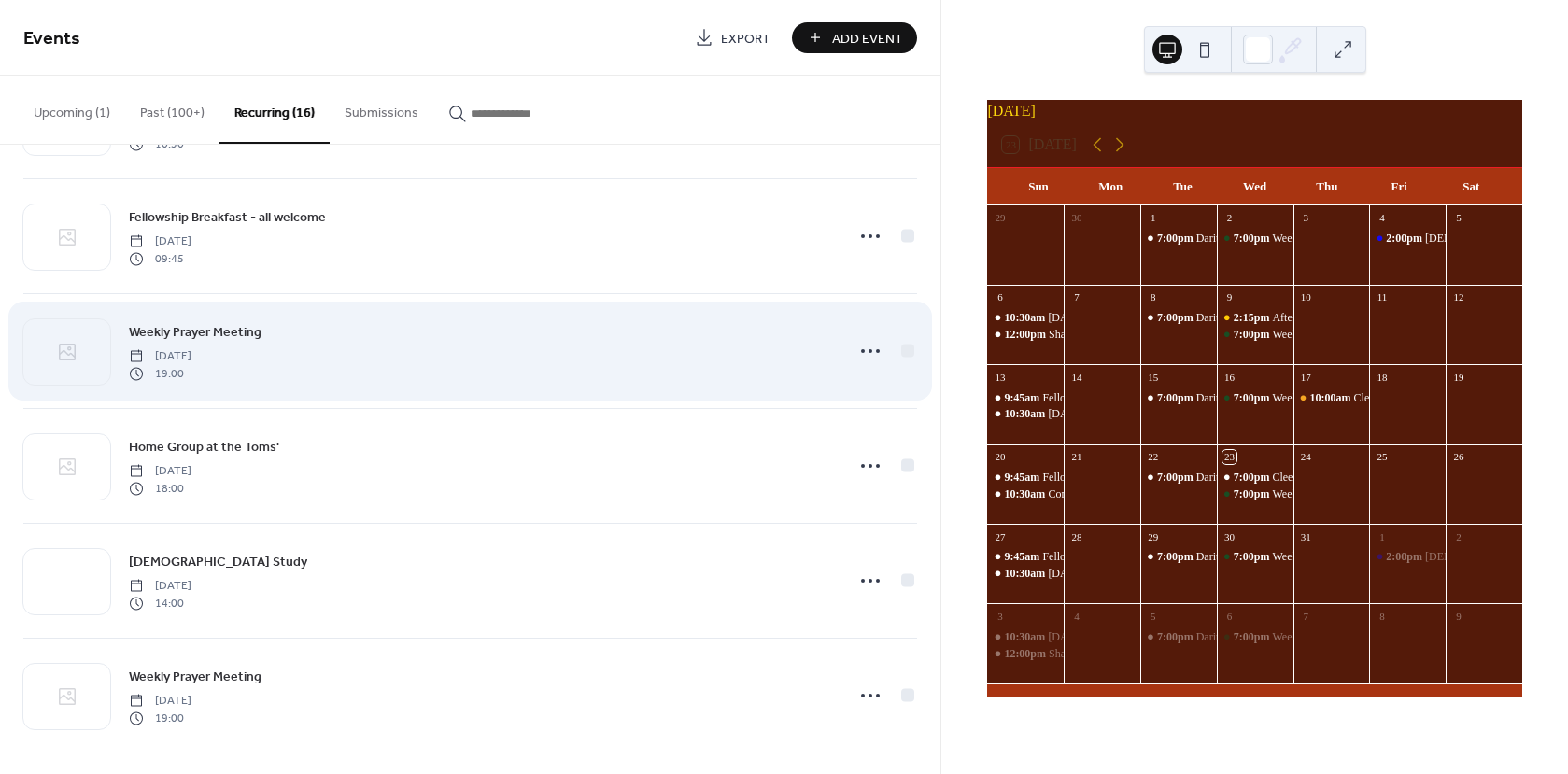 click on "Weekly Prayer Meeting [DATE] 19:00" at bounding box center [481, 351] 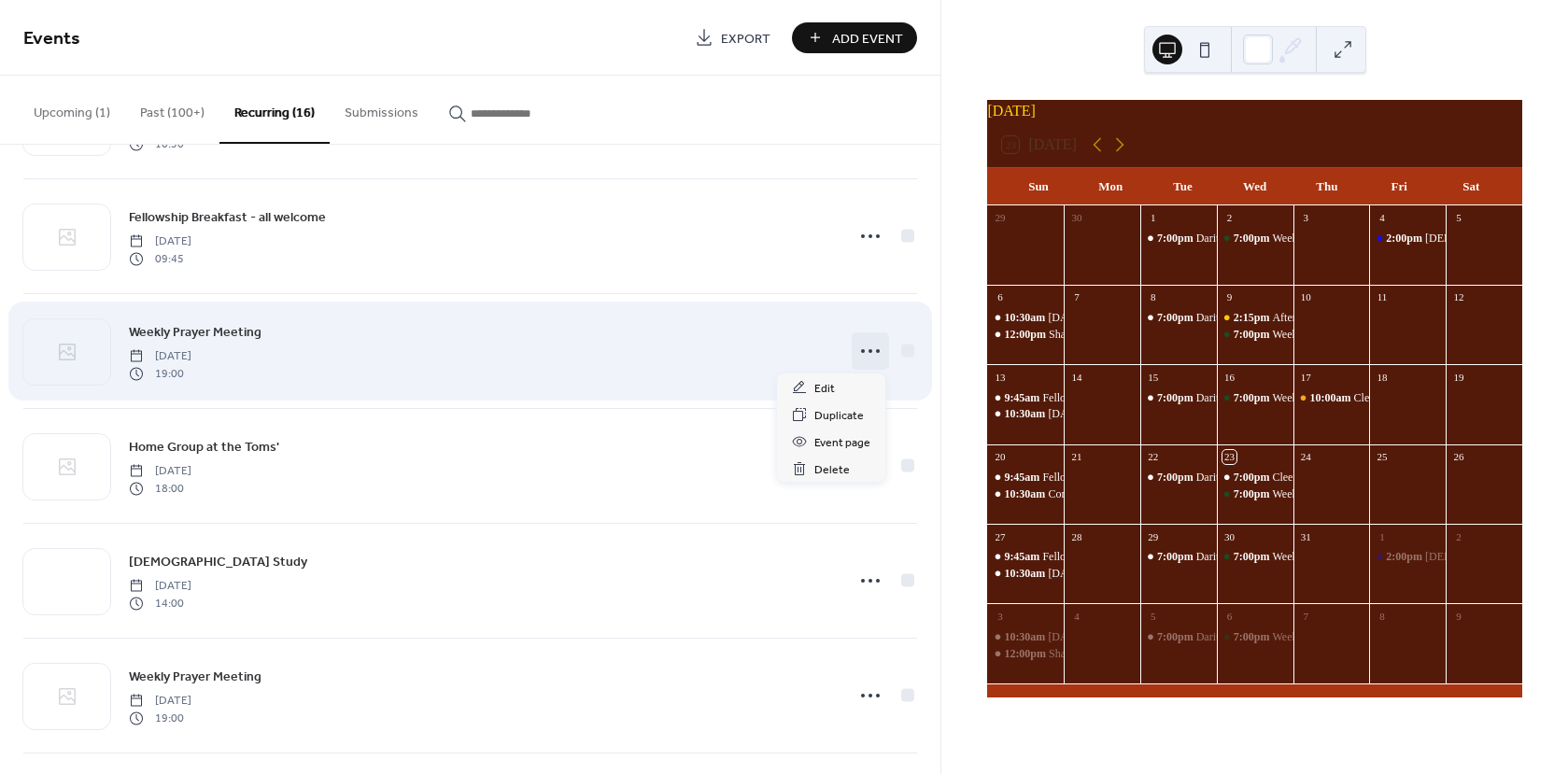 click 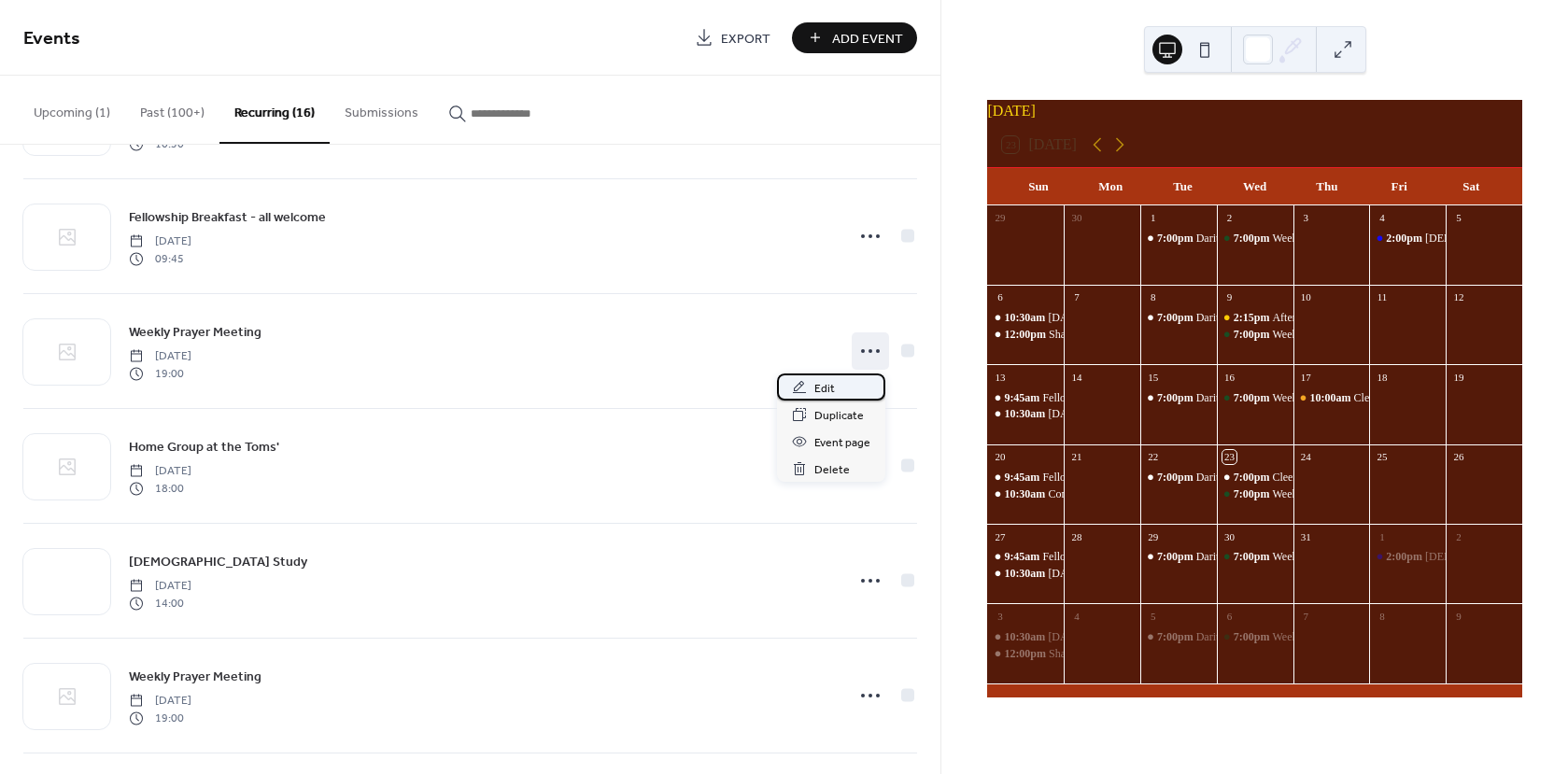 click on "Edit" at bounding box center [825, 388] 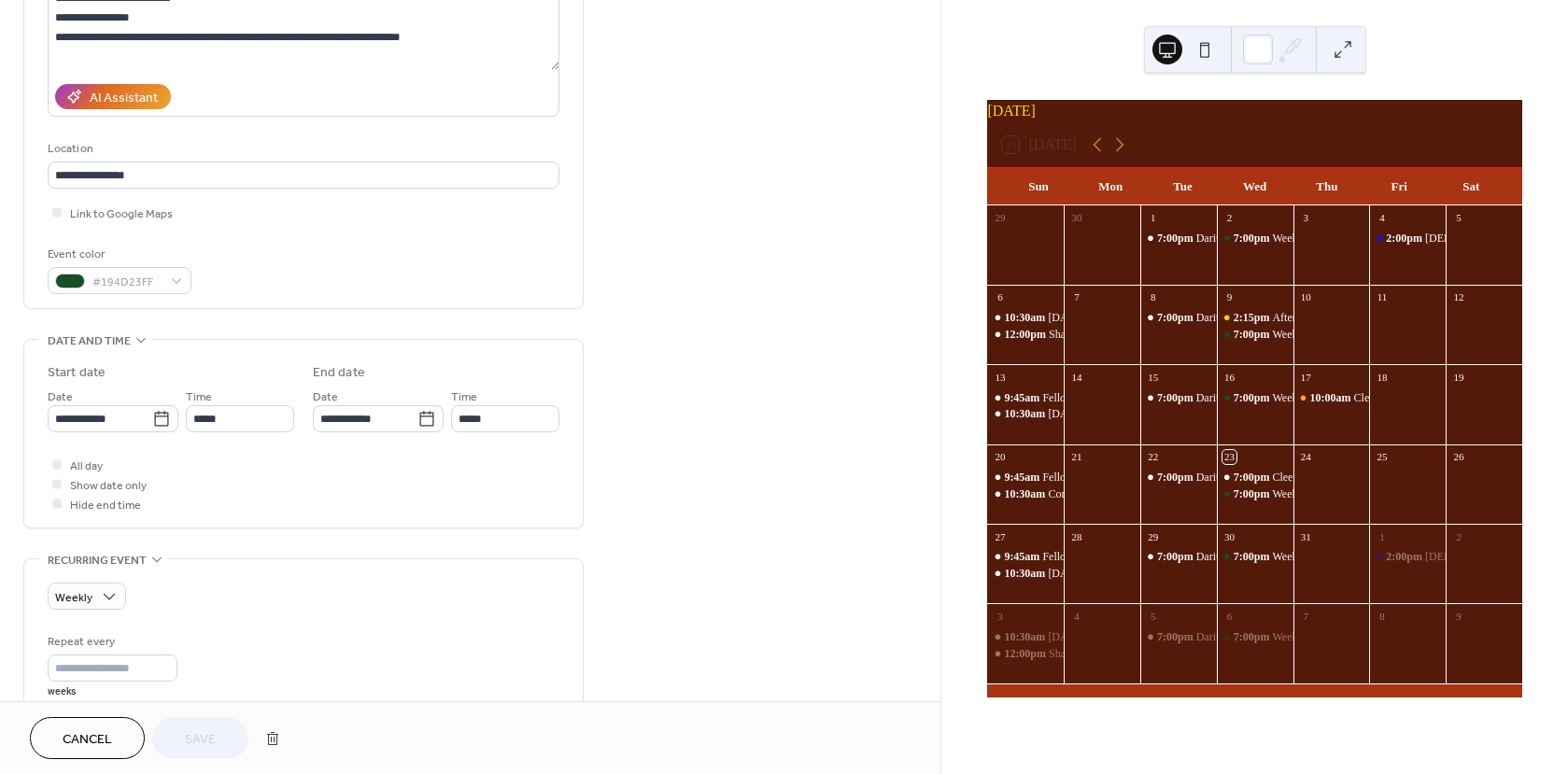 scroll, scrollTop: 280, scrollLeft: 0, axis: vertical 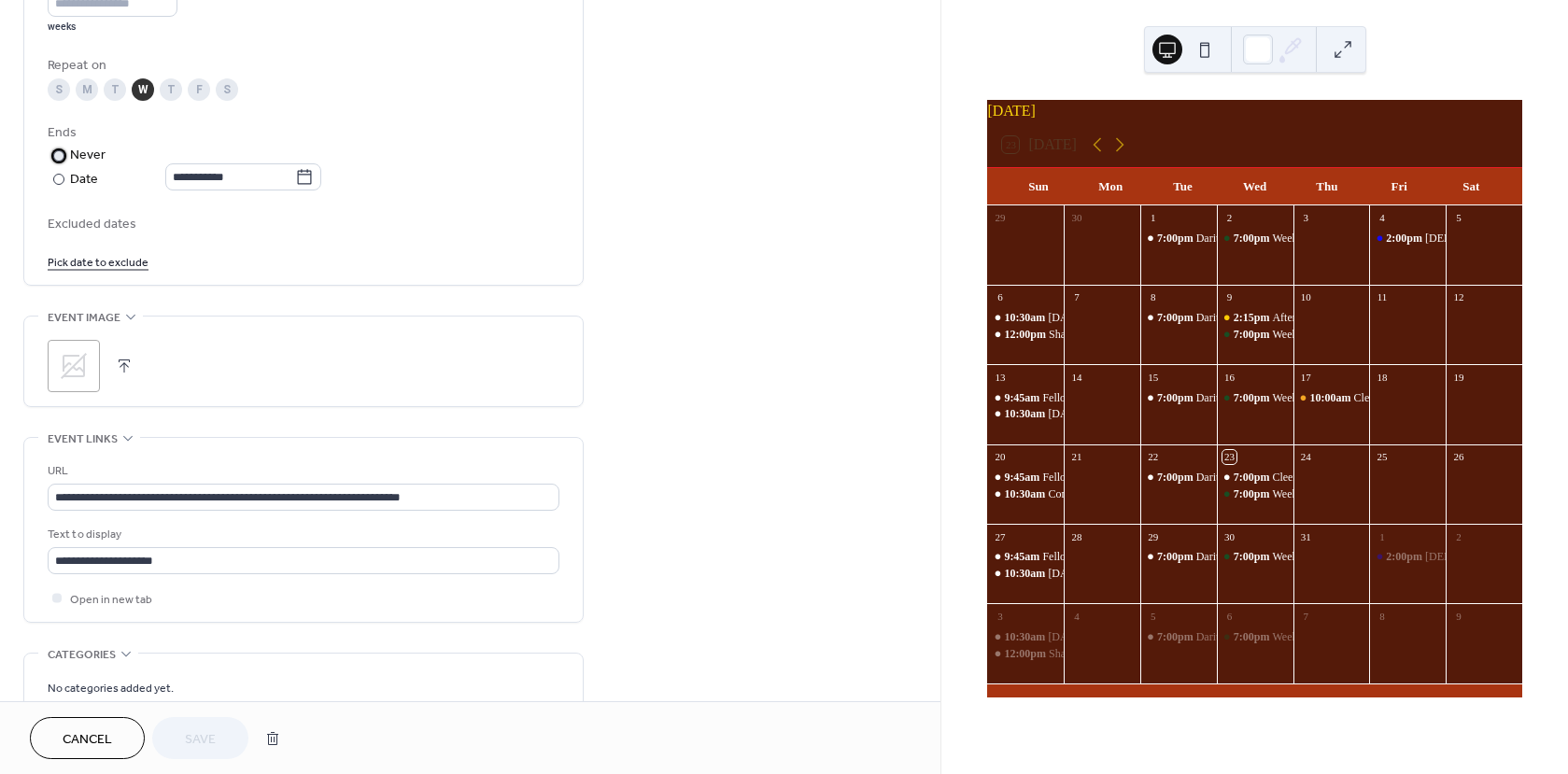 click at bounding box center [59, 156] 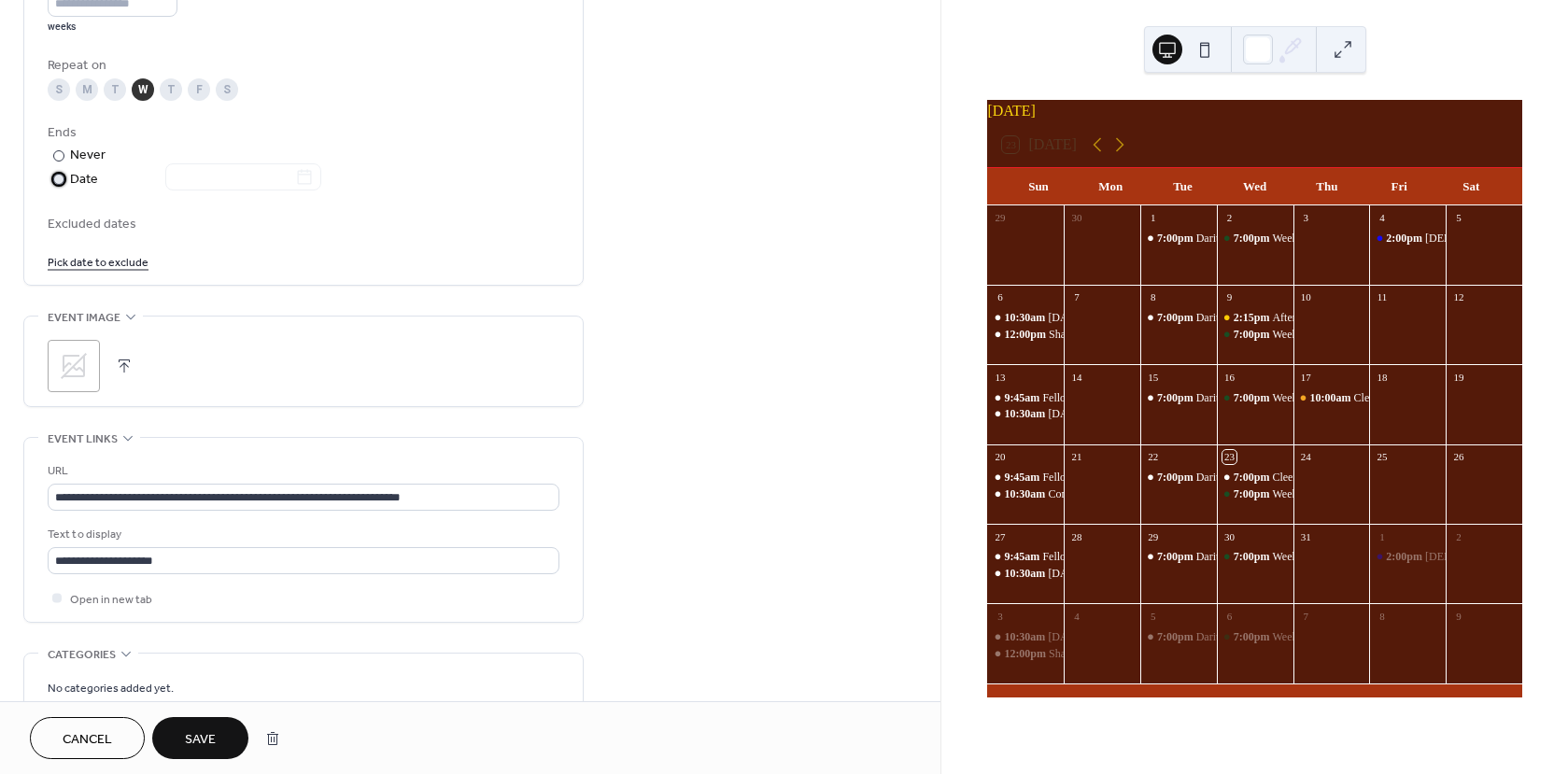 click at bounding box center (59, 179) 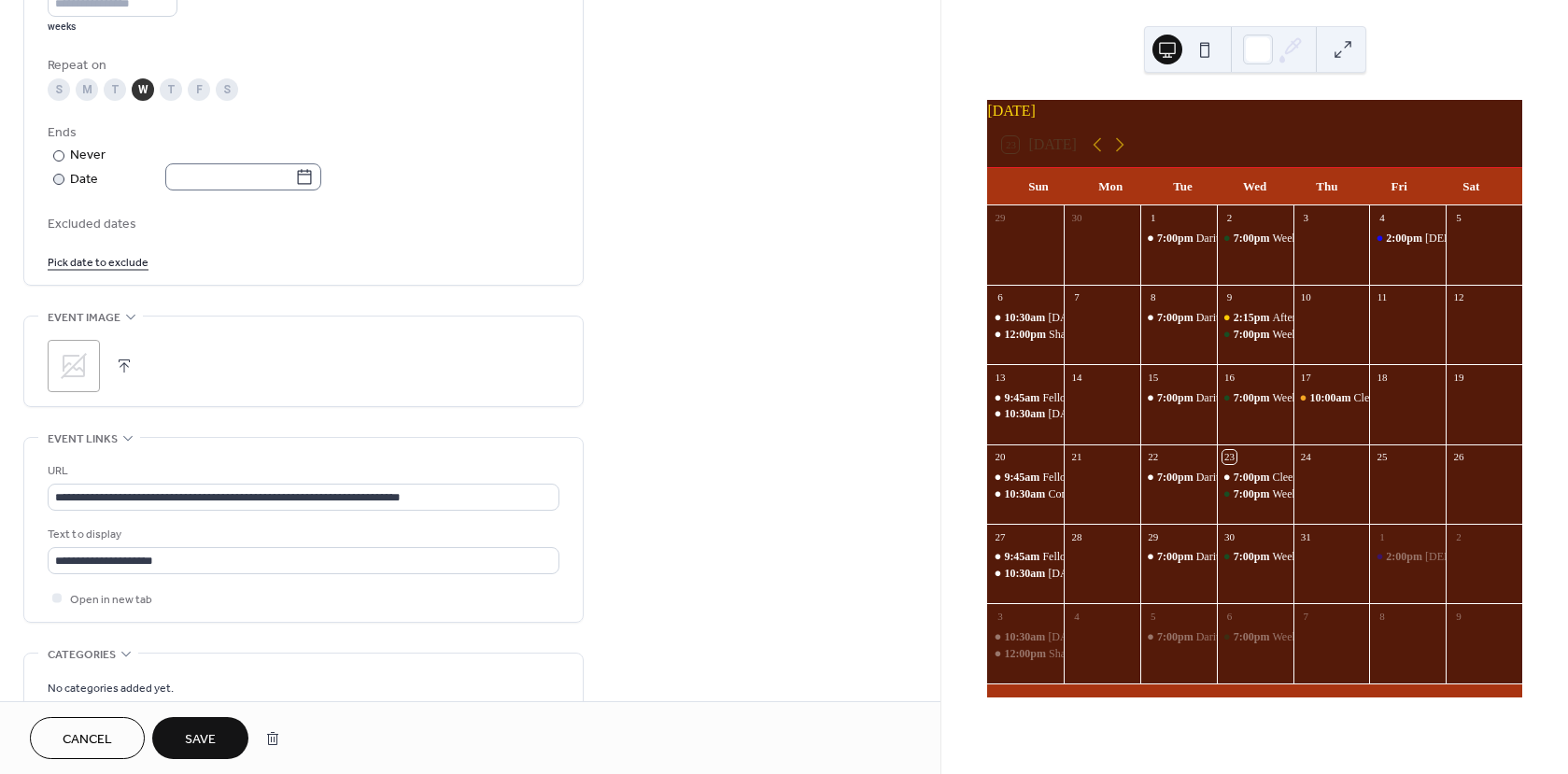click 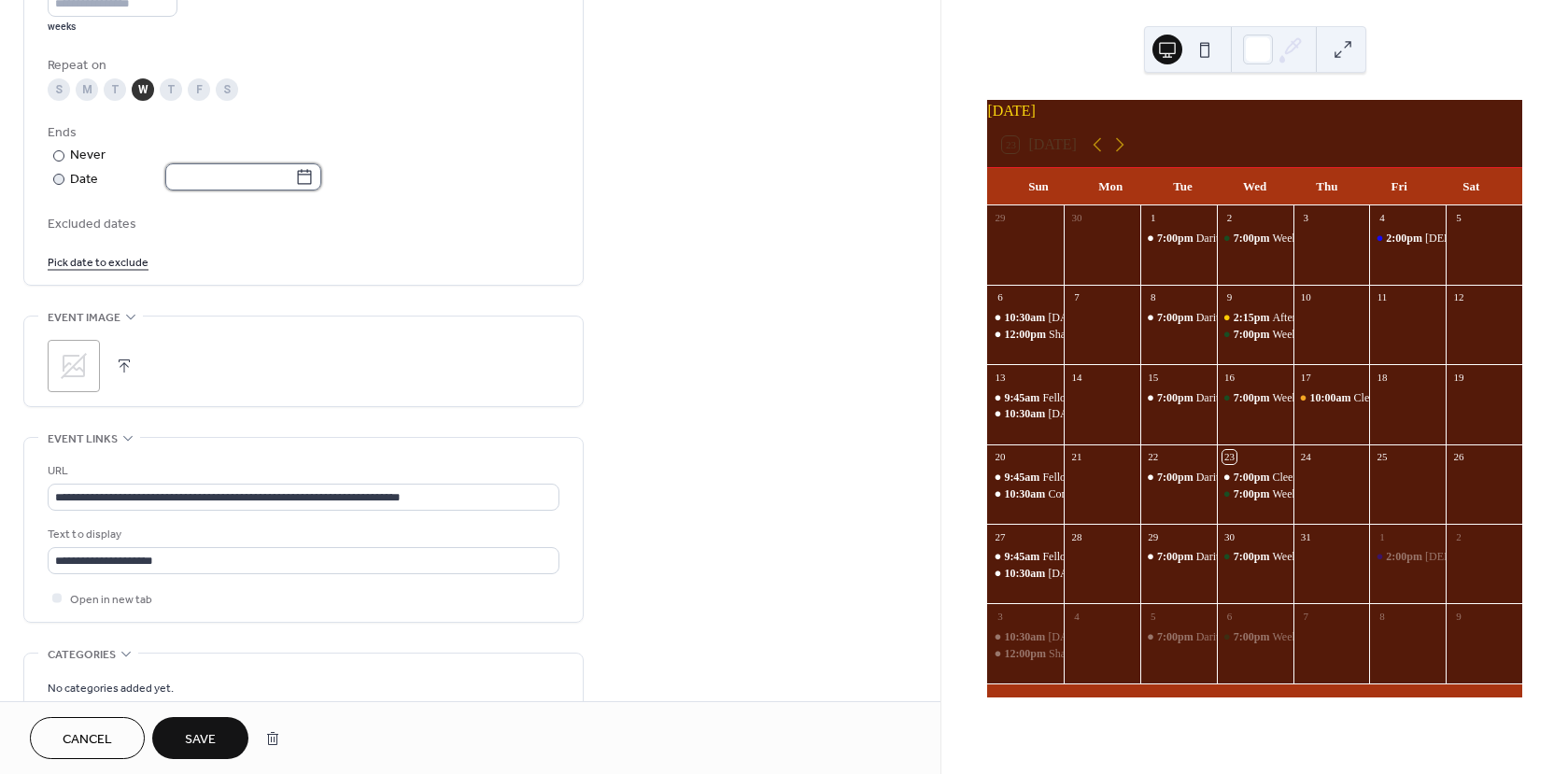 click at bounding box center [230, 176] 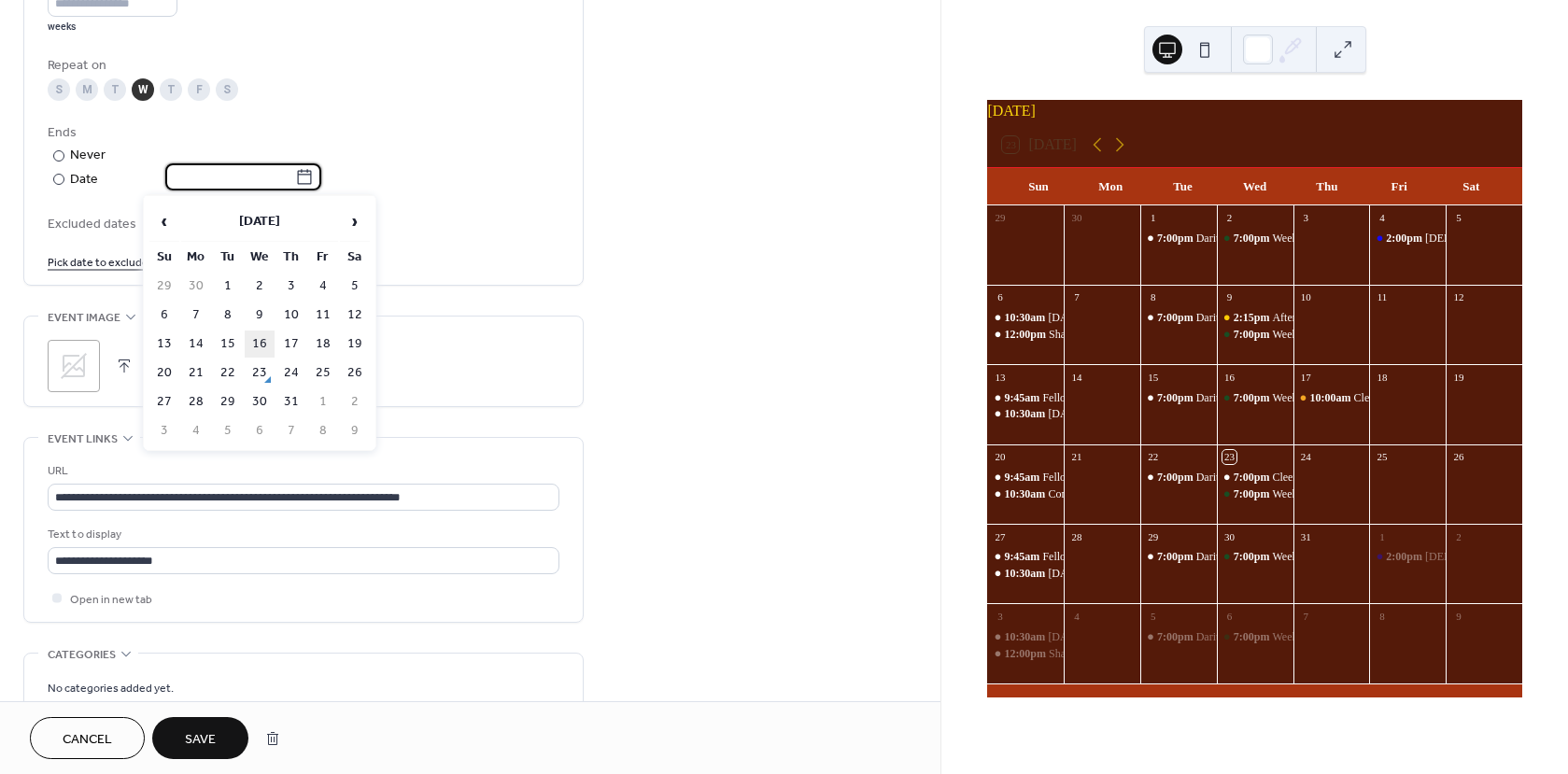 click on "16" at bounding box center (260, 344) 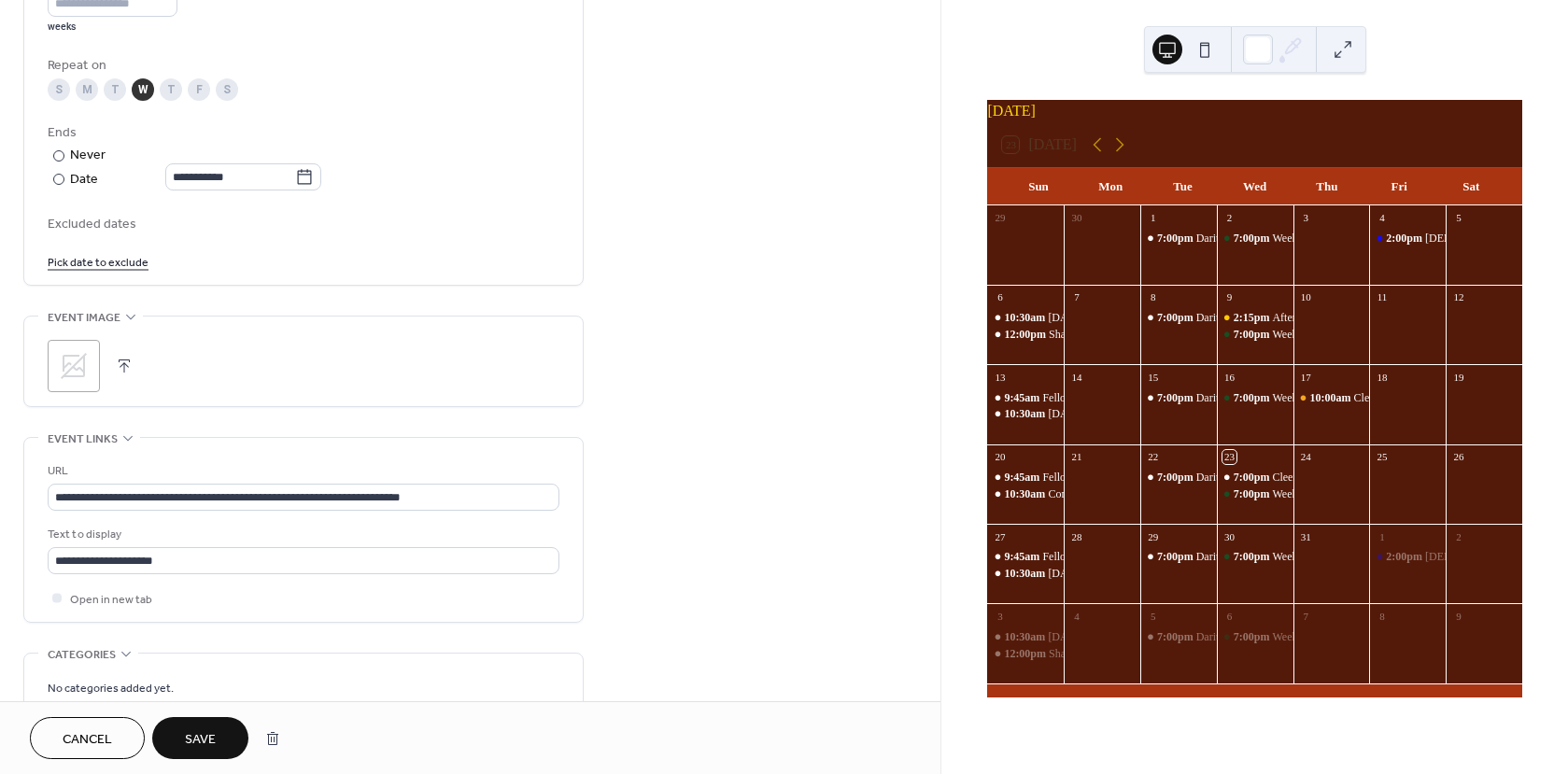 click on "Save" at bounding box center [200, 739] 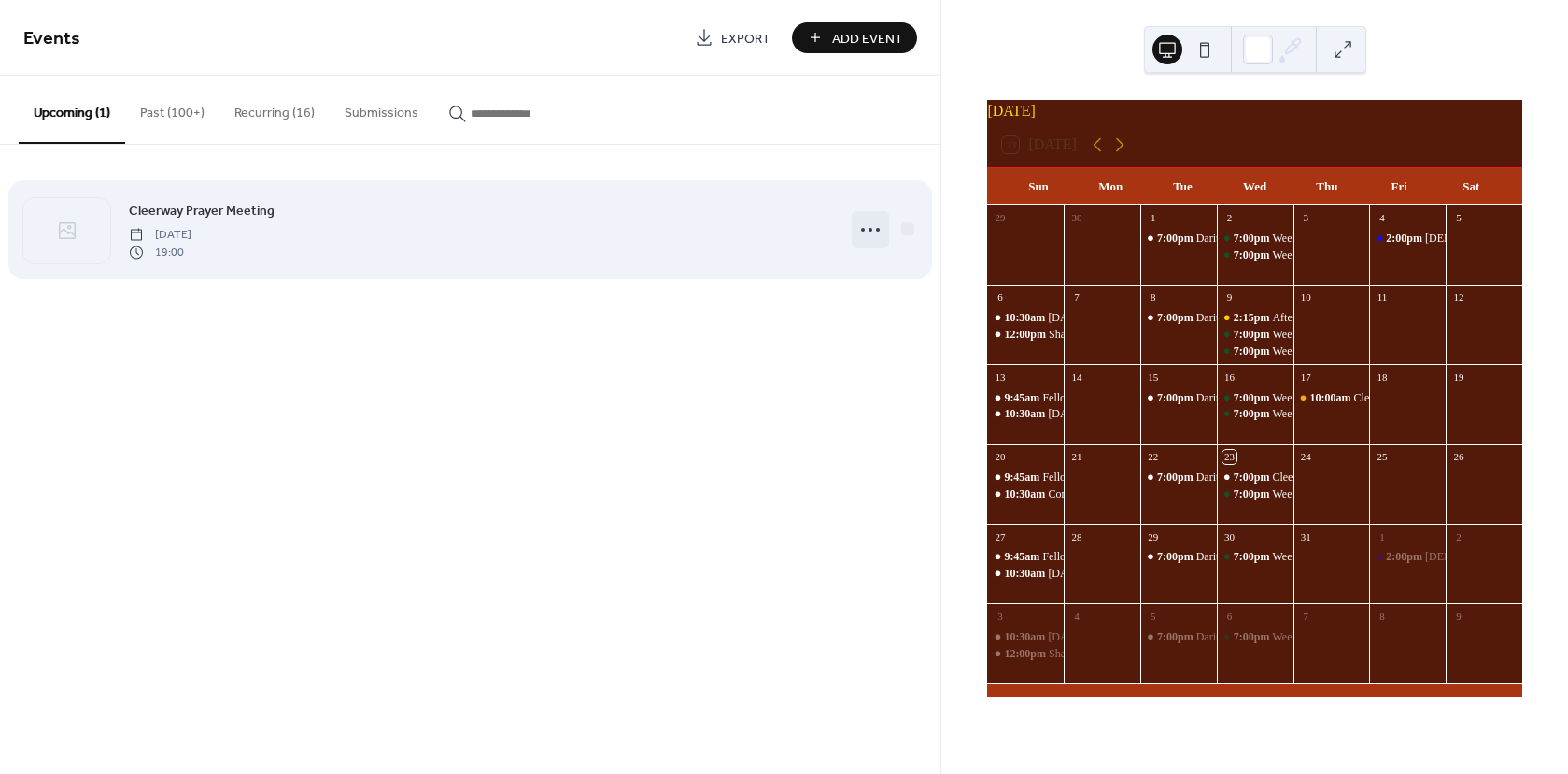 click 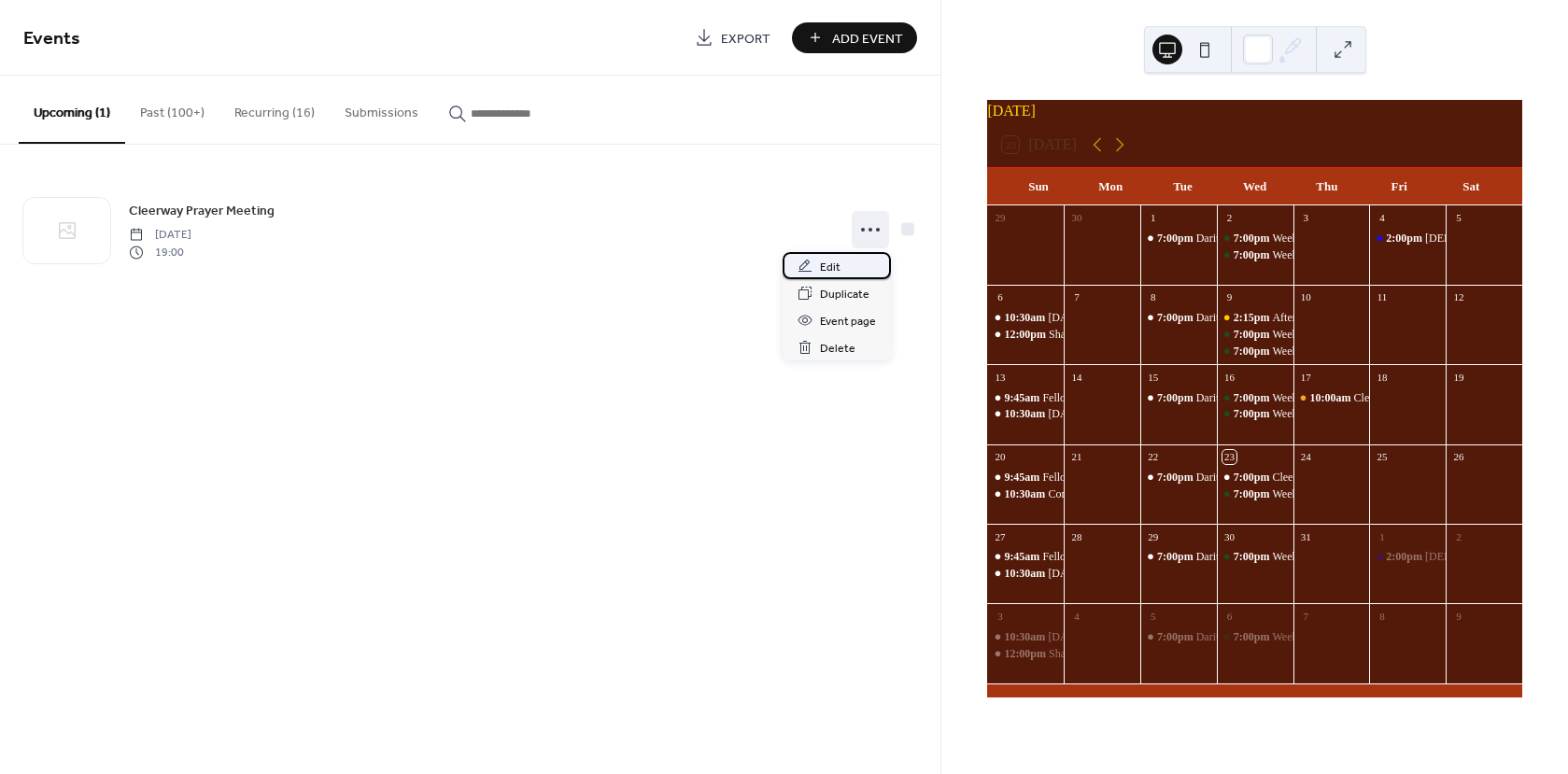 click on "Edit" at bounding box center [830, 267] 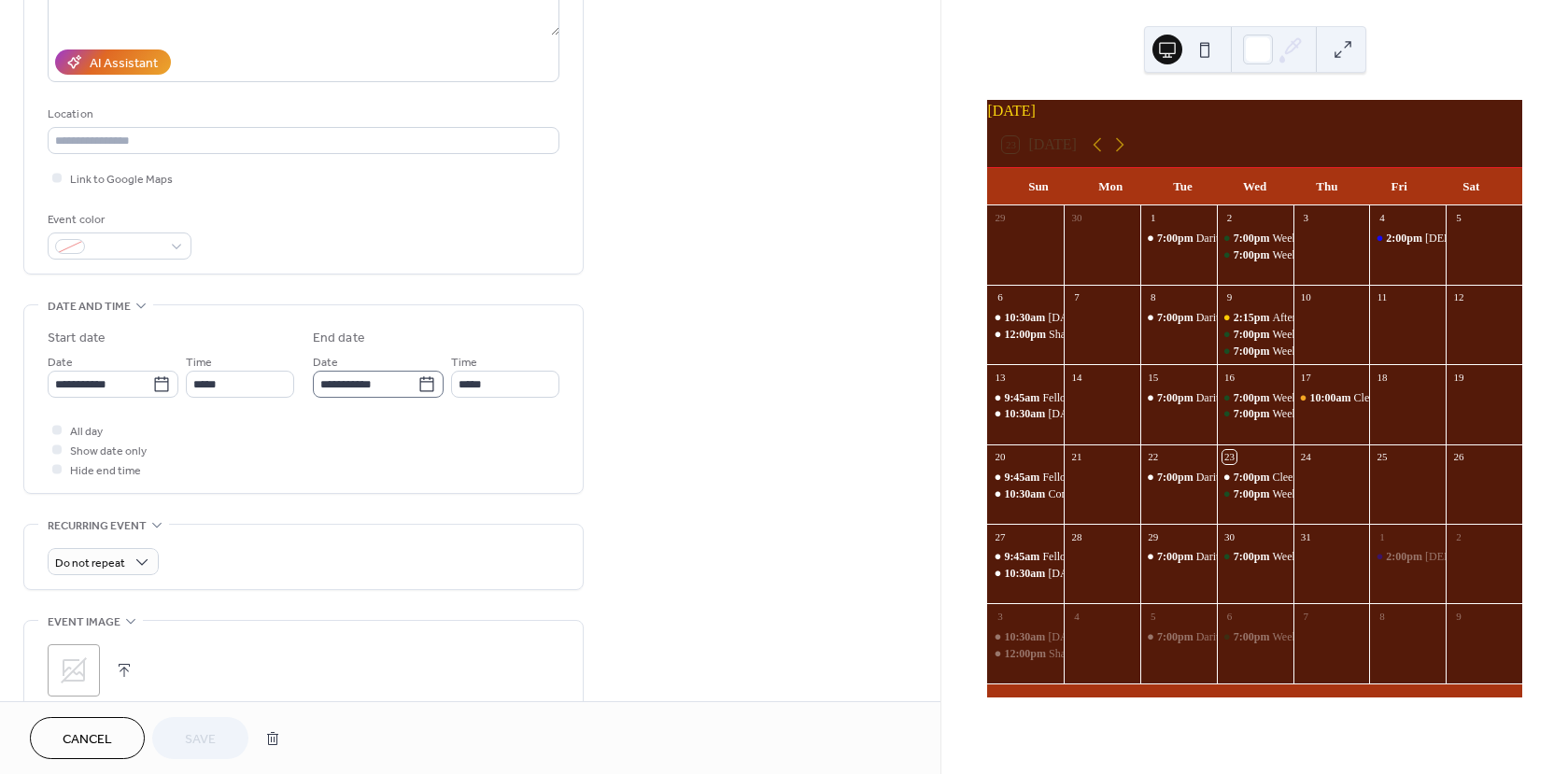 scroll, scrollTop: 373, scrollLeft: 0, axis: vertical 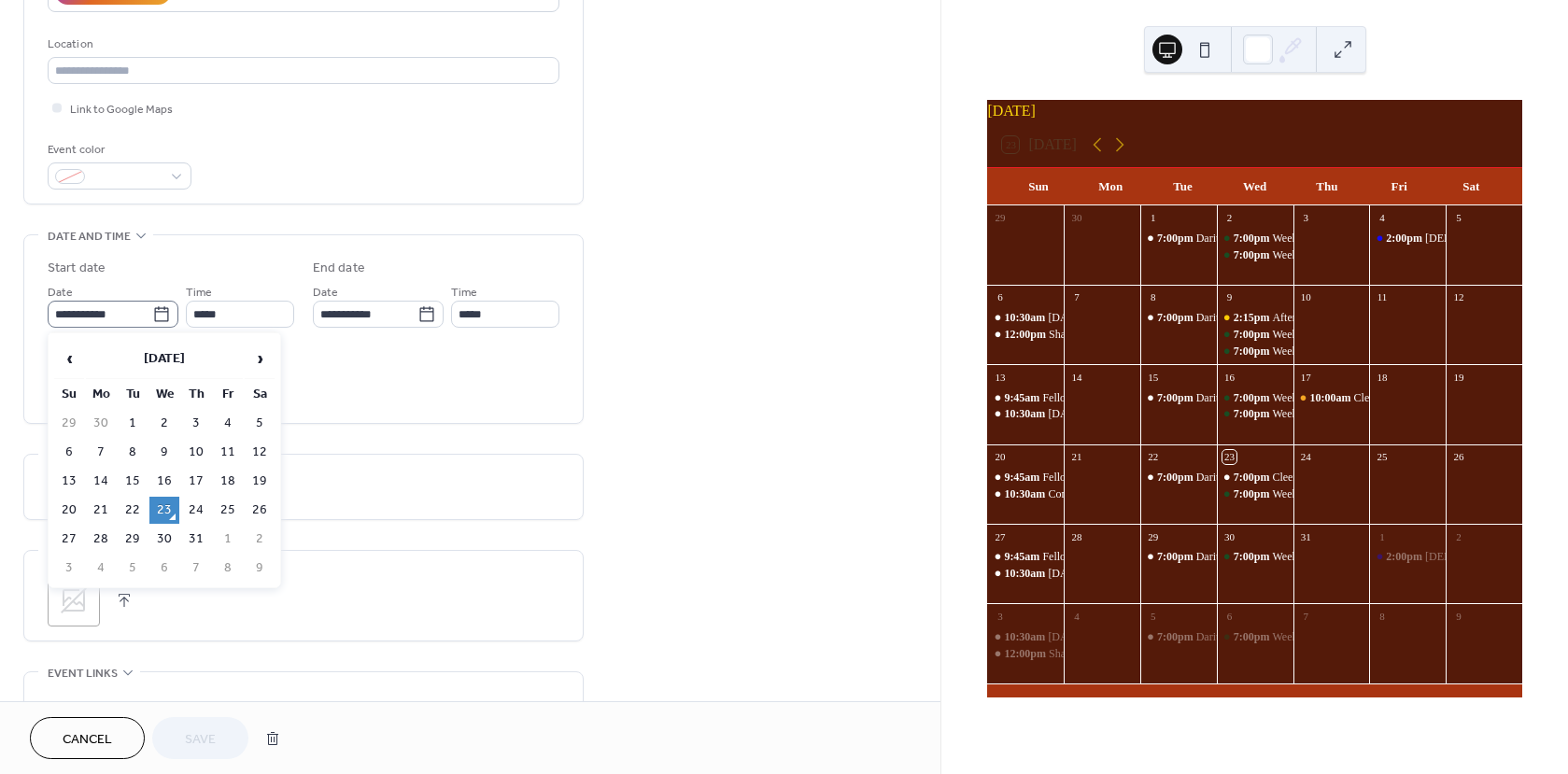 click 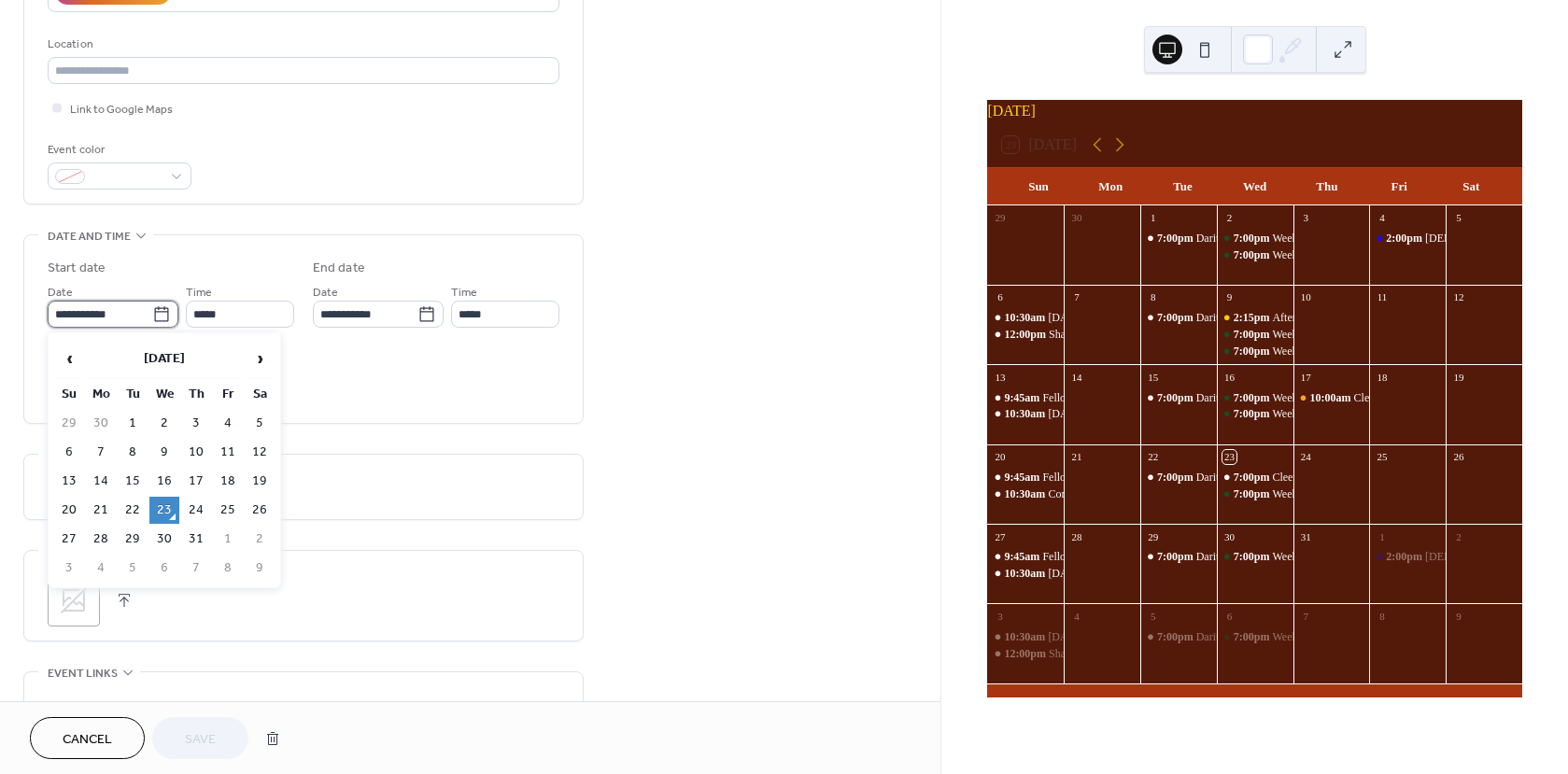 click on "**********" at bounding box center (100, 314) 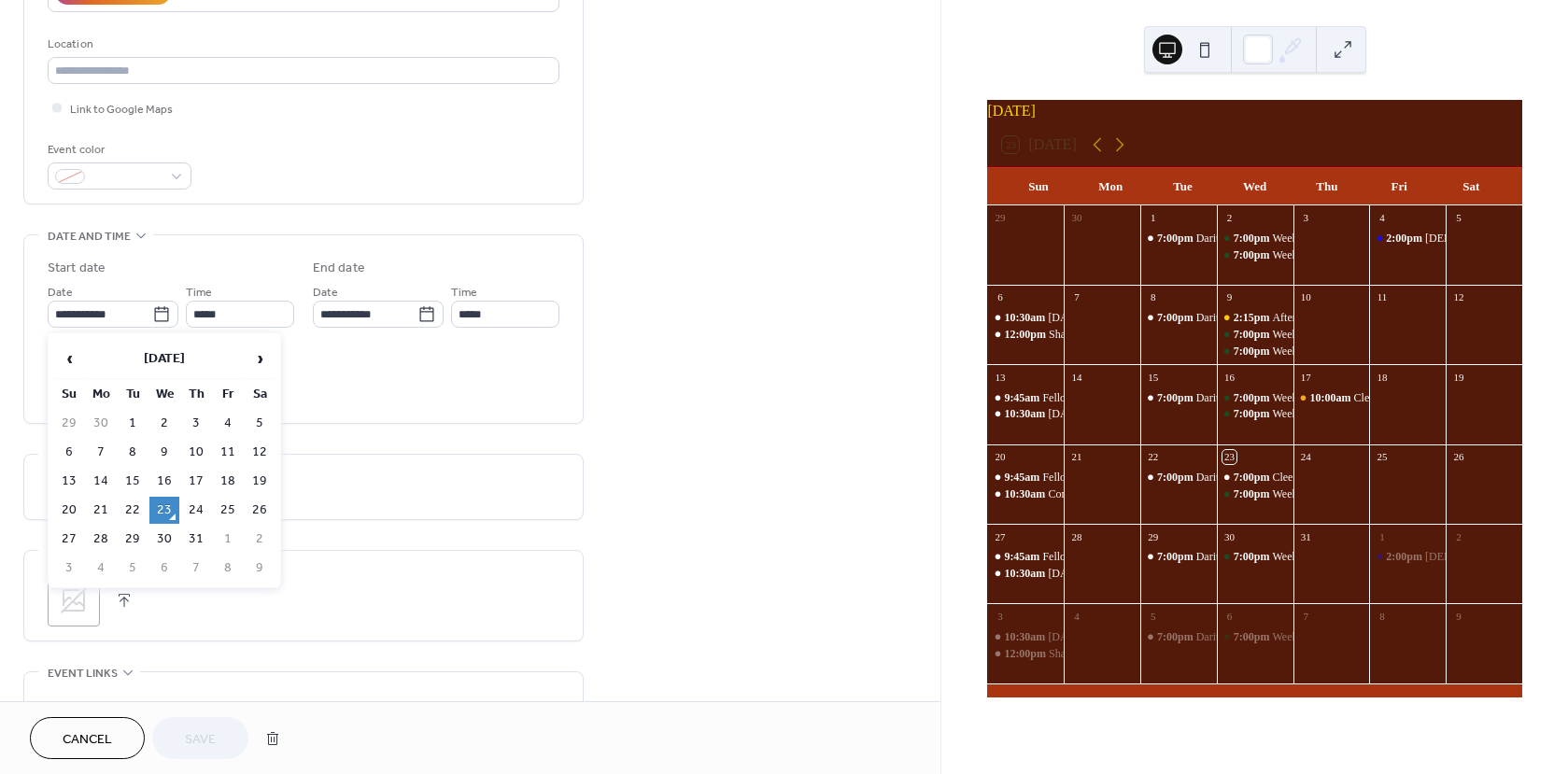 click on "30" at bounding box center (164, 539) 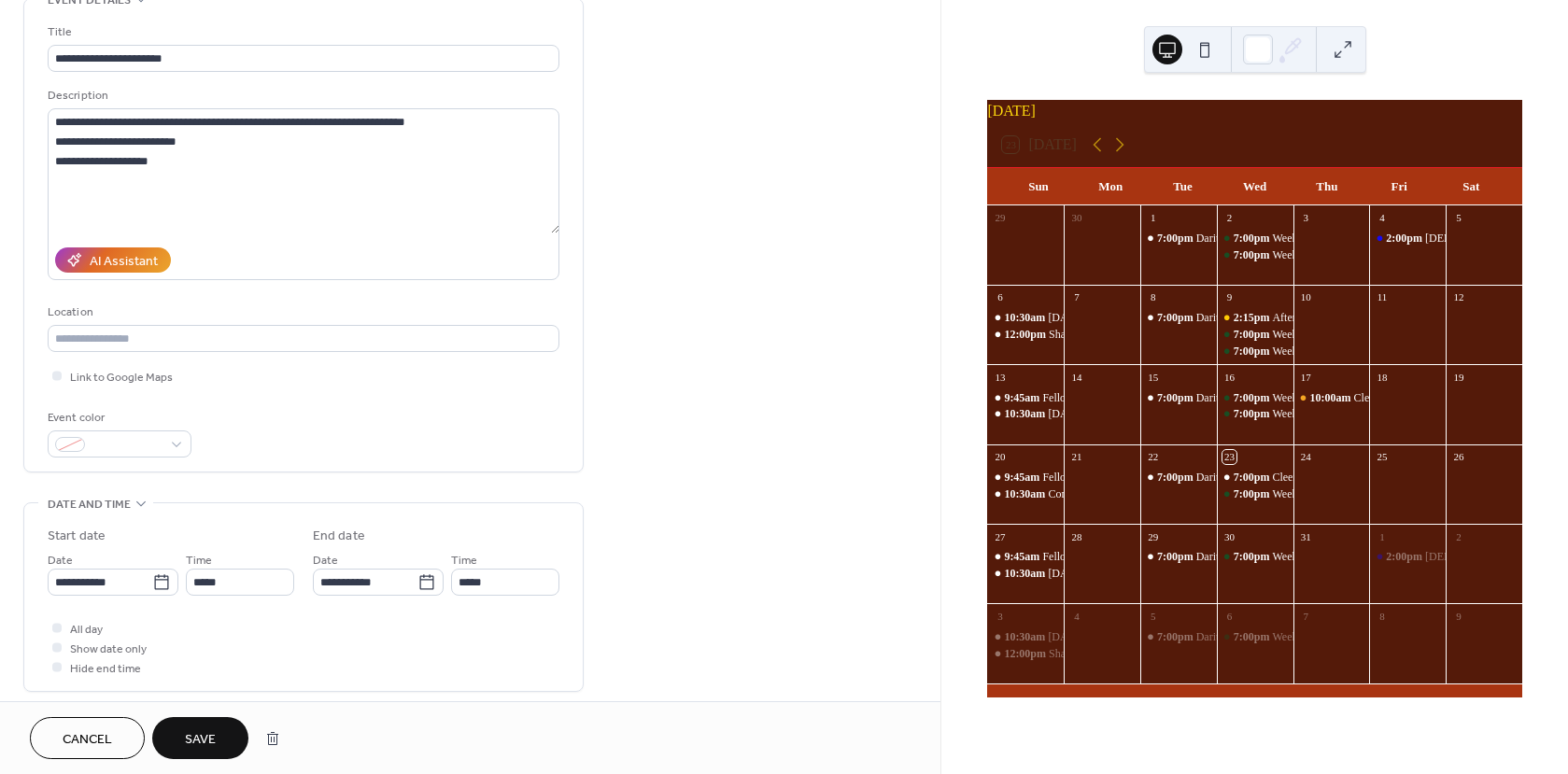 scroll, scrollTop: 93, scrollLeft: 0, axis: vertical 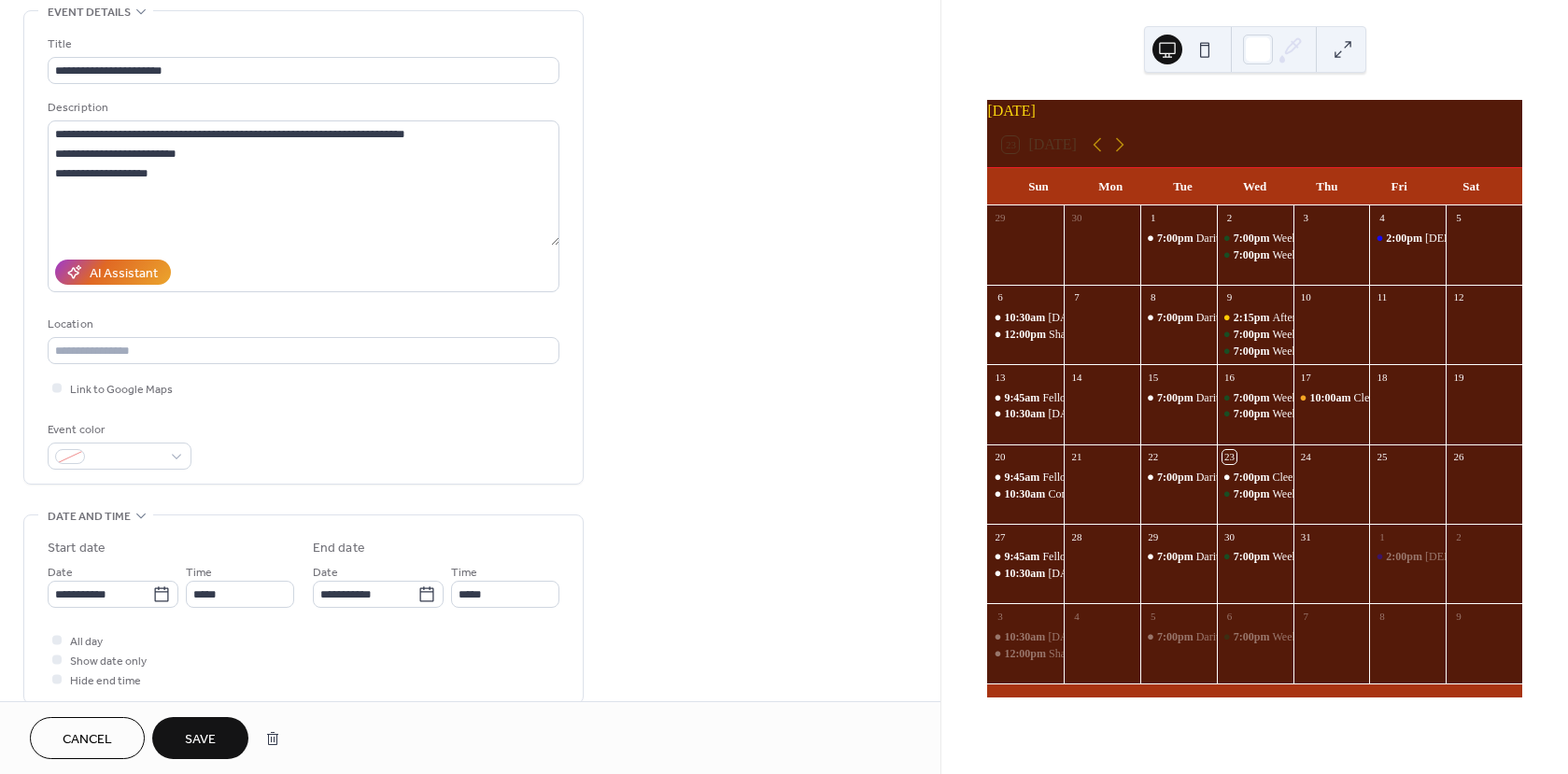 click on "Cancel" at bounding box center (87, 739) 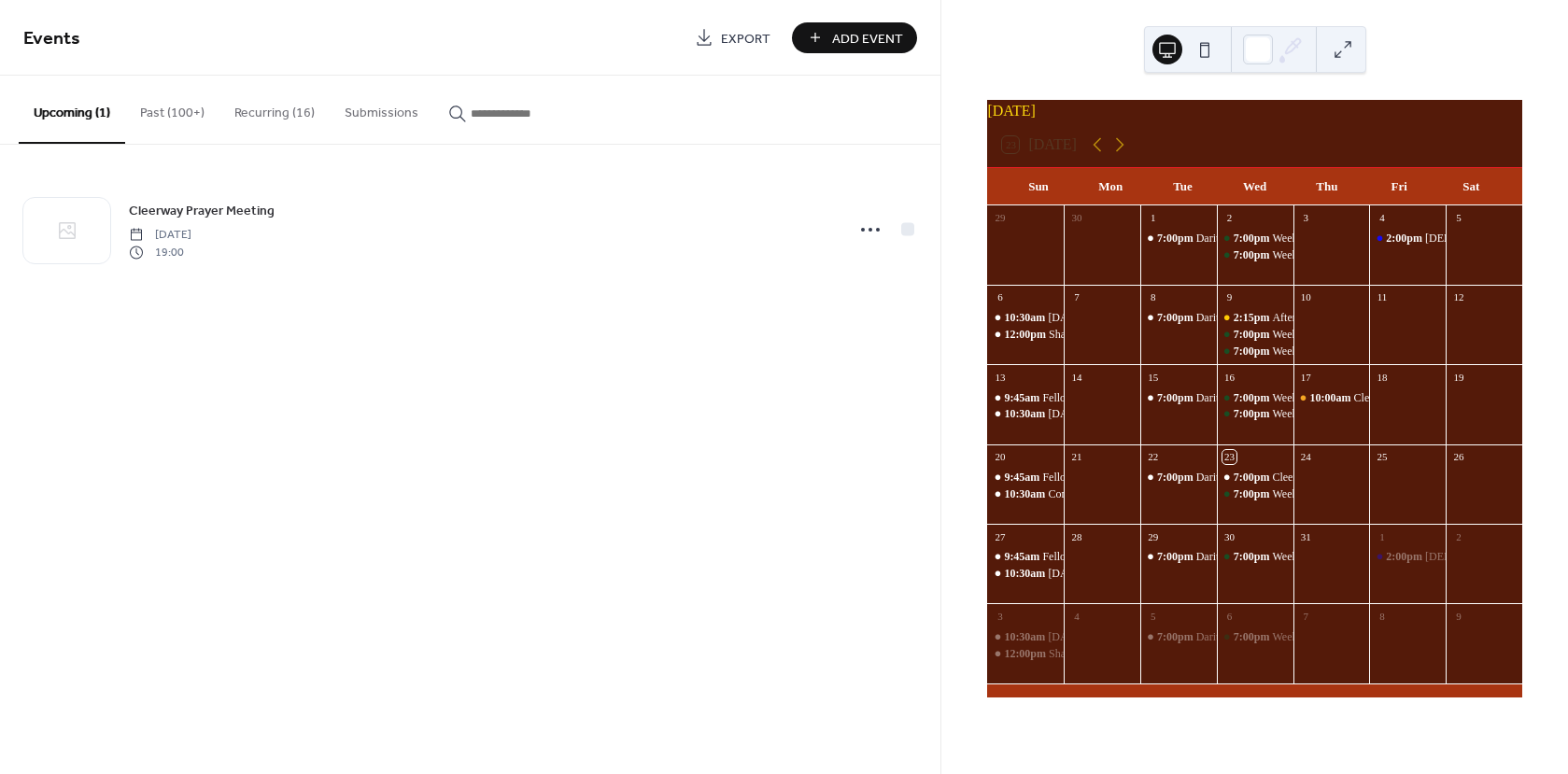 click on "Recurring (16)" at bounding box center (275, 108) 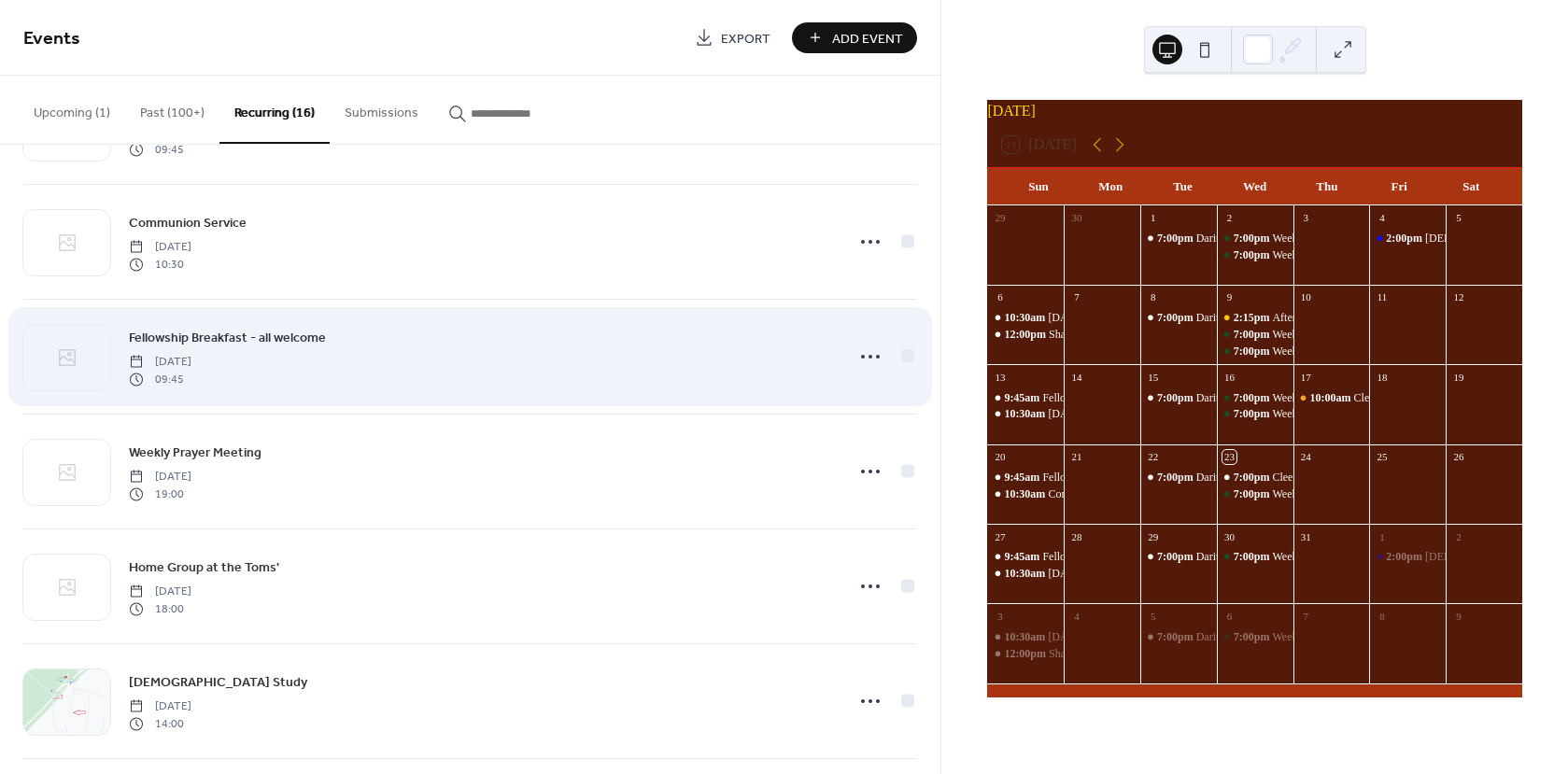 scroll, scrollTop: 934, scrollLeft: 0, axis: vertical 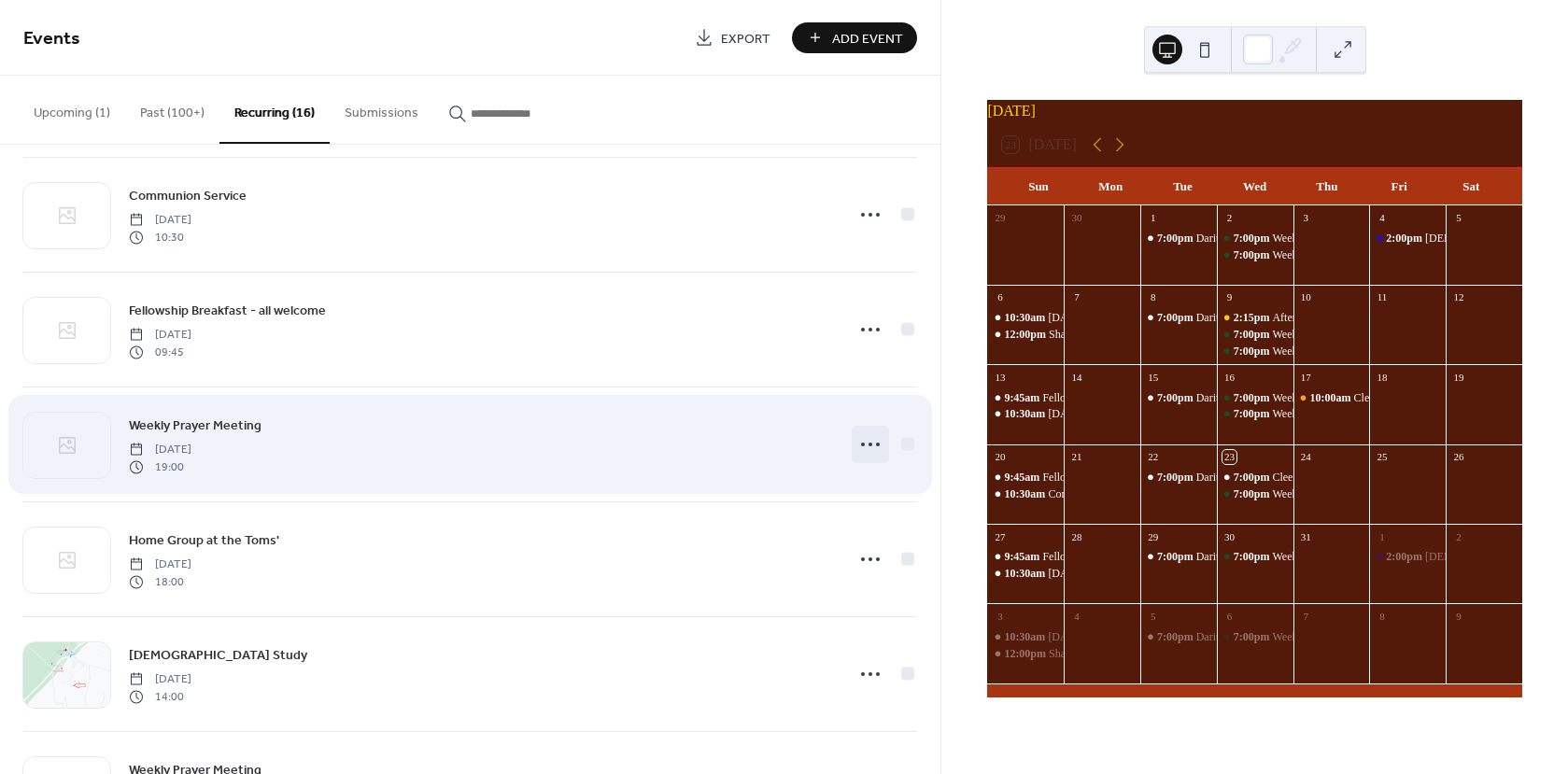 click 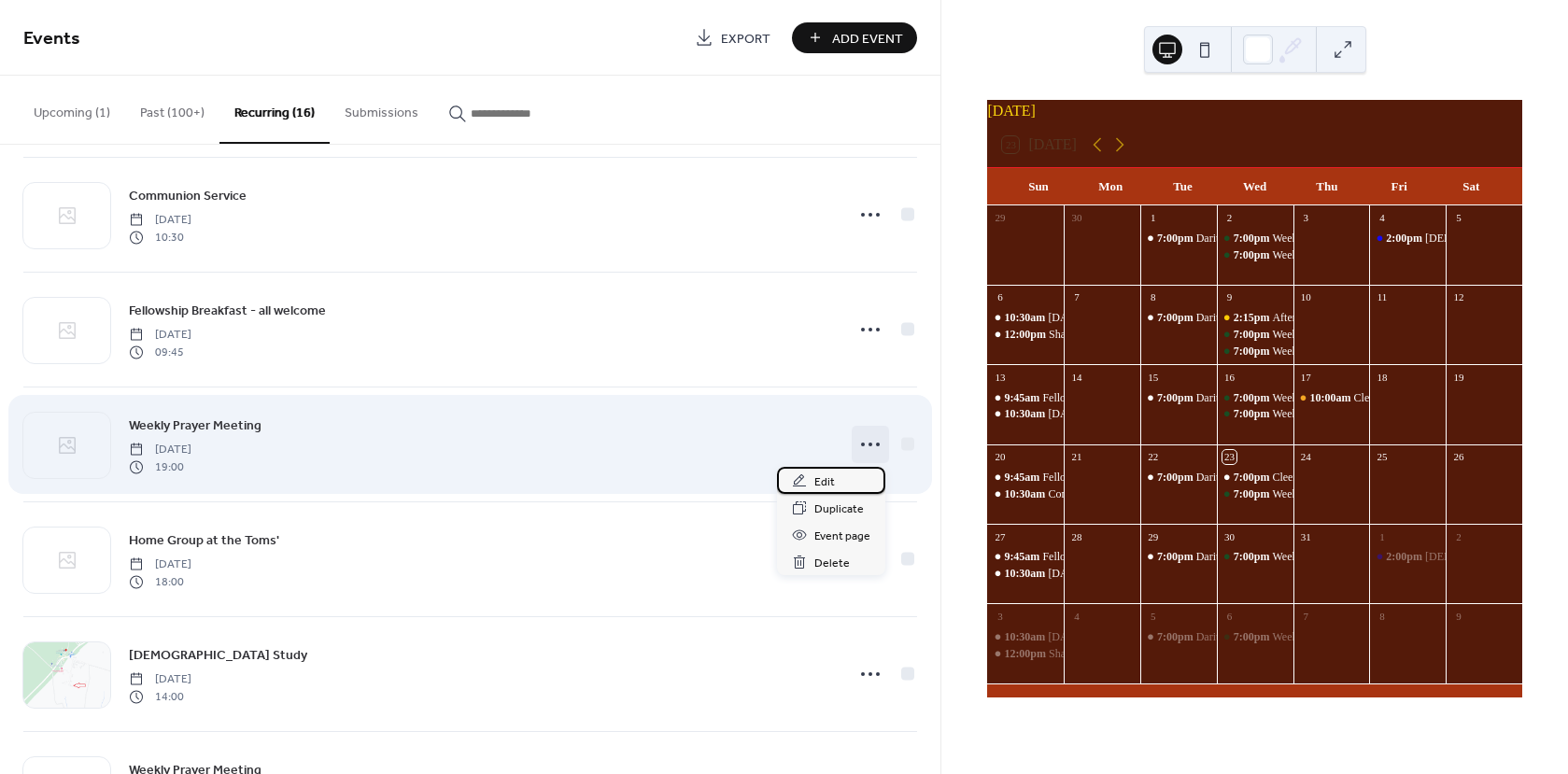 click on "Edit" at bounding box center [831, 480] 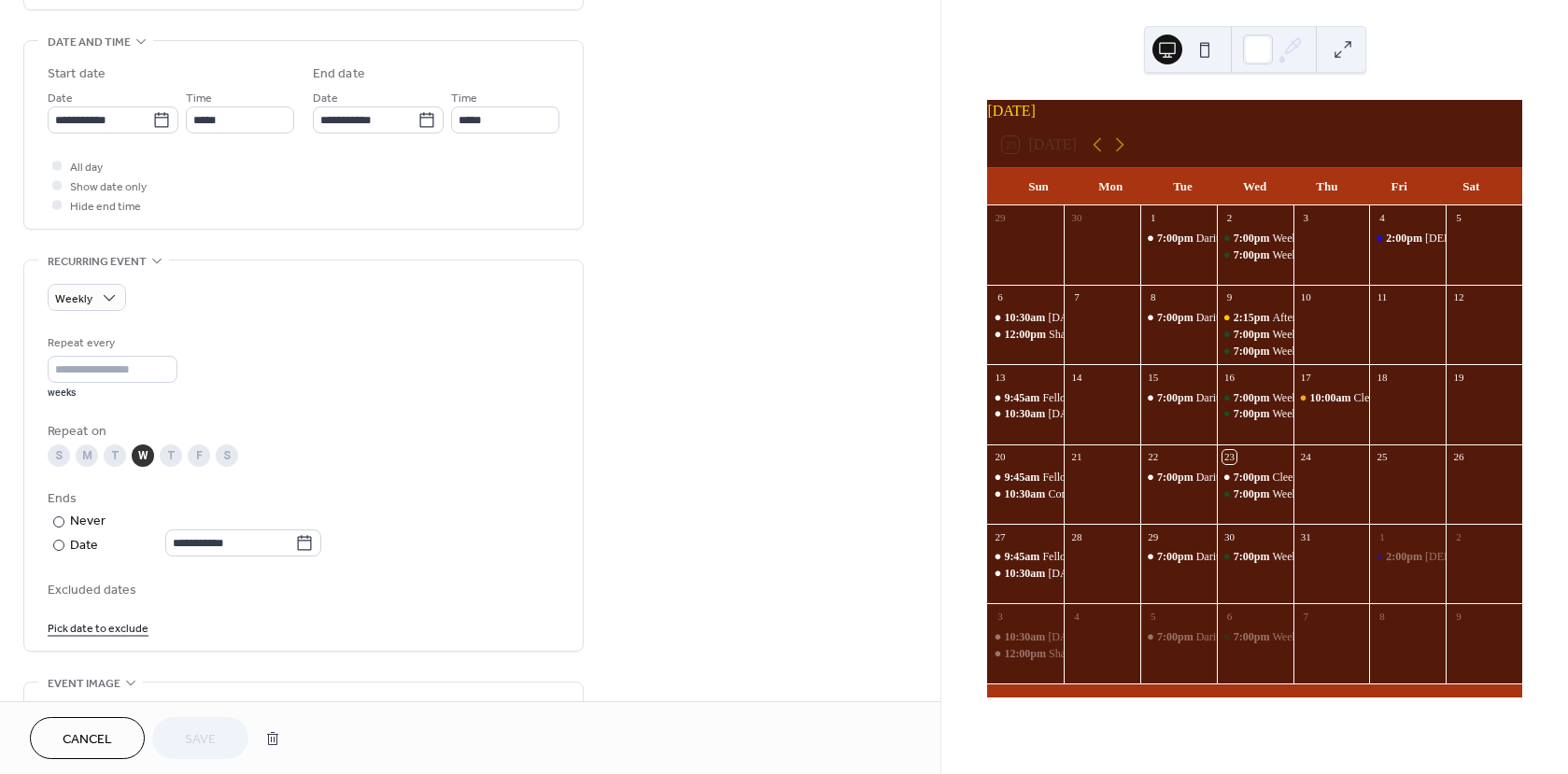 scroll, scrollTop: 467, scrollLeft: 0, axis: vertical 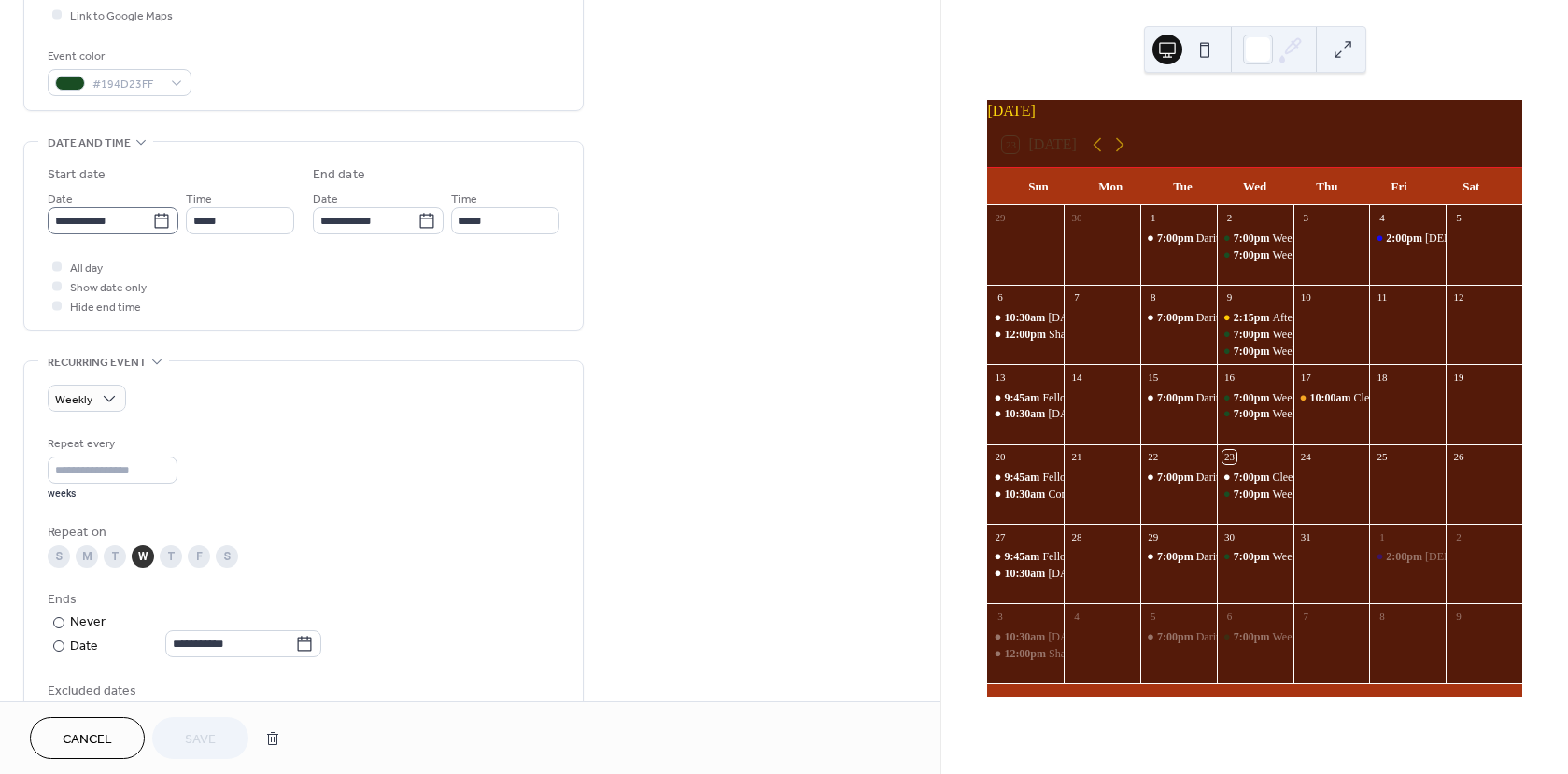 click 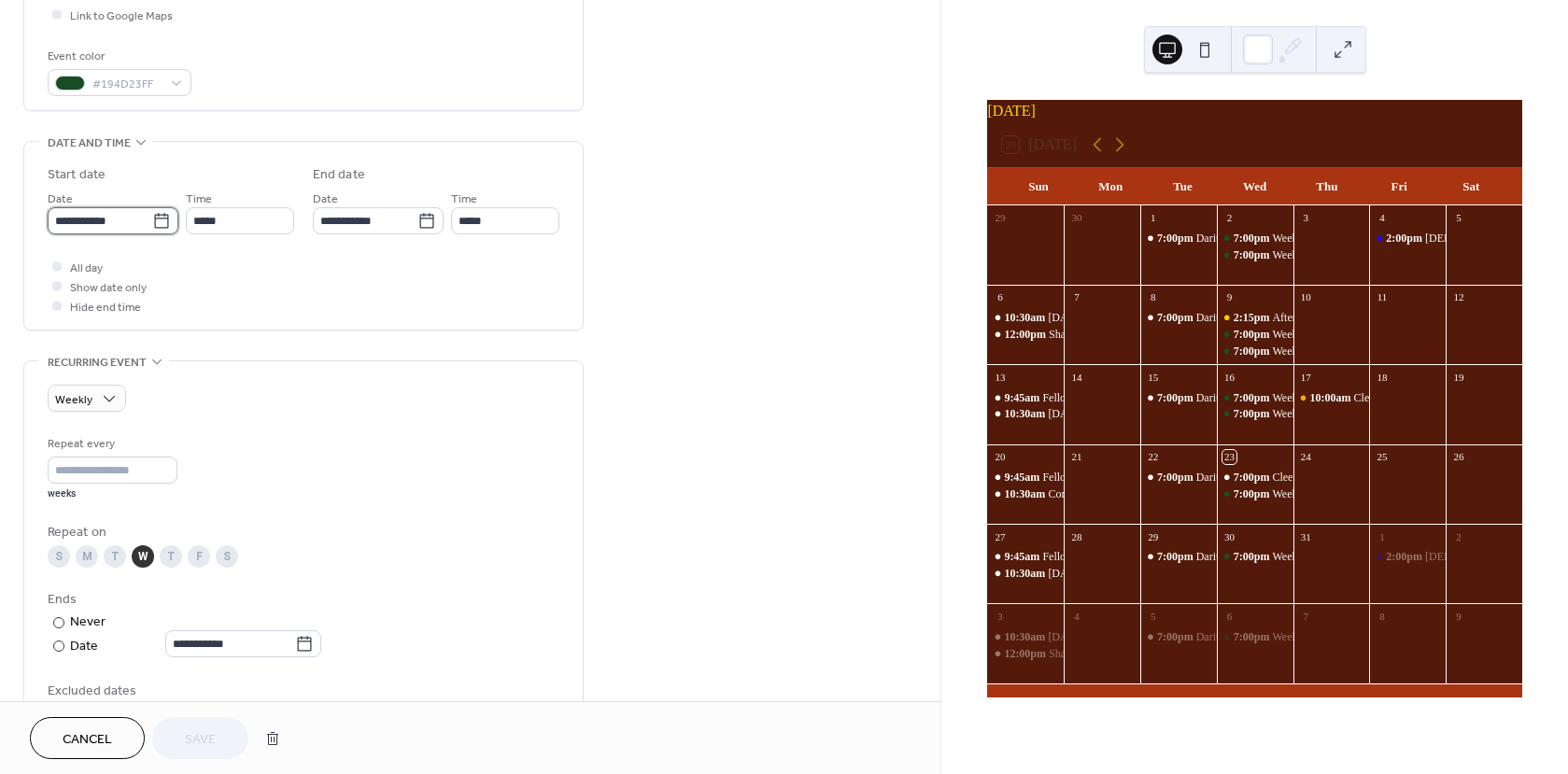 click on "**********" at bounding box center (100, 220) 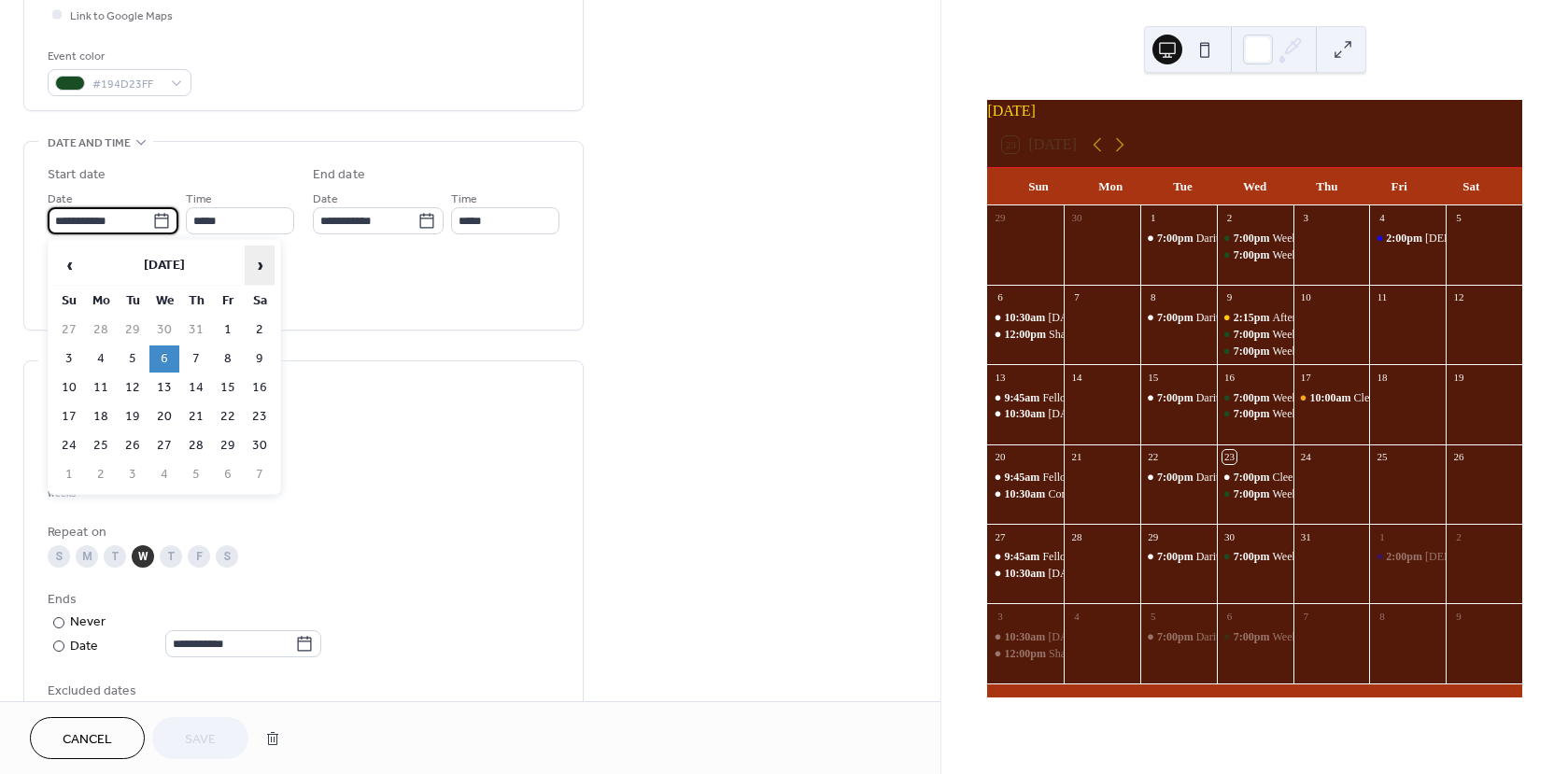 click on "›" at bounding box center (260, 265) 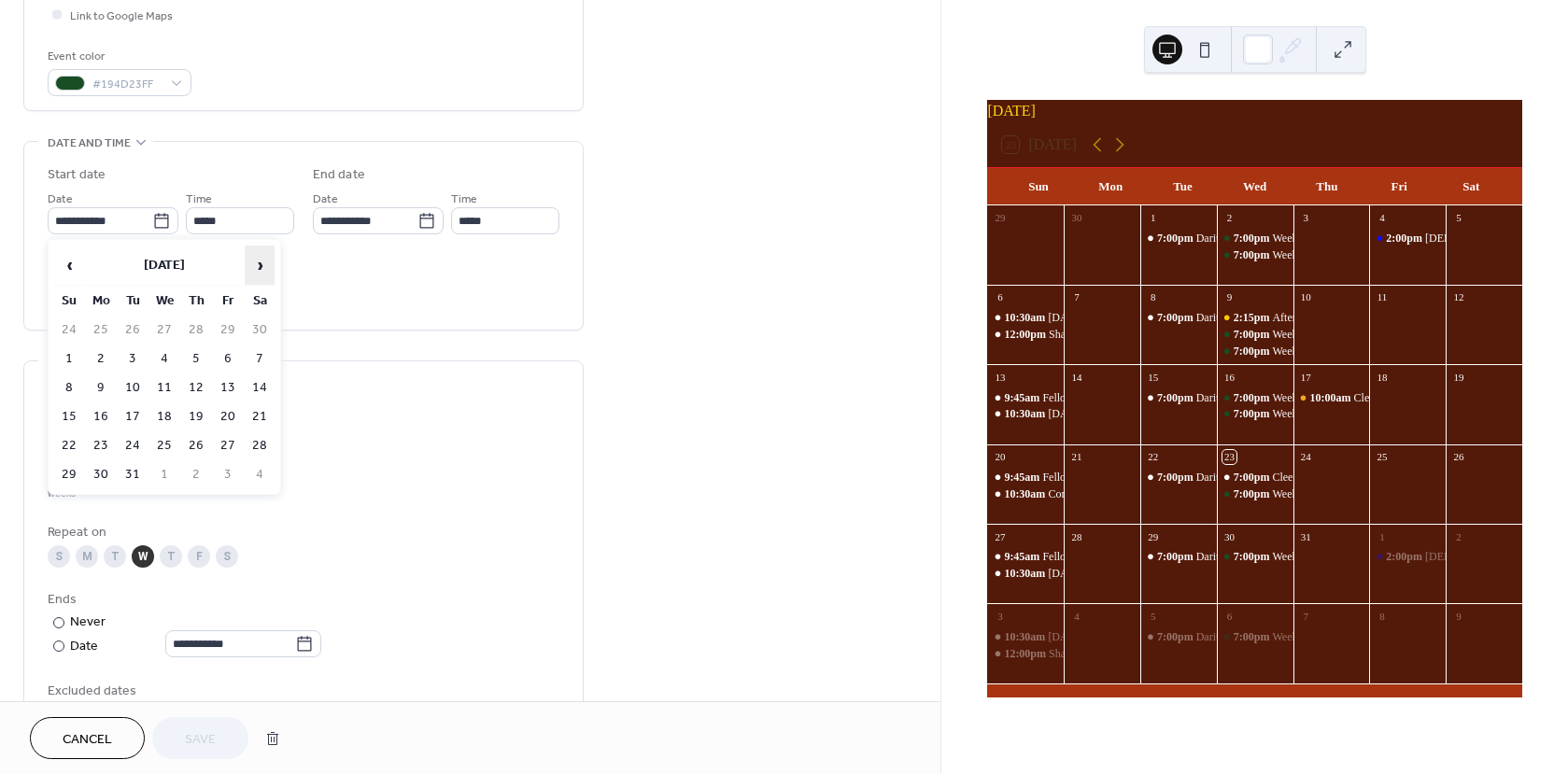 click on "›" at bounding box center (260, 265) 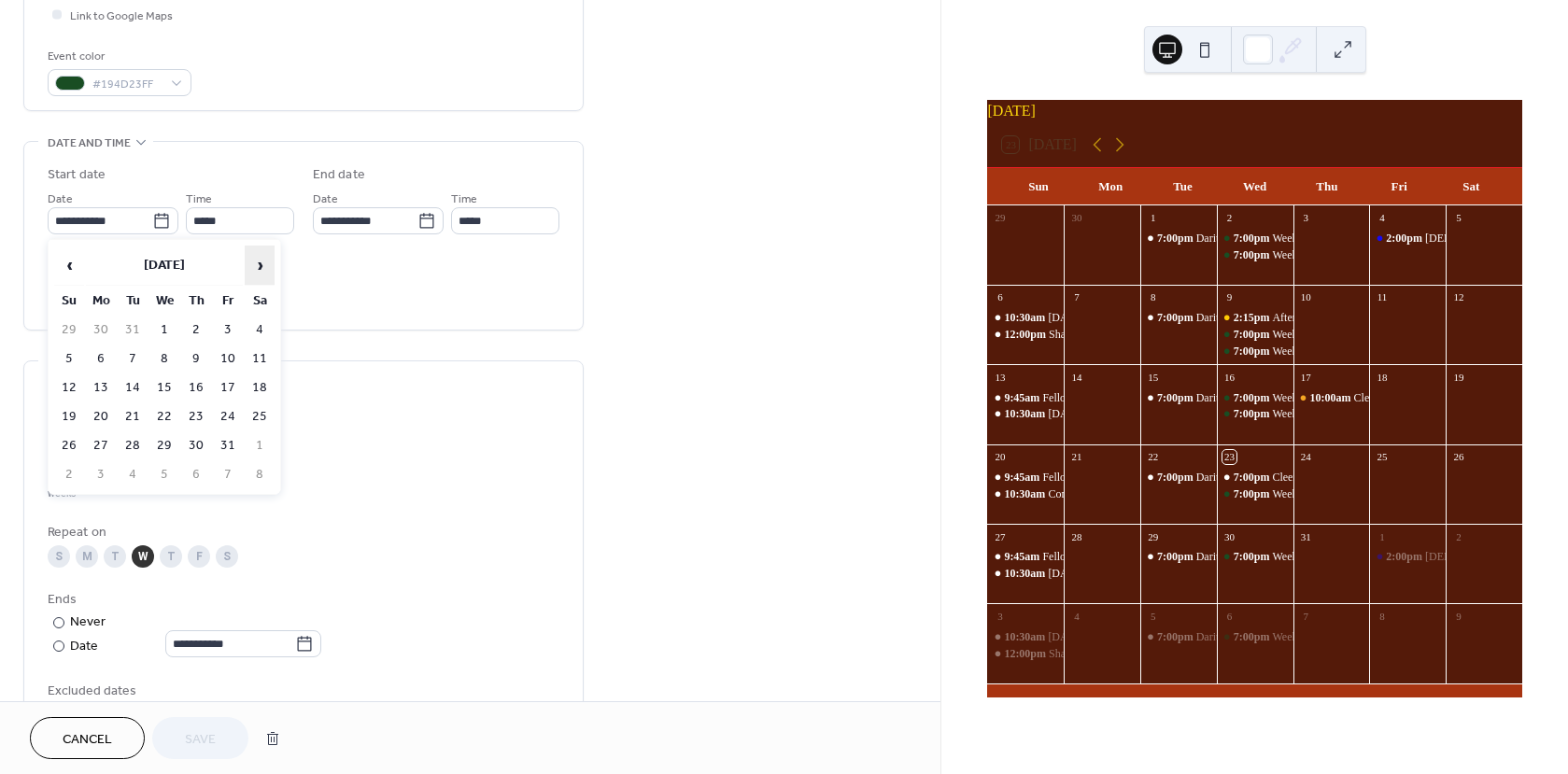 click on "›" at bounding box center [260, 265] 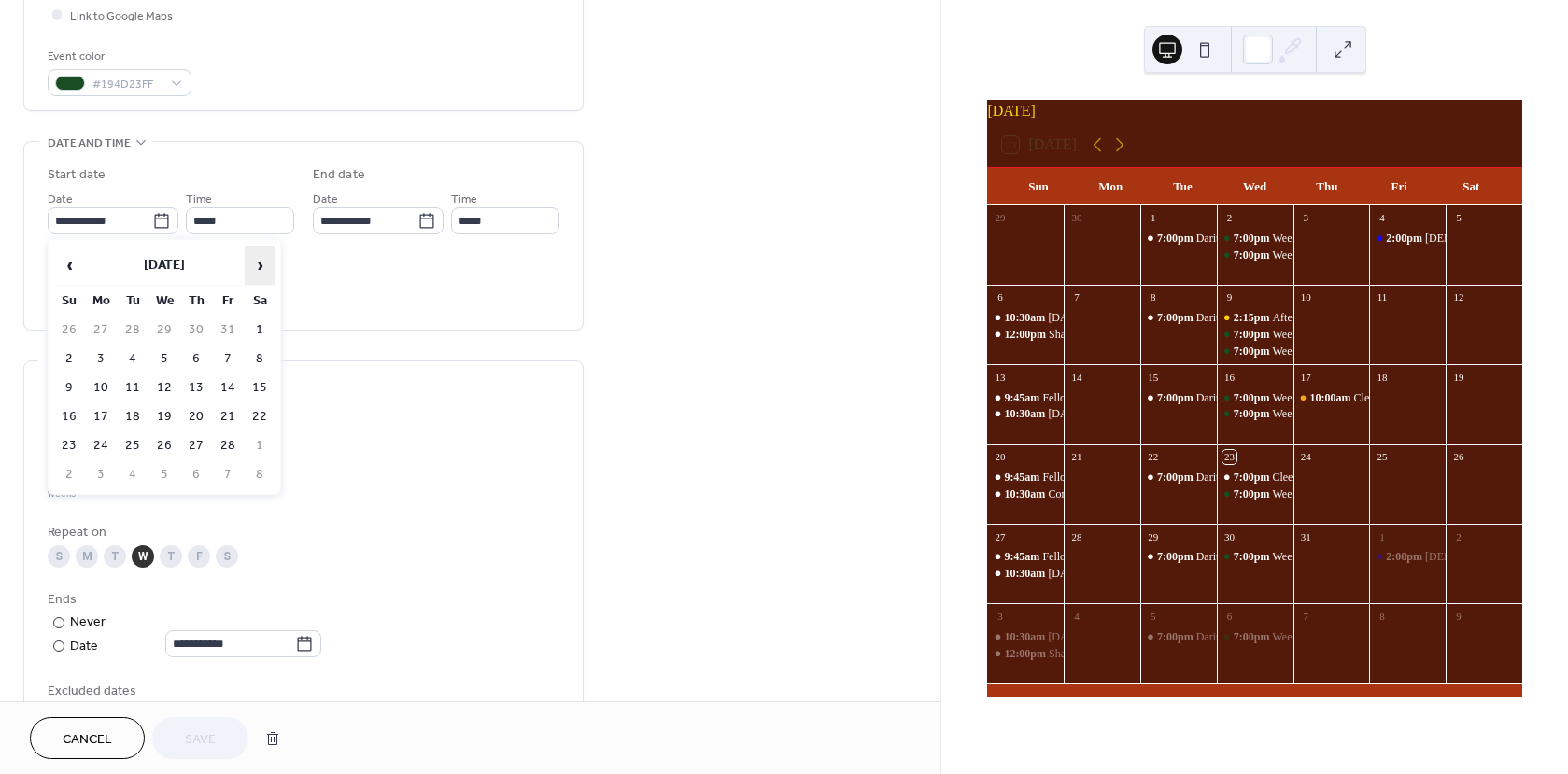 click on "›" at bounding box center (260, 265) 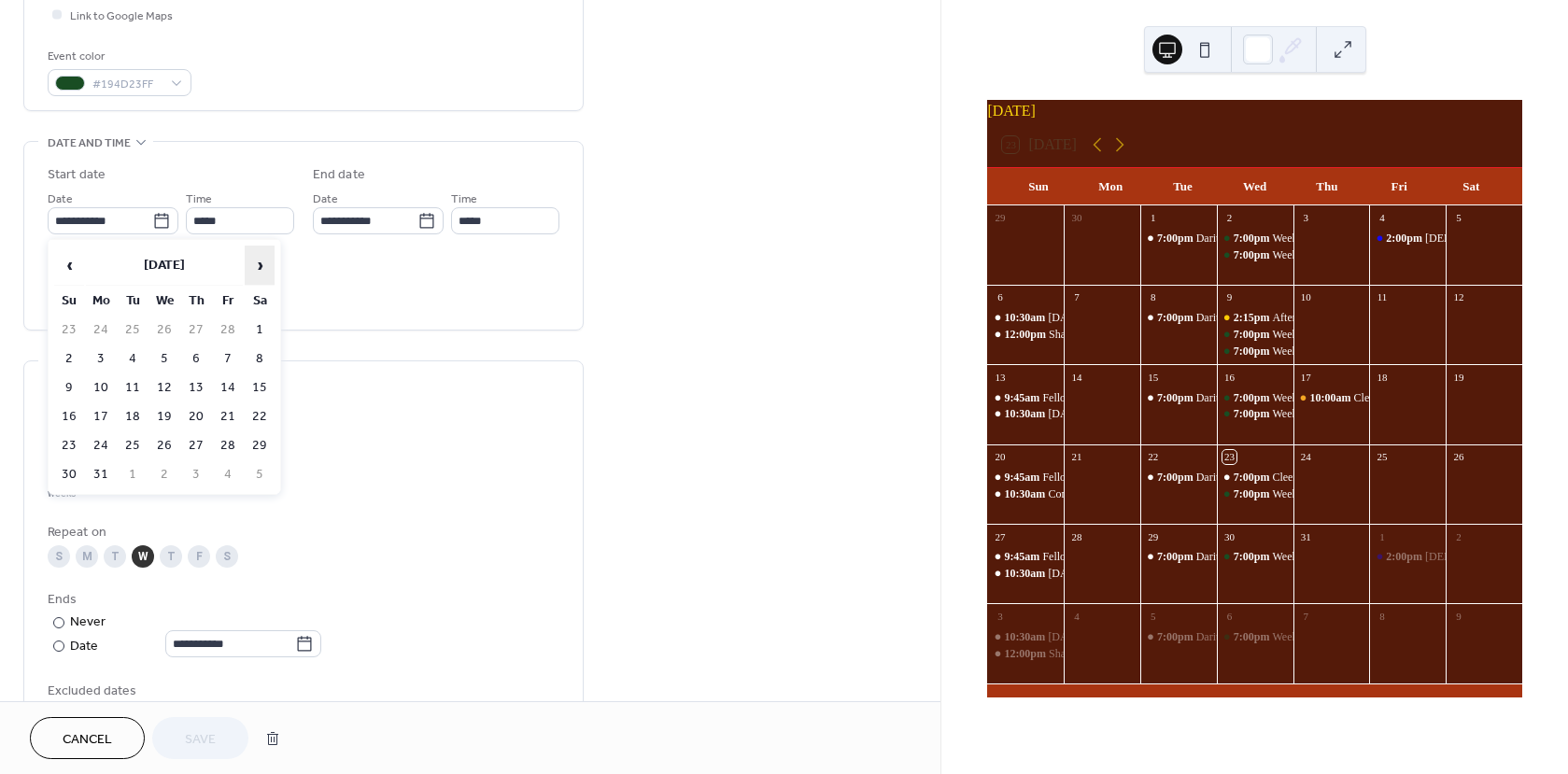 click on "›" at bounding box center [260, 265] 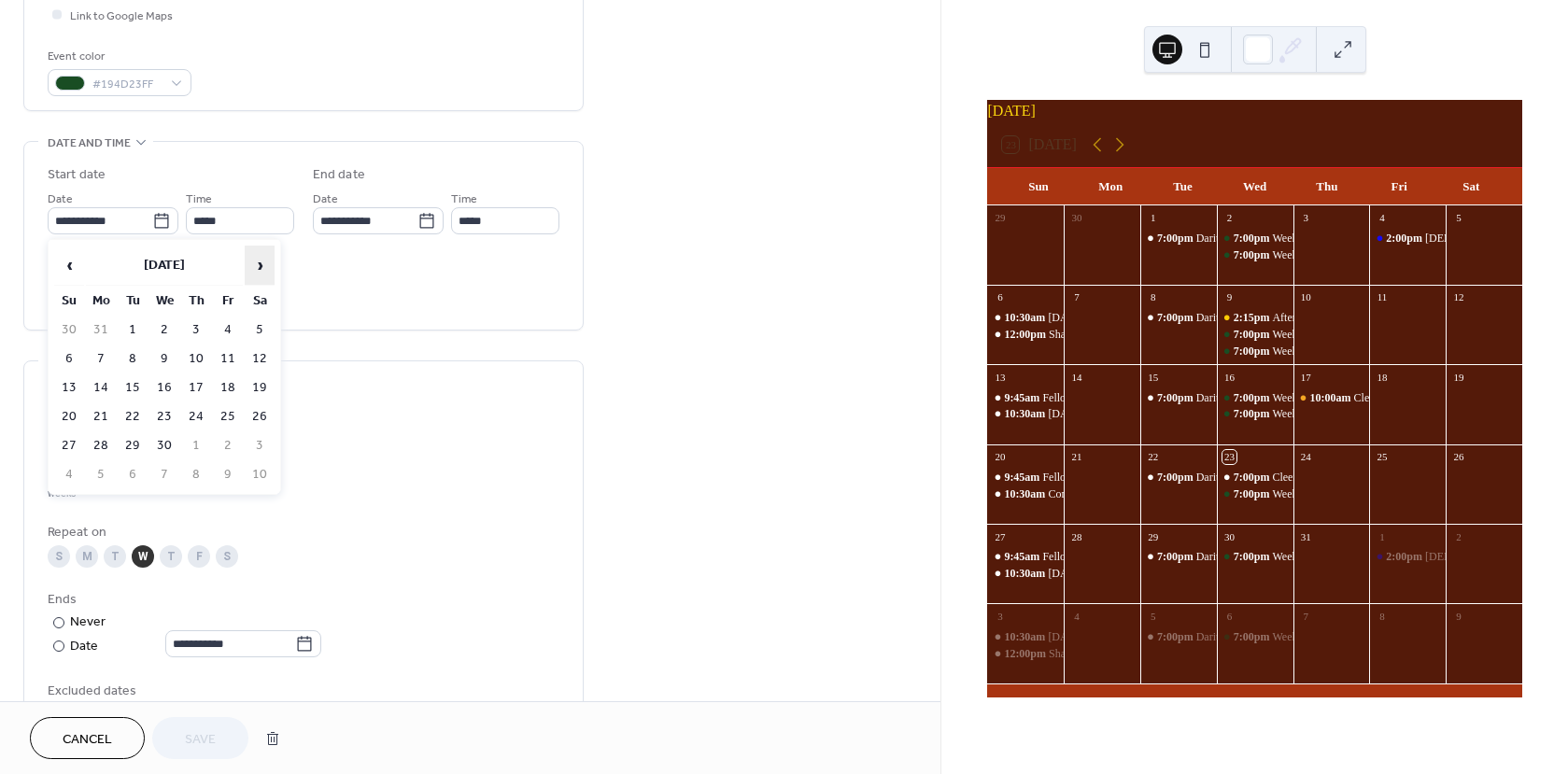 click on "›" at bounding box center [260, 265] 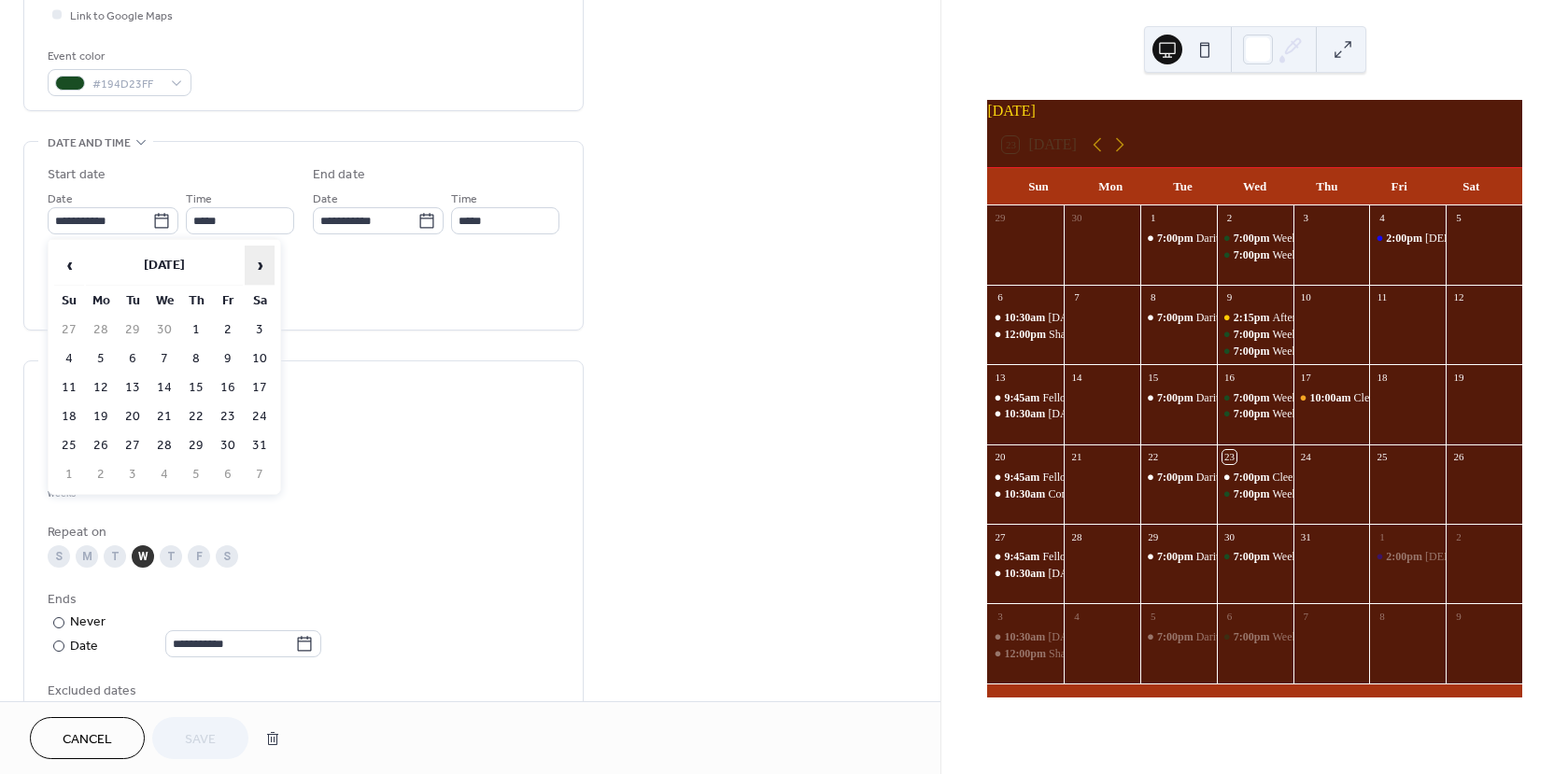 click on "›" at bounding box center (260, 265) 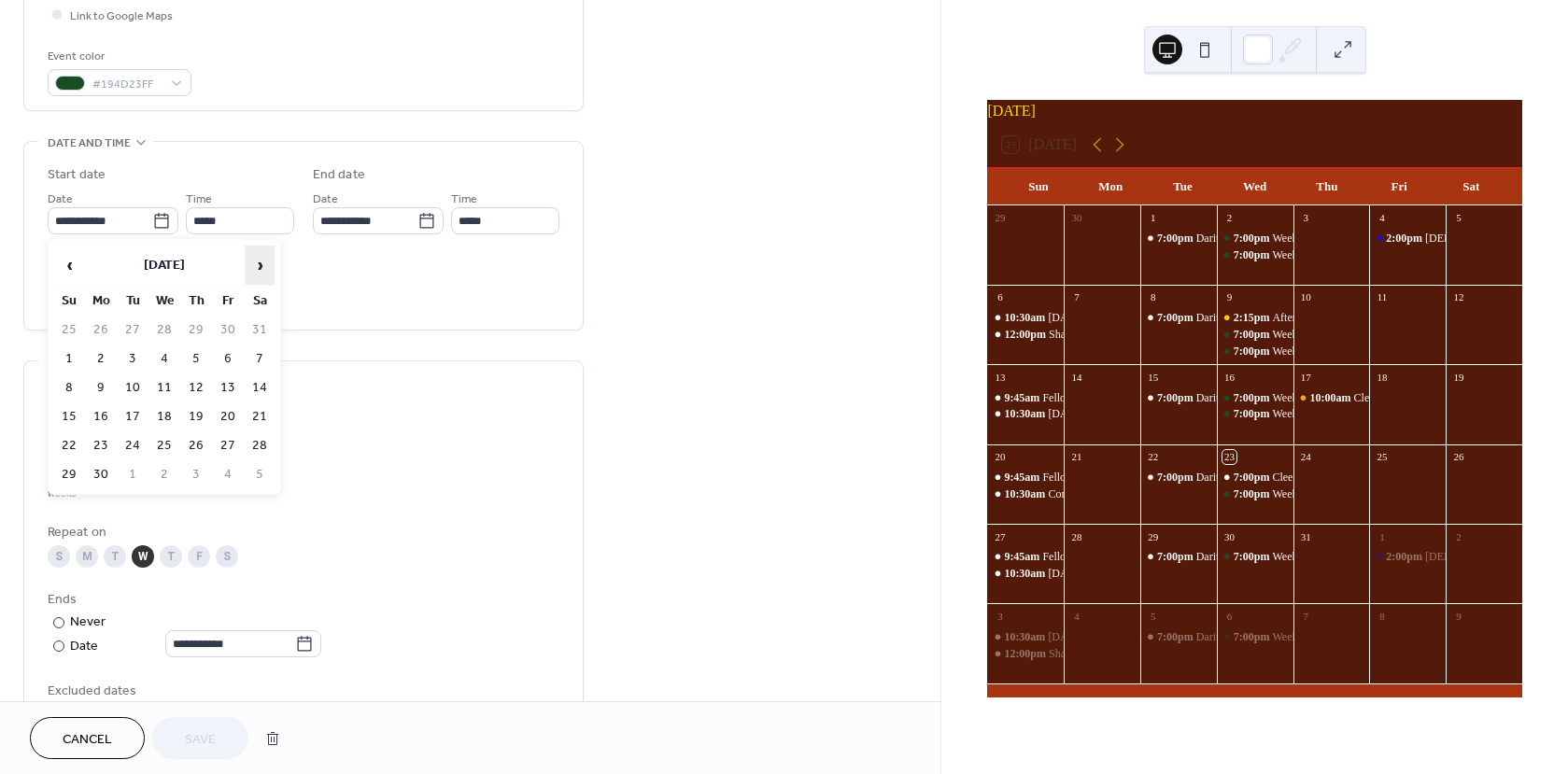 click on "›" at bounding box center [260, 265] 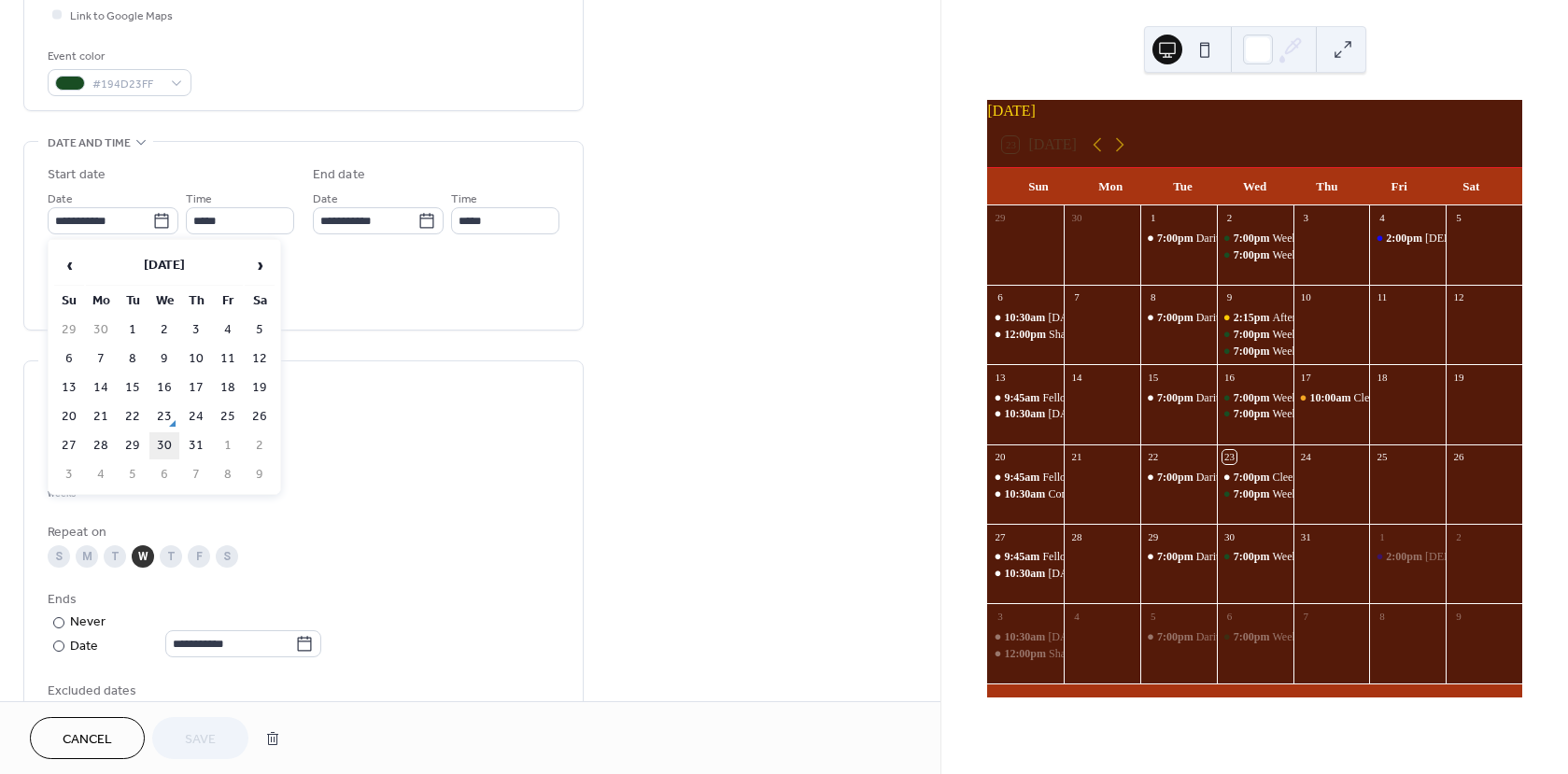 click on "30" at bounding box center [164, 445] 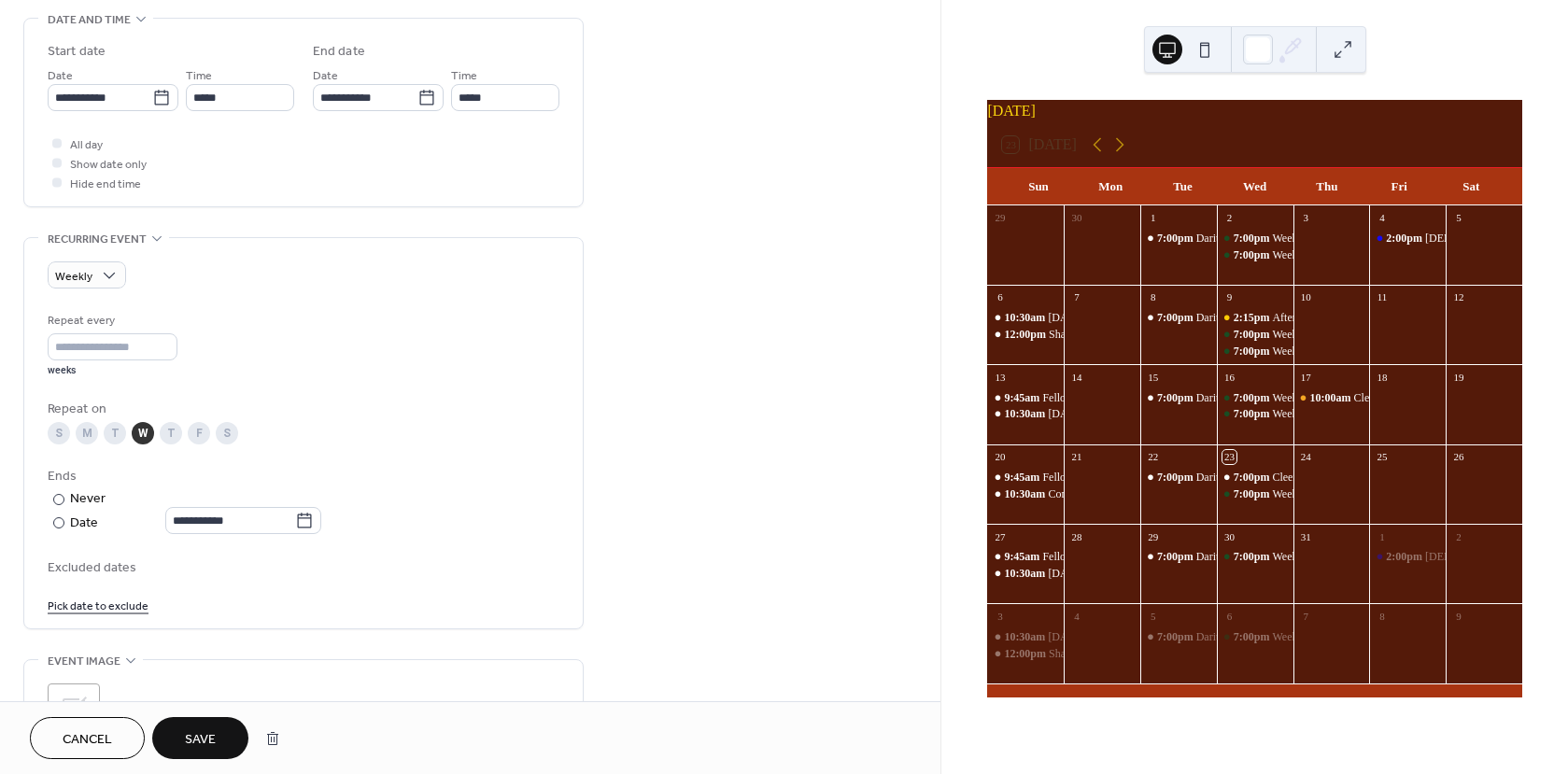 scroll, scrollTop: 747, scrollLeft: 0, axis: vertical 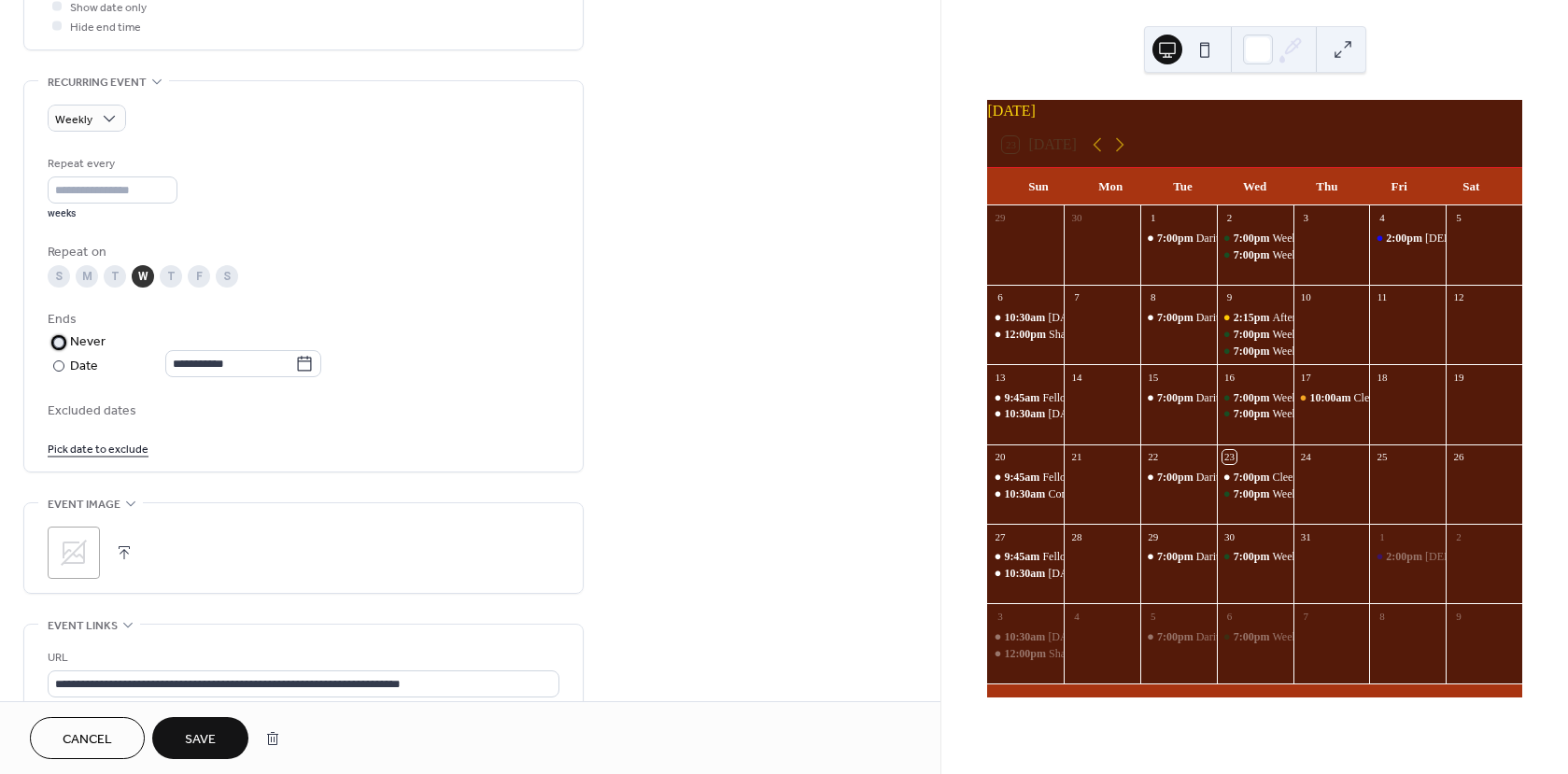 click at bounding box center (59, 343) 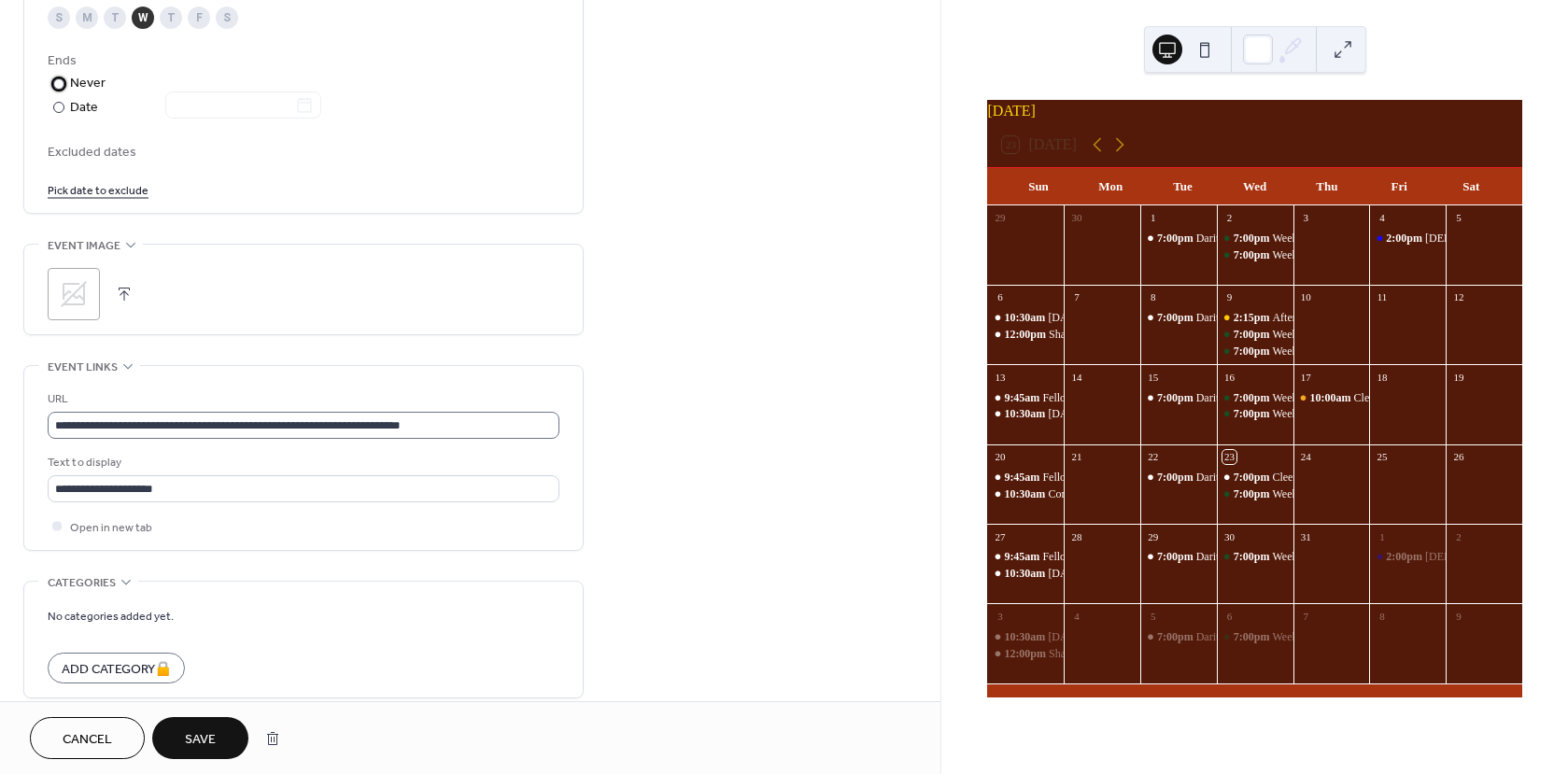 scroll, scrollTop: 1027, scrollLeft: 0, axis: vertical 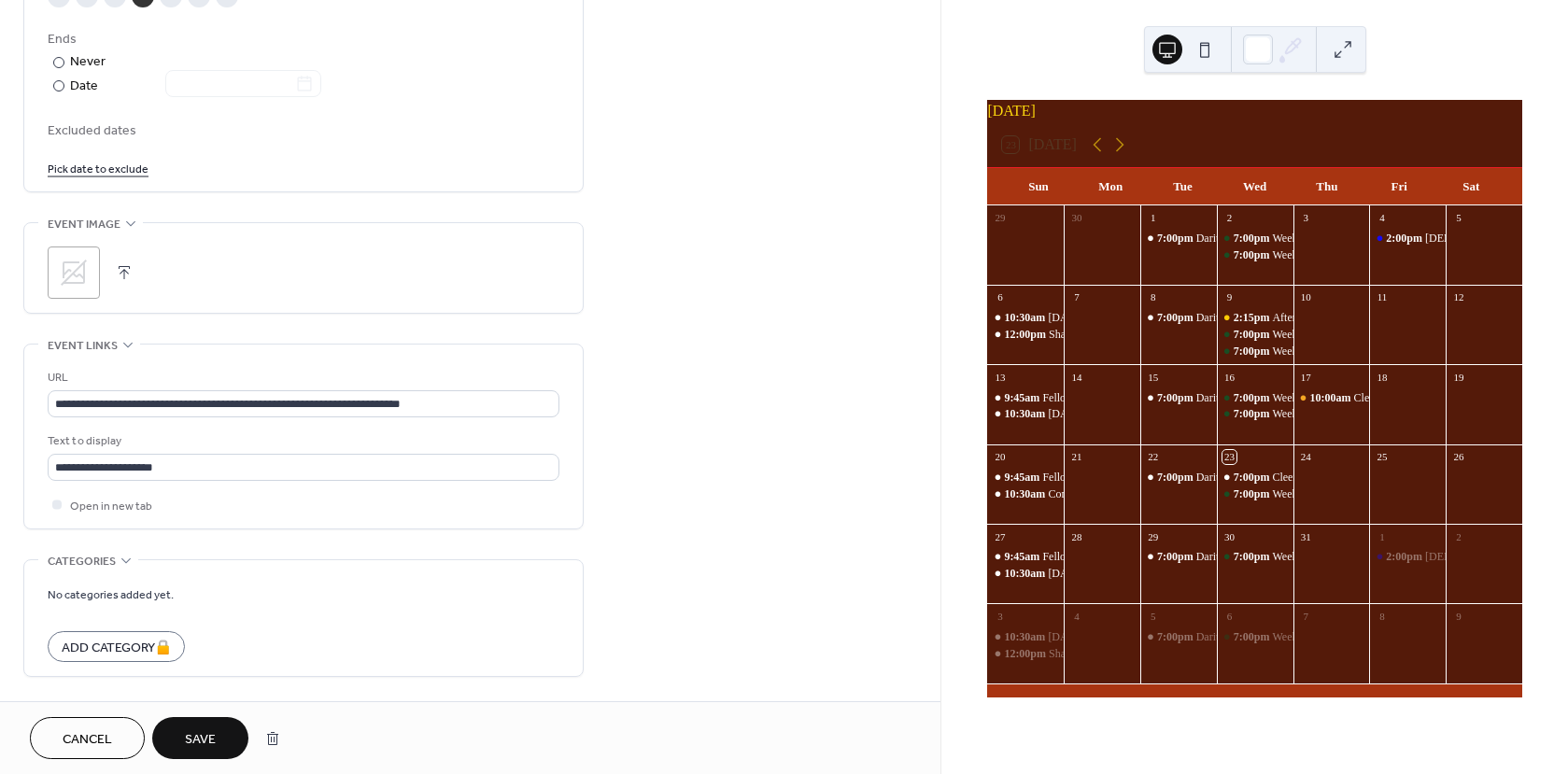 click on "Save" at bounding box center (200, 739) 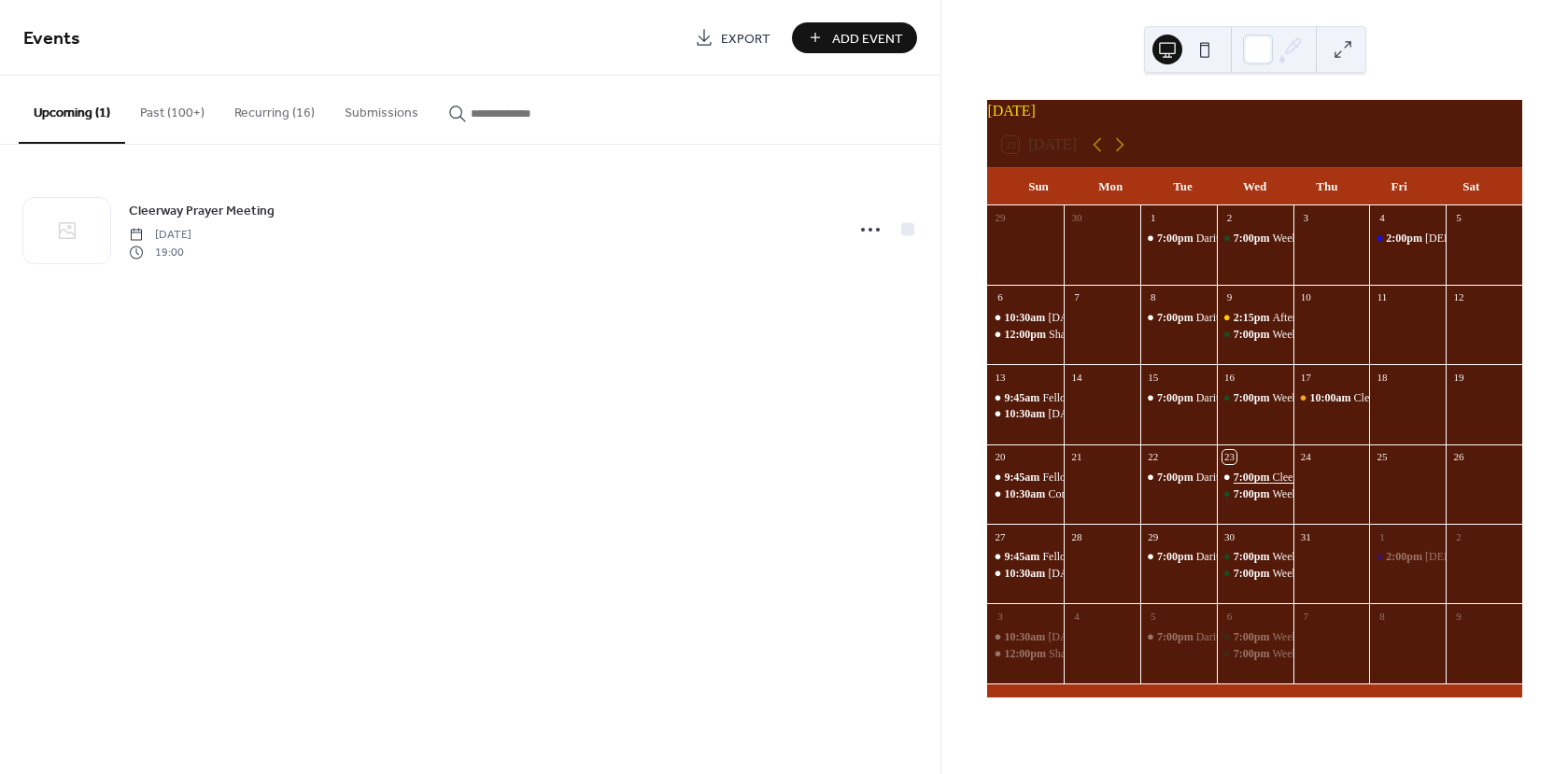 click on "7:00pm" at bounding box center [1253, 477] 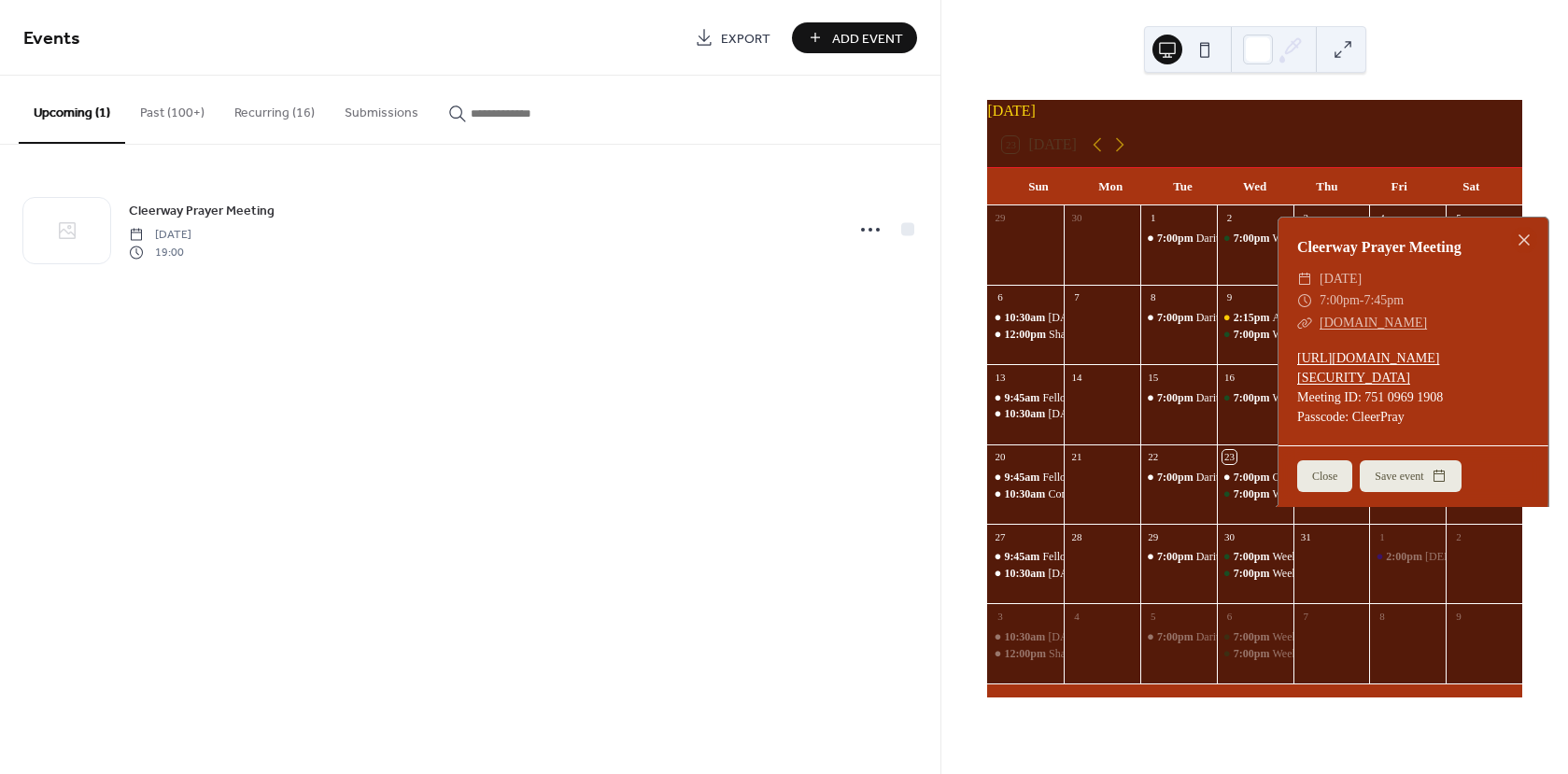 click on "Close" at bounding box center (1324, 476) 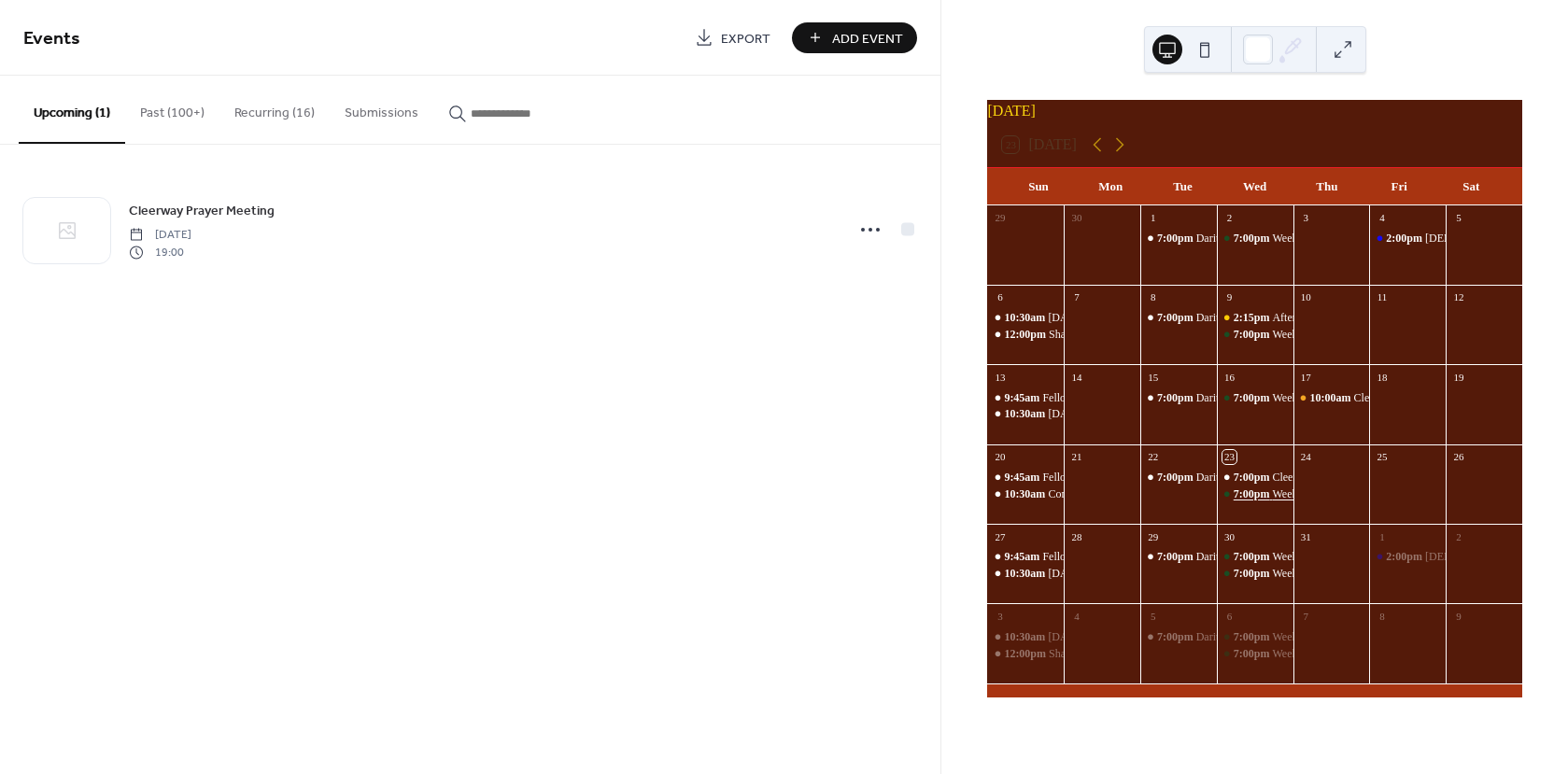 click on "7:00pm" at bounding box center (1253, 494) 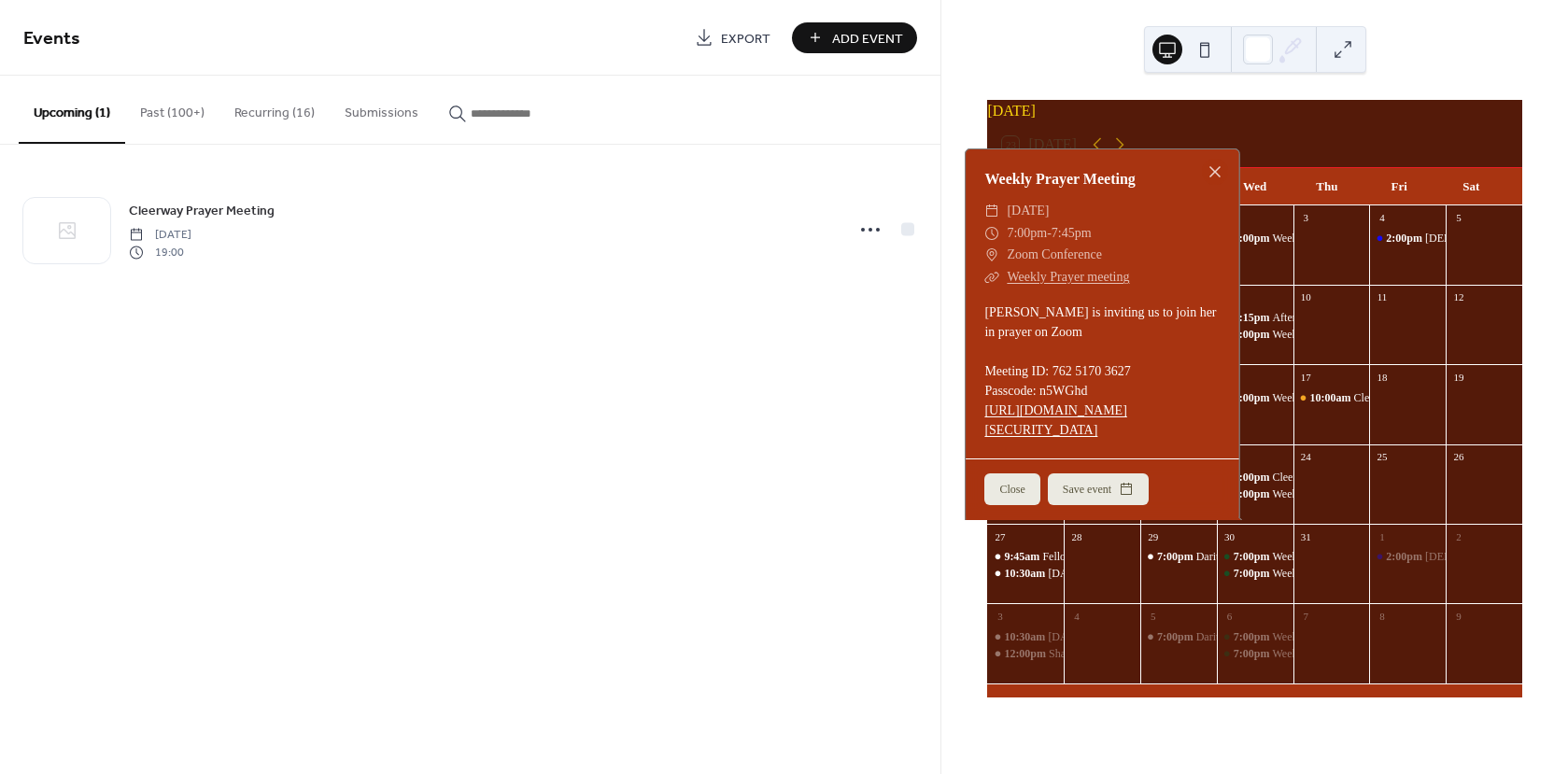 click on "Close" at bounding box center (1011, 489) 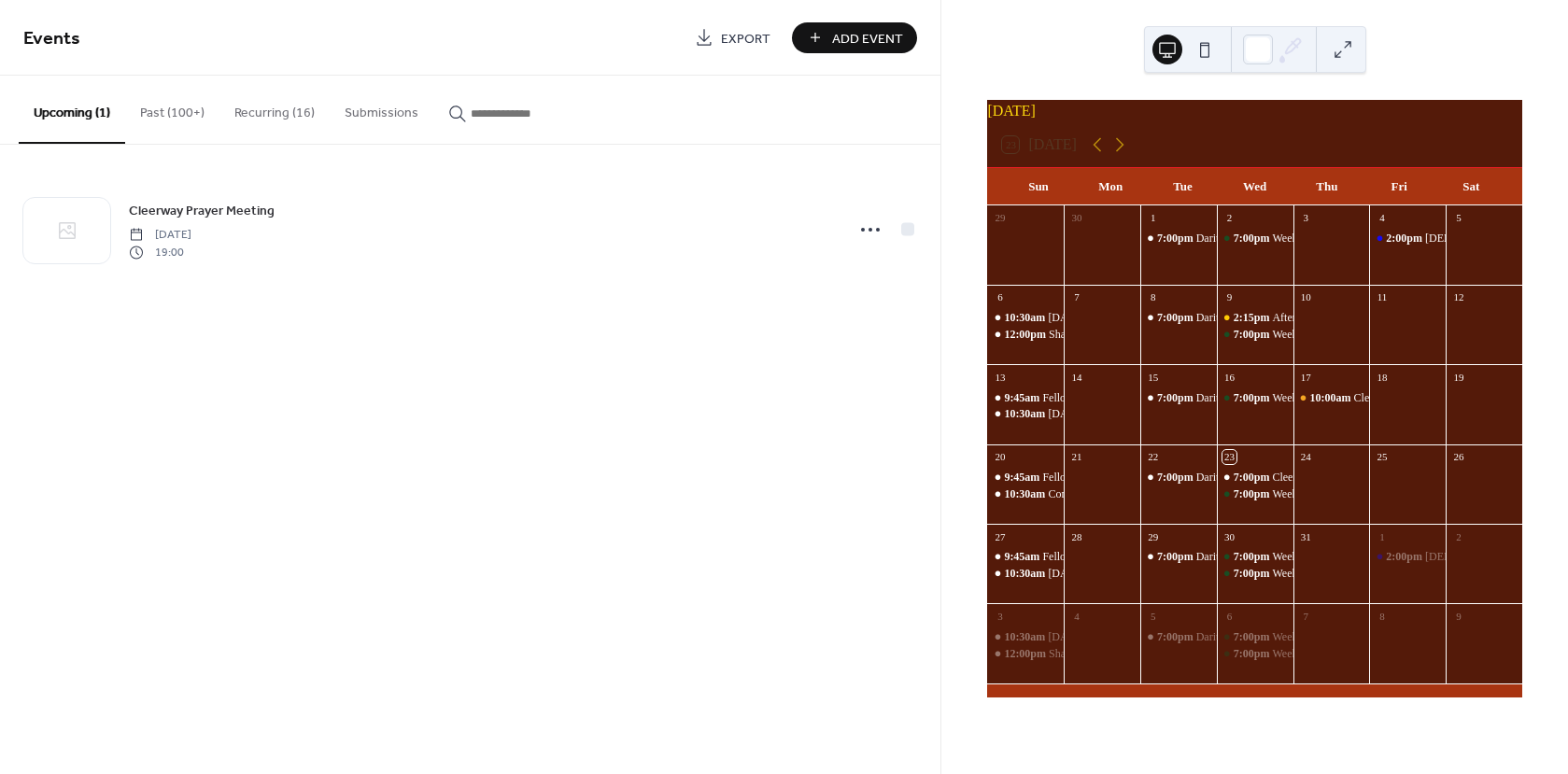 click on "Recurring (16)" at bounding box center (275, 108) 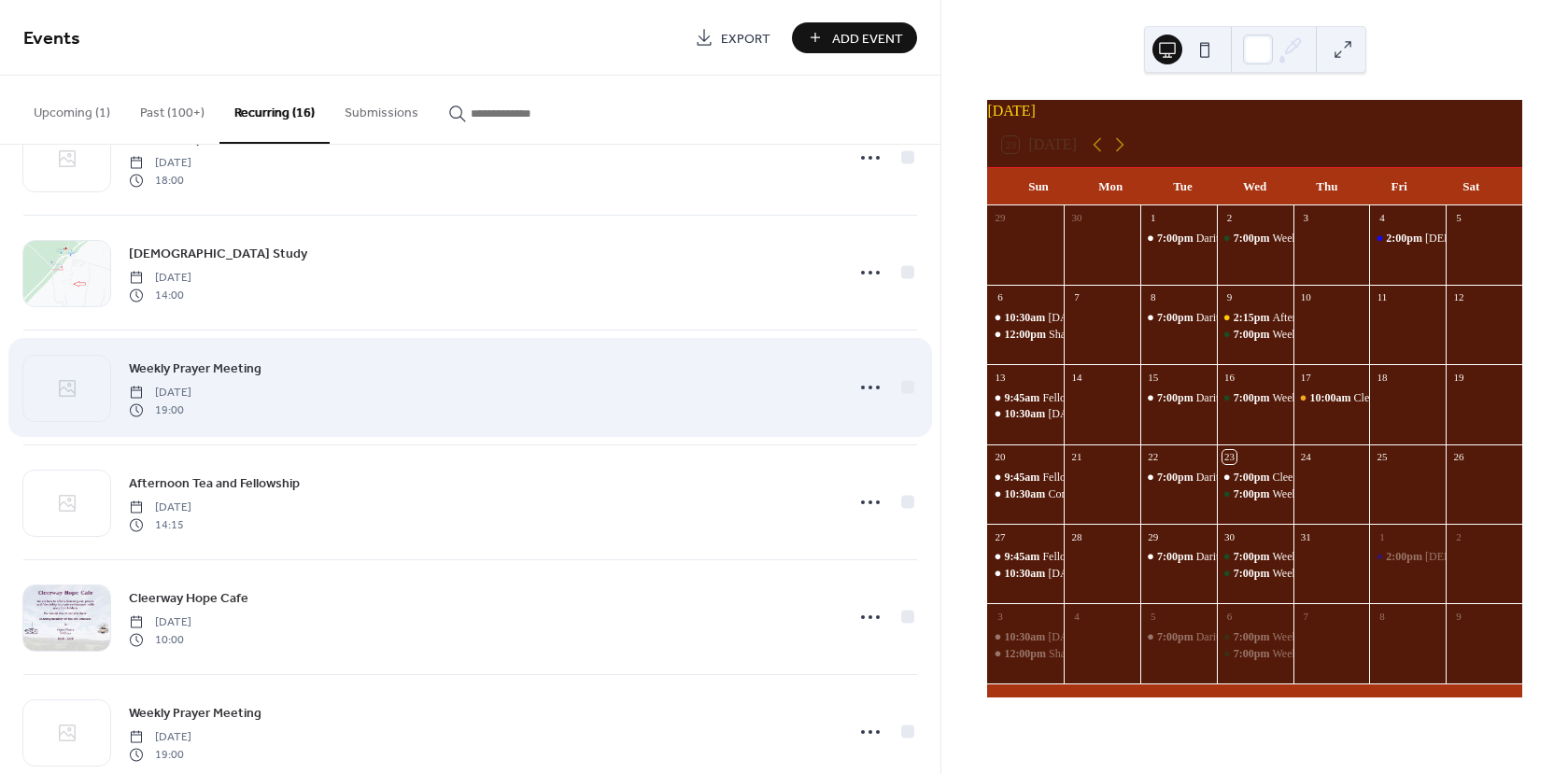 scroll, scrollTop: 1263, scrollLeft: 0, axis: vertical 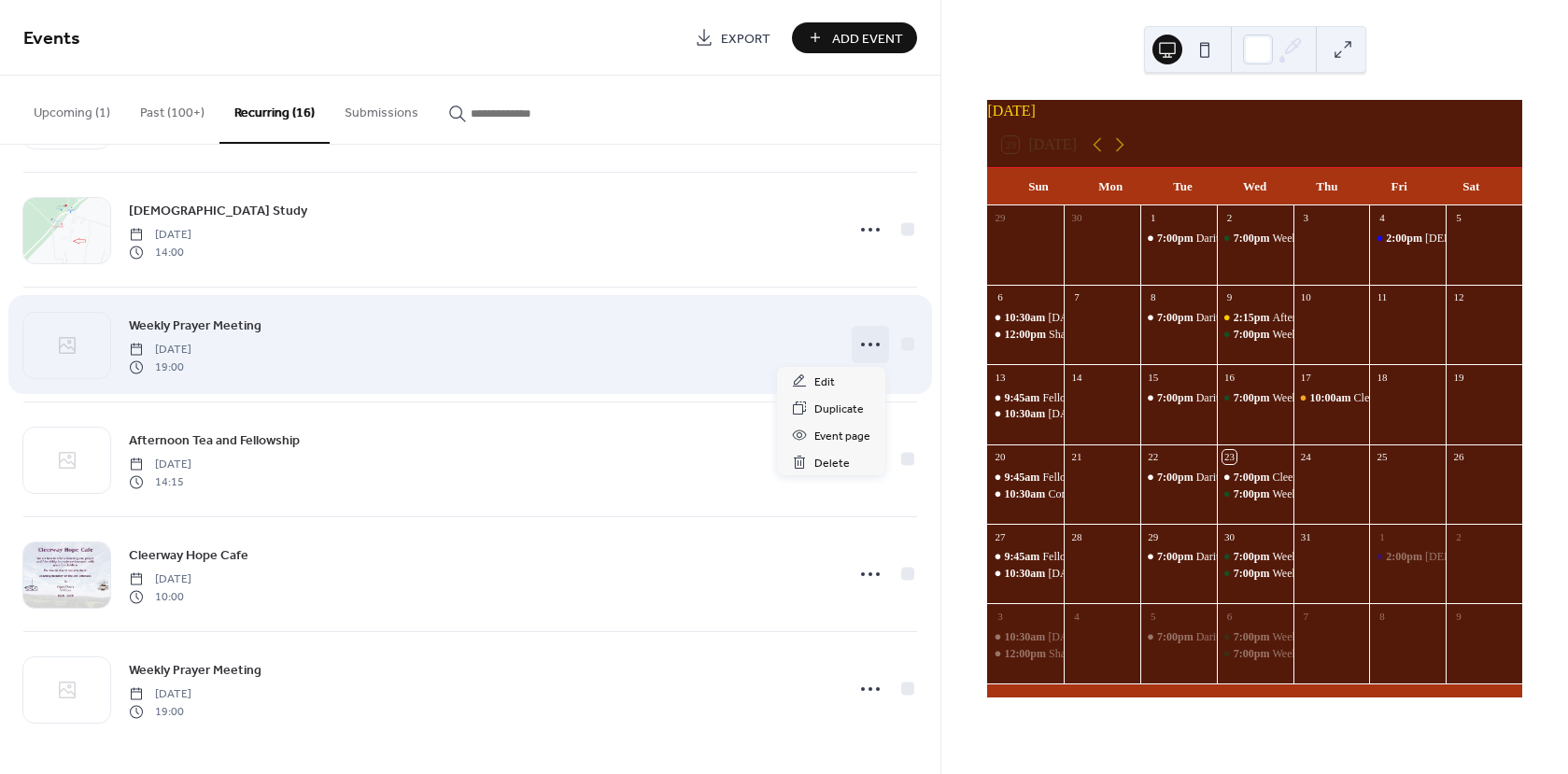 click 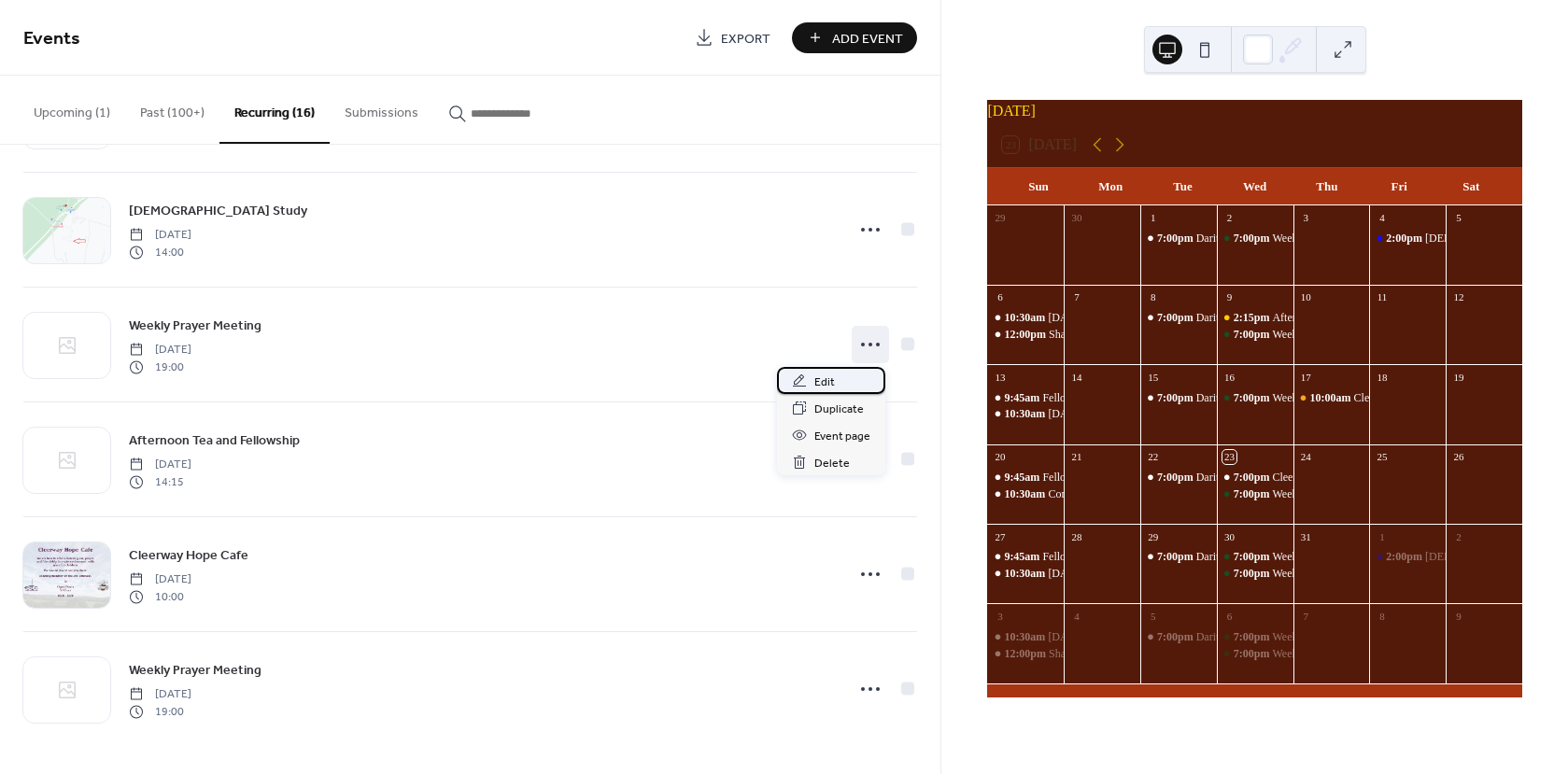 click on "Edit" at bounding box center [825, 382] 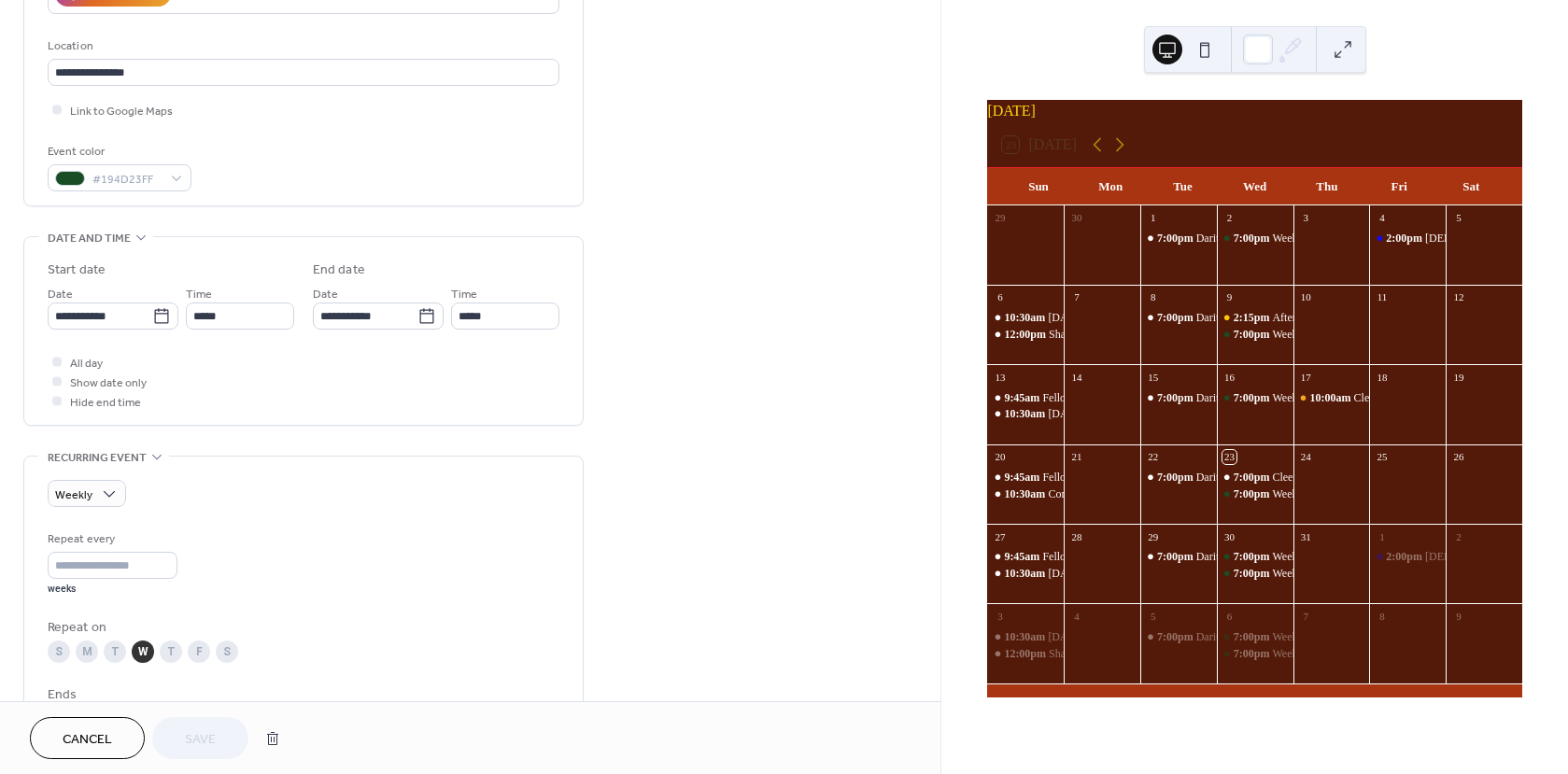 scroll, scrollTop: 373, scrollLeft: 0, axis: vertical 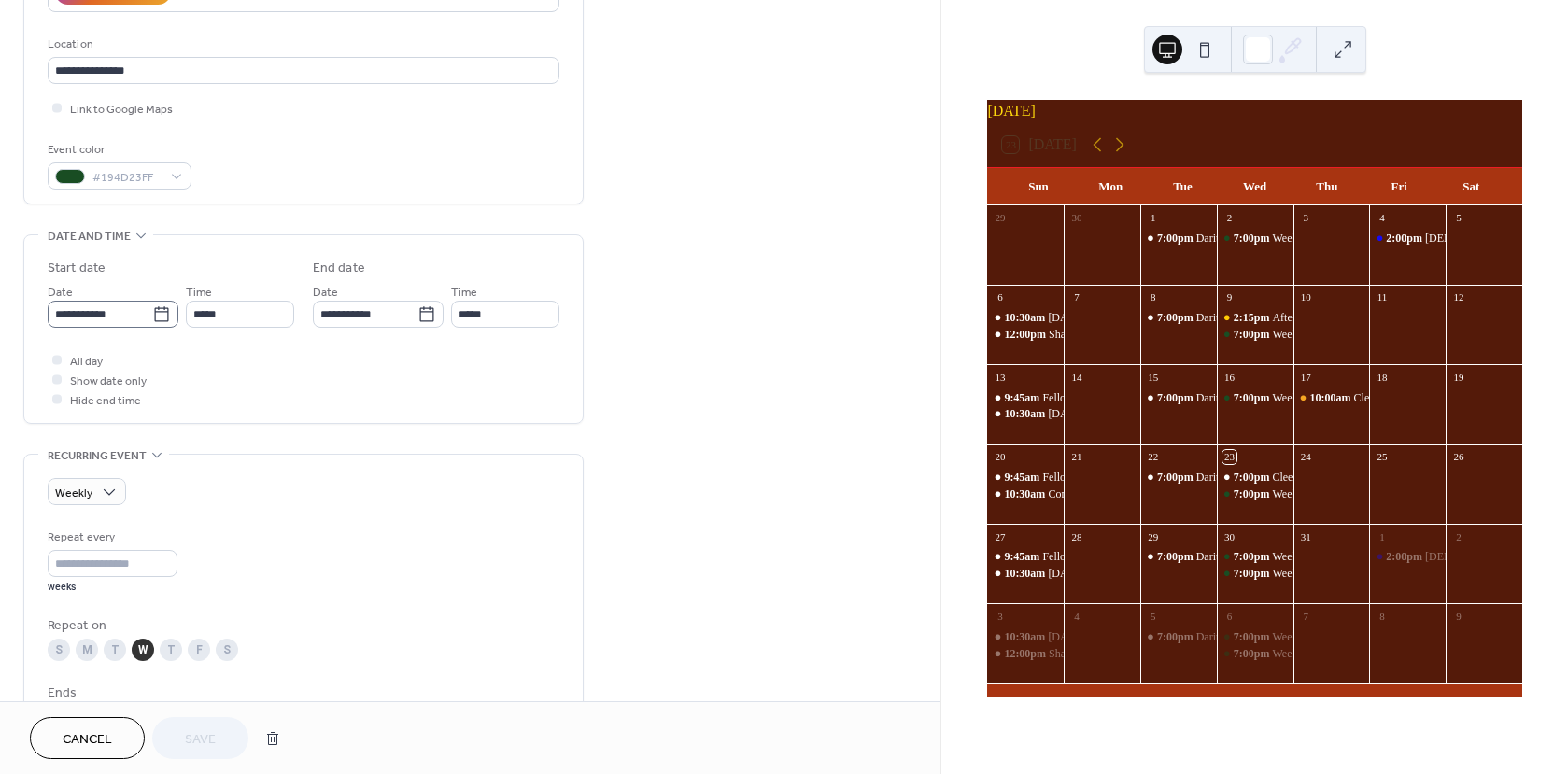 click 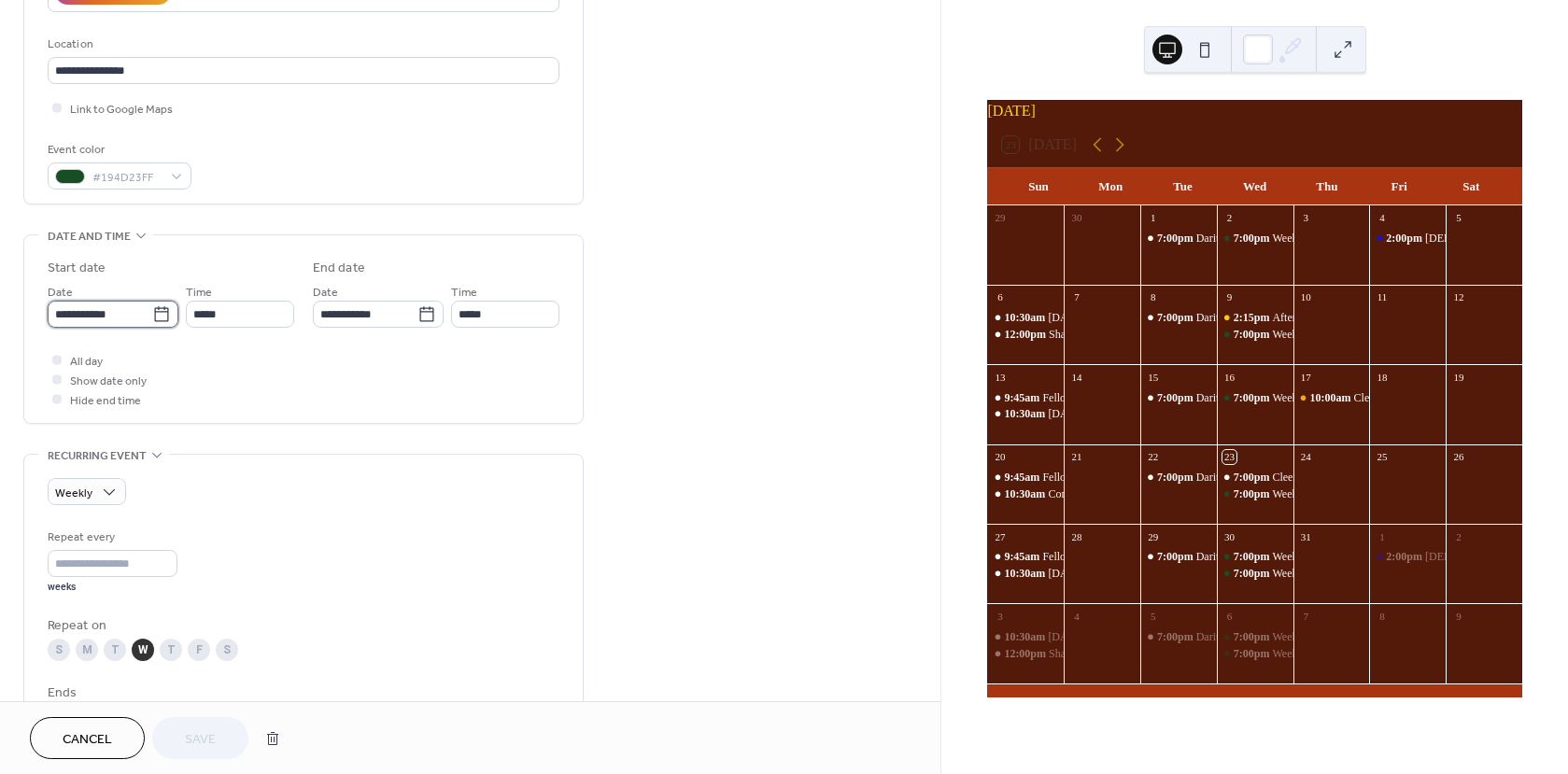 click on "**********" at bounding box center (100, 314) 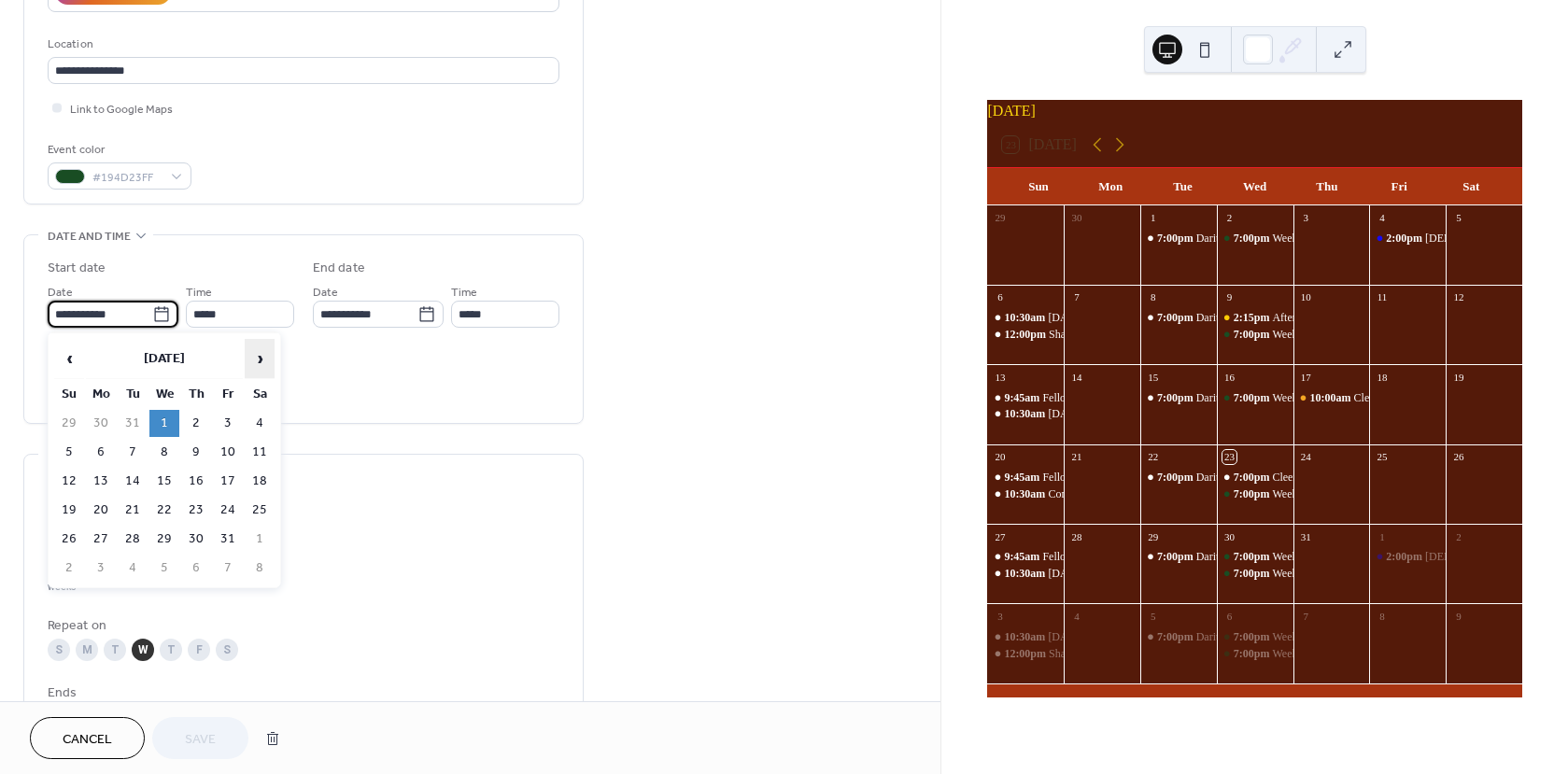 click on "›" at bounding box center (260, 359) 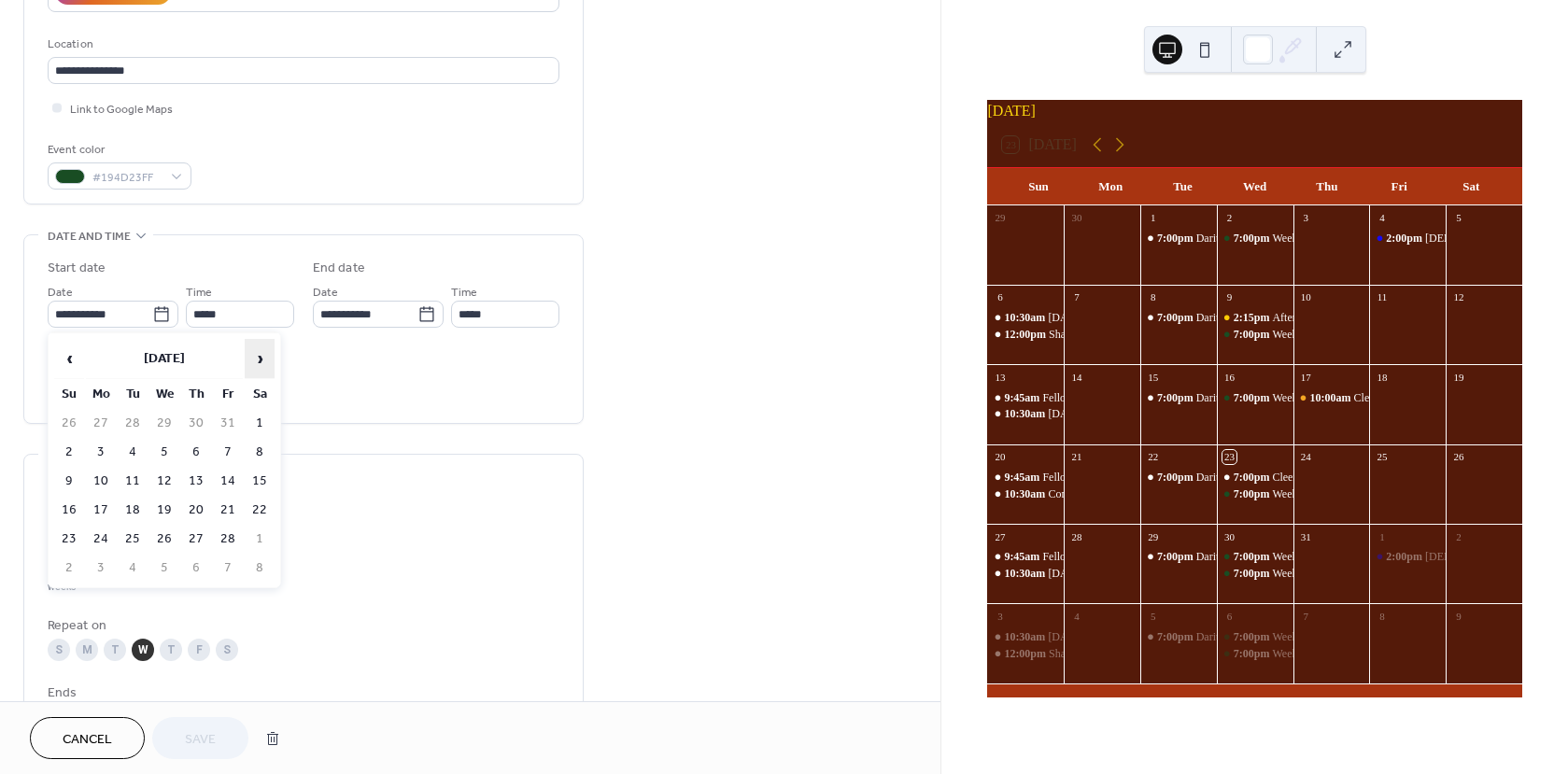 click on "›" at bounding box center [260, 359] 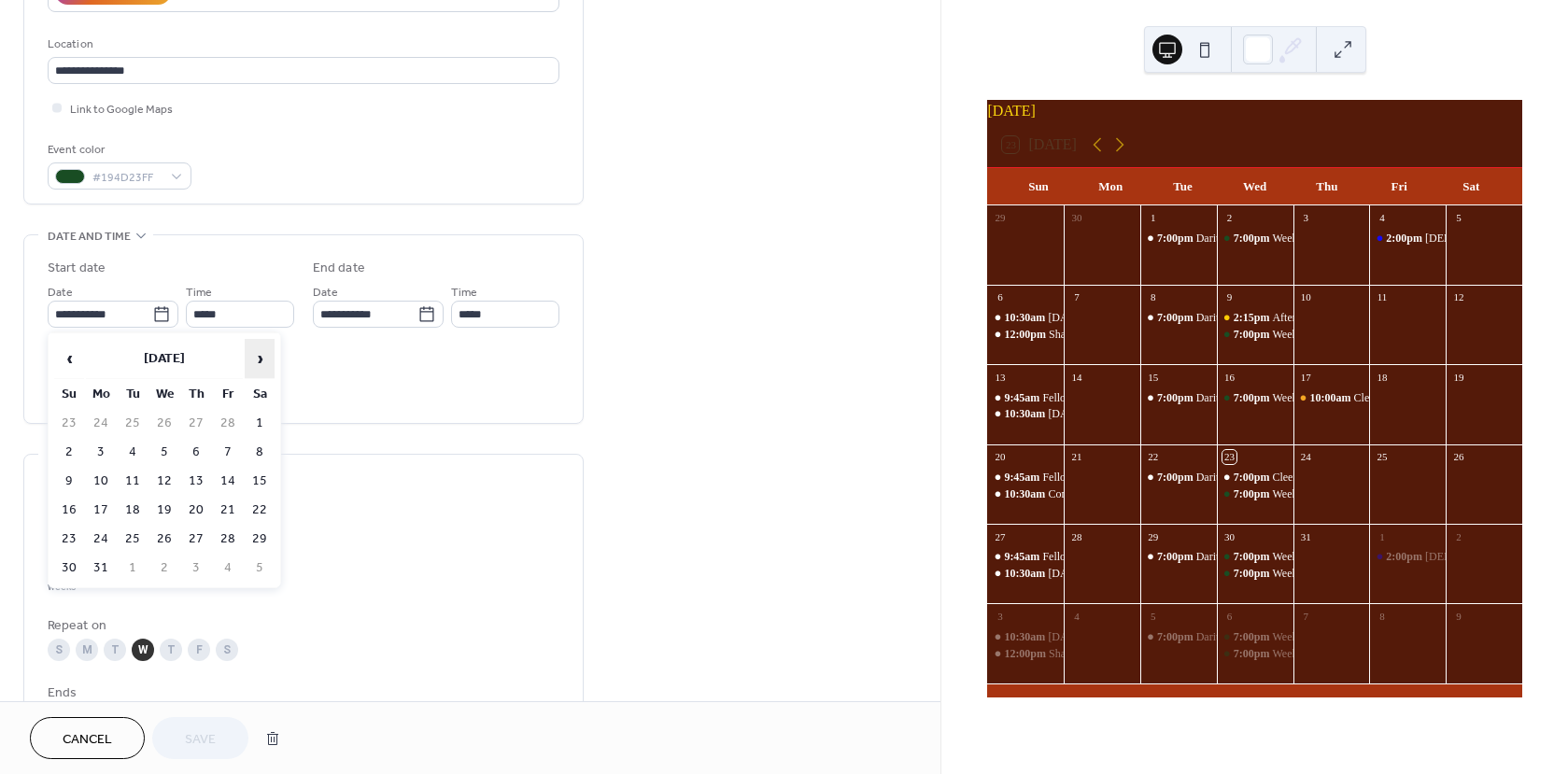 click on "›" at bounding box center (260, 359) 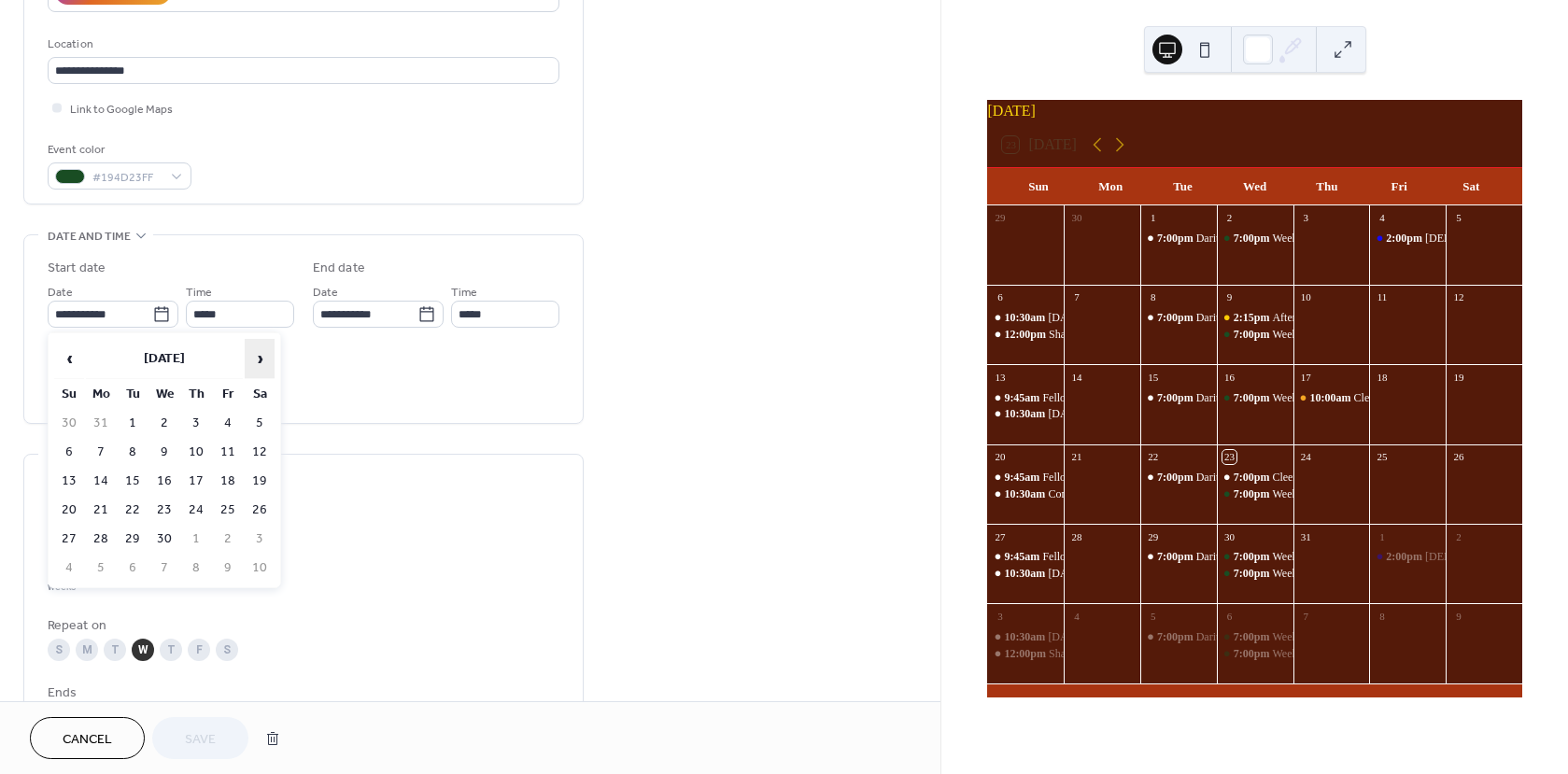 click on "›" at bounding box center (260, 359) 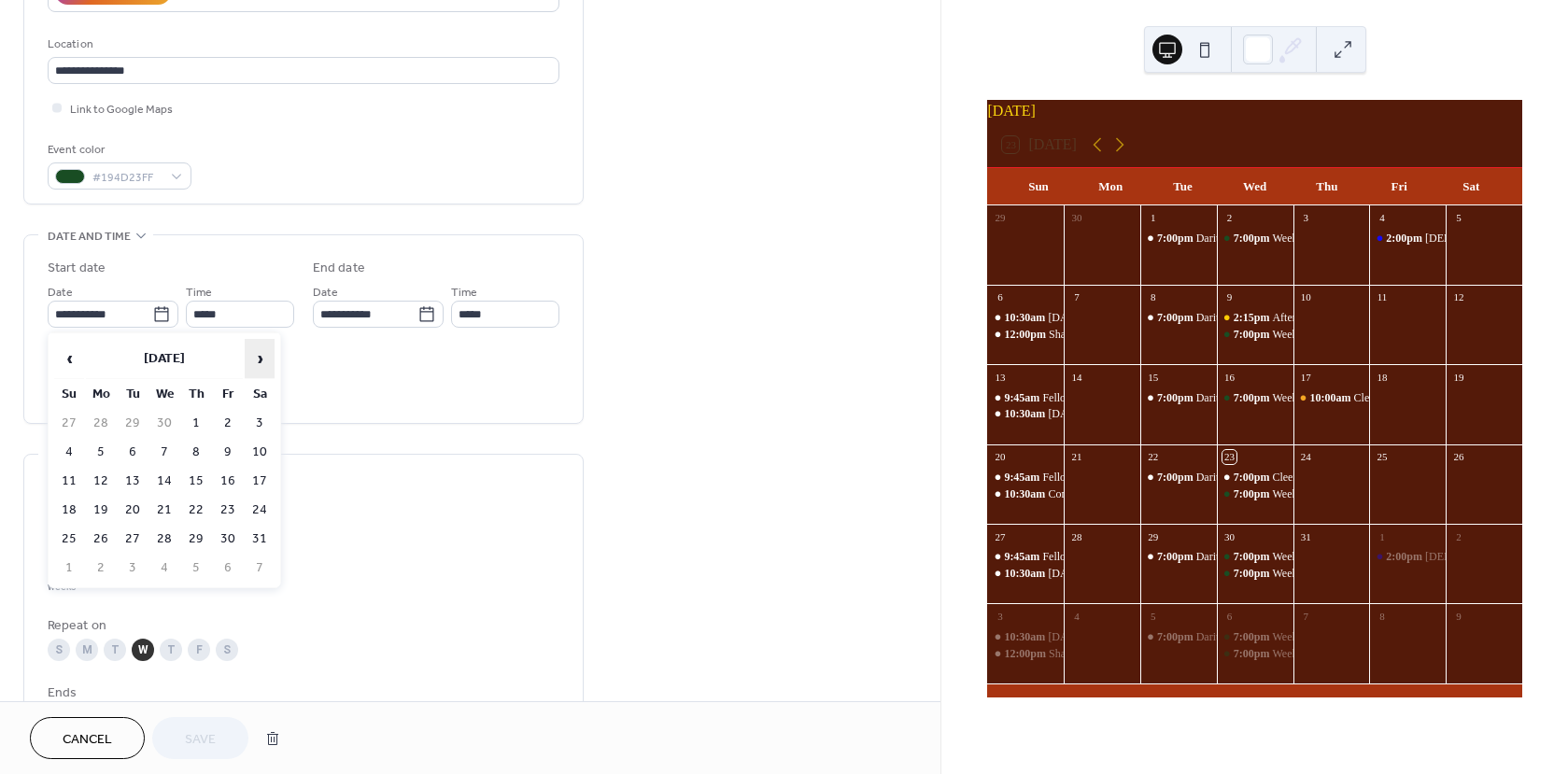 click on "›" at bounding box center [260, 359] 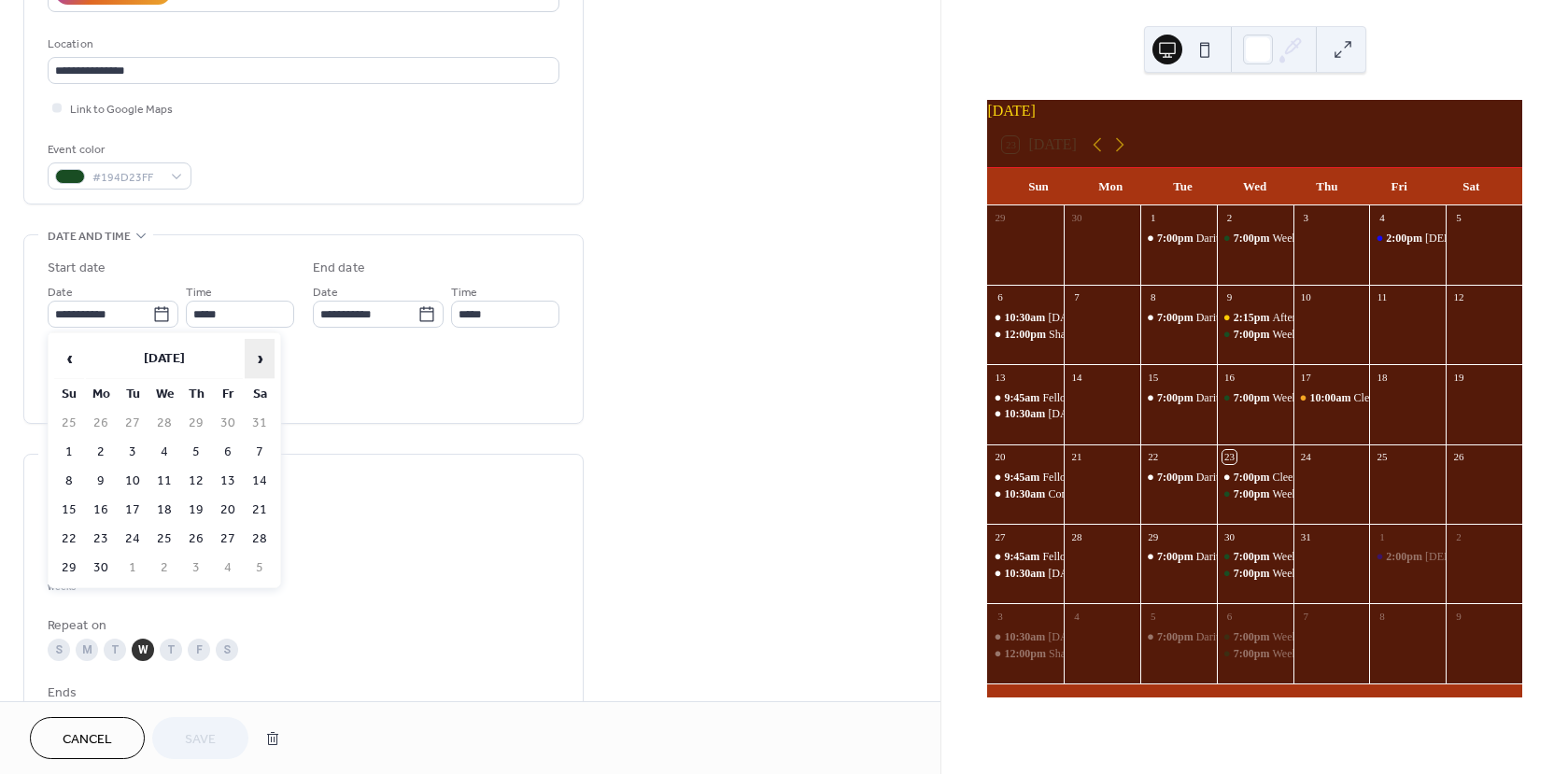 click on "›" at bounding box center [260, 359] 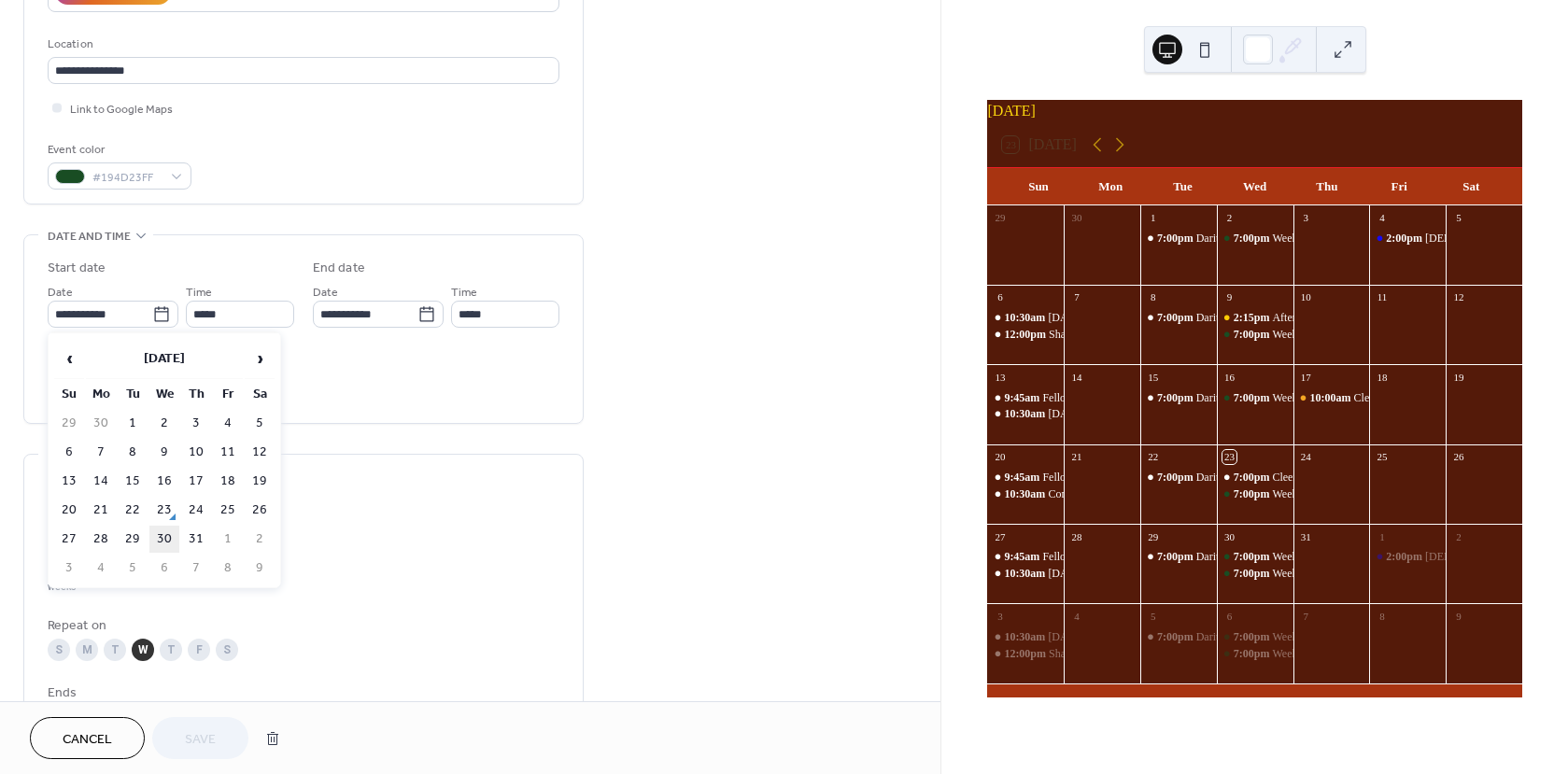 click on "30" at bounding box center [164, 539] 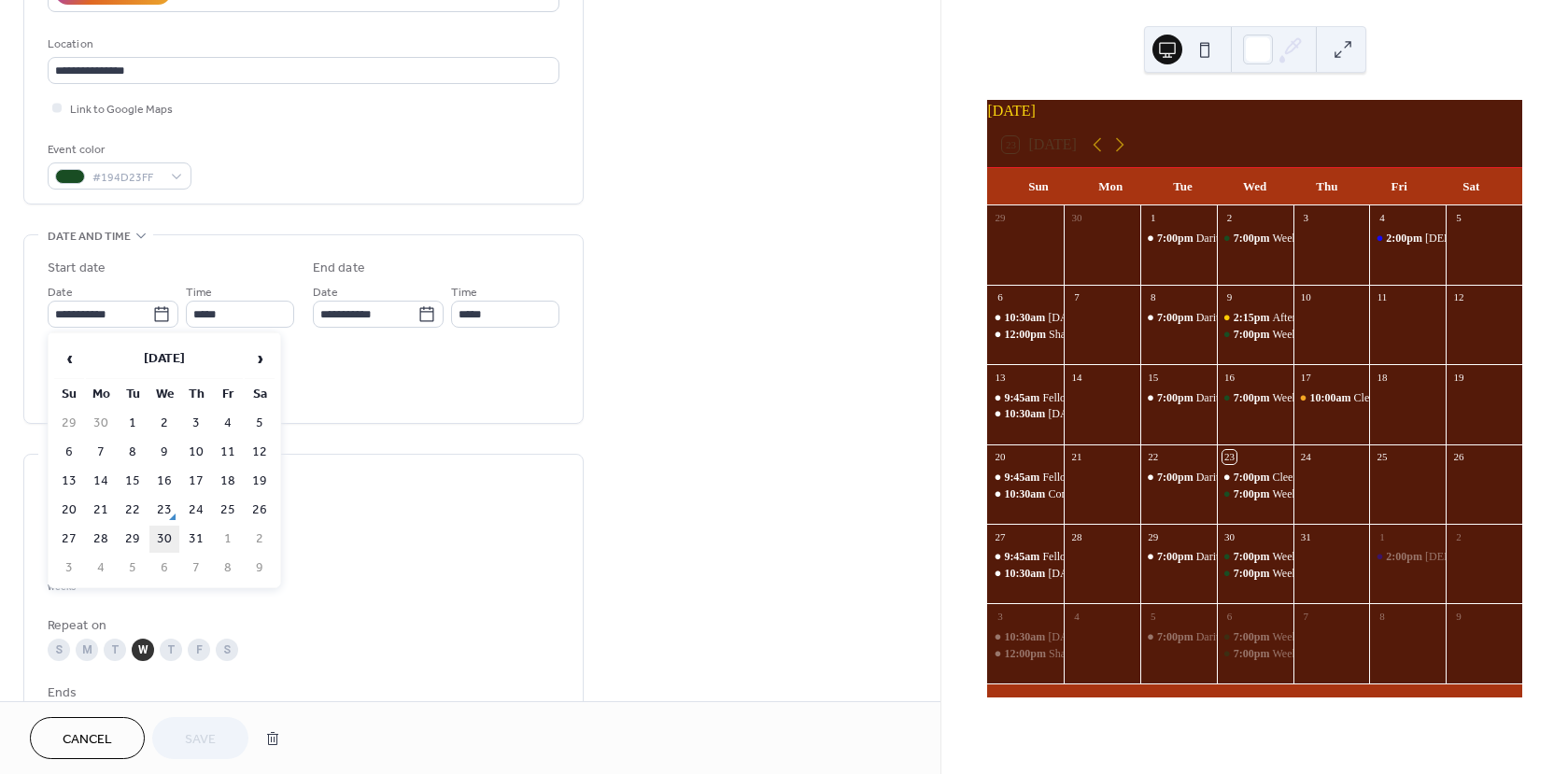type on "**********" 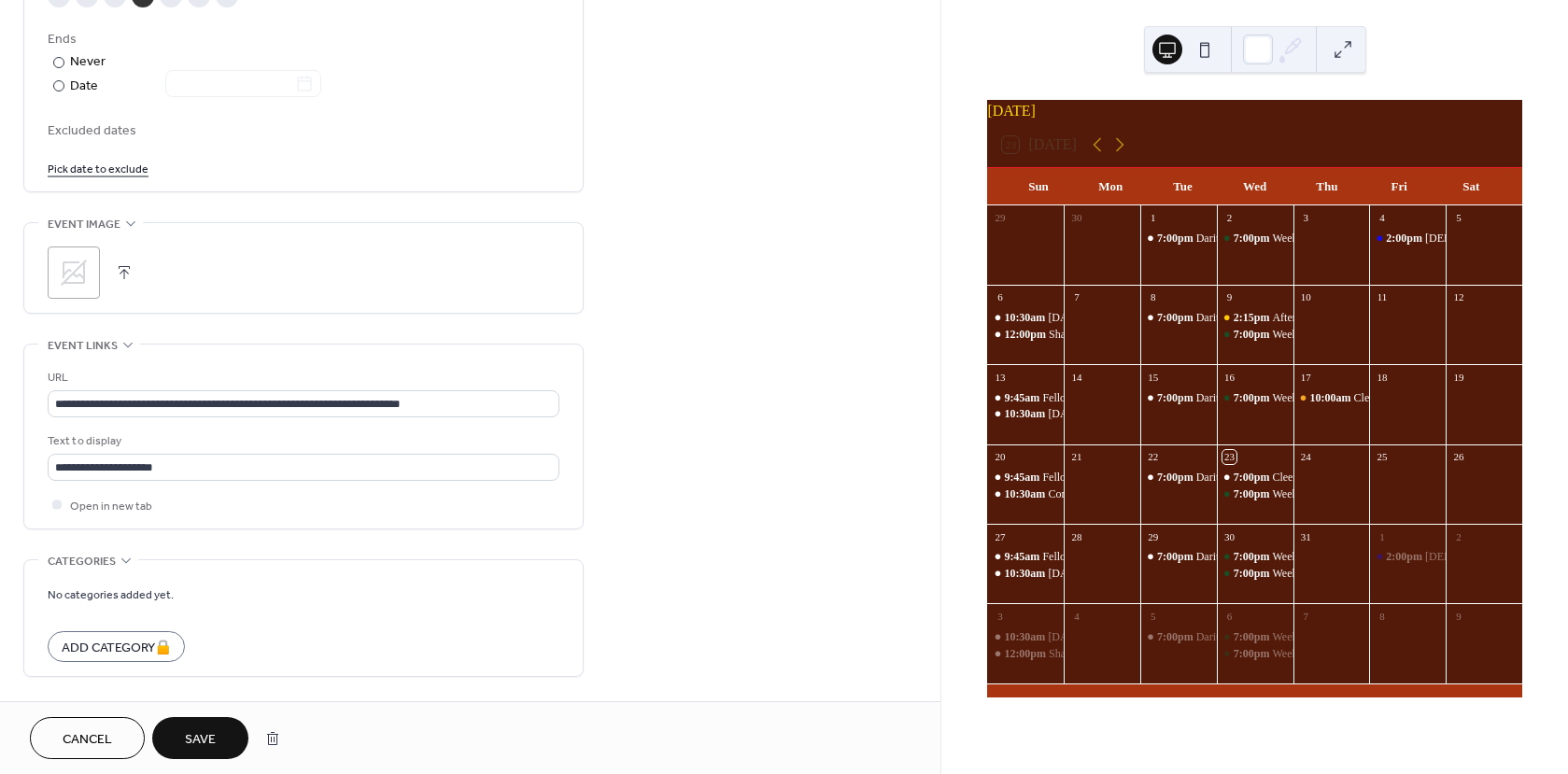 scroll, scrollTop: 1091, scrollLeft: 0, axis: vertical 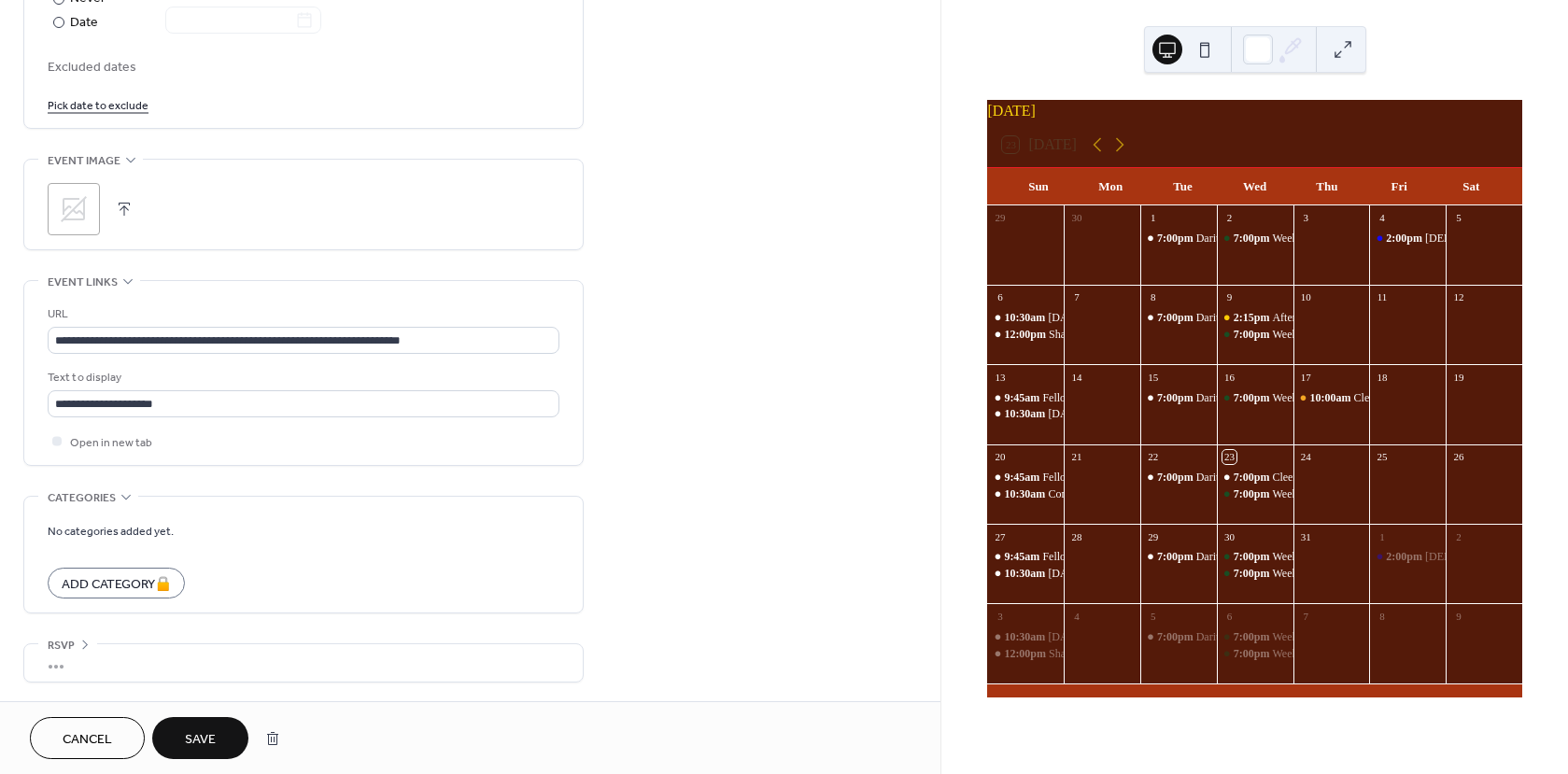 click on "Save" at bounding box center [200, 739] 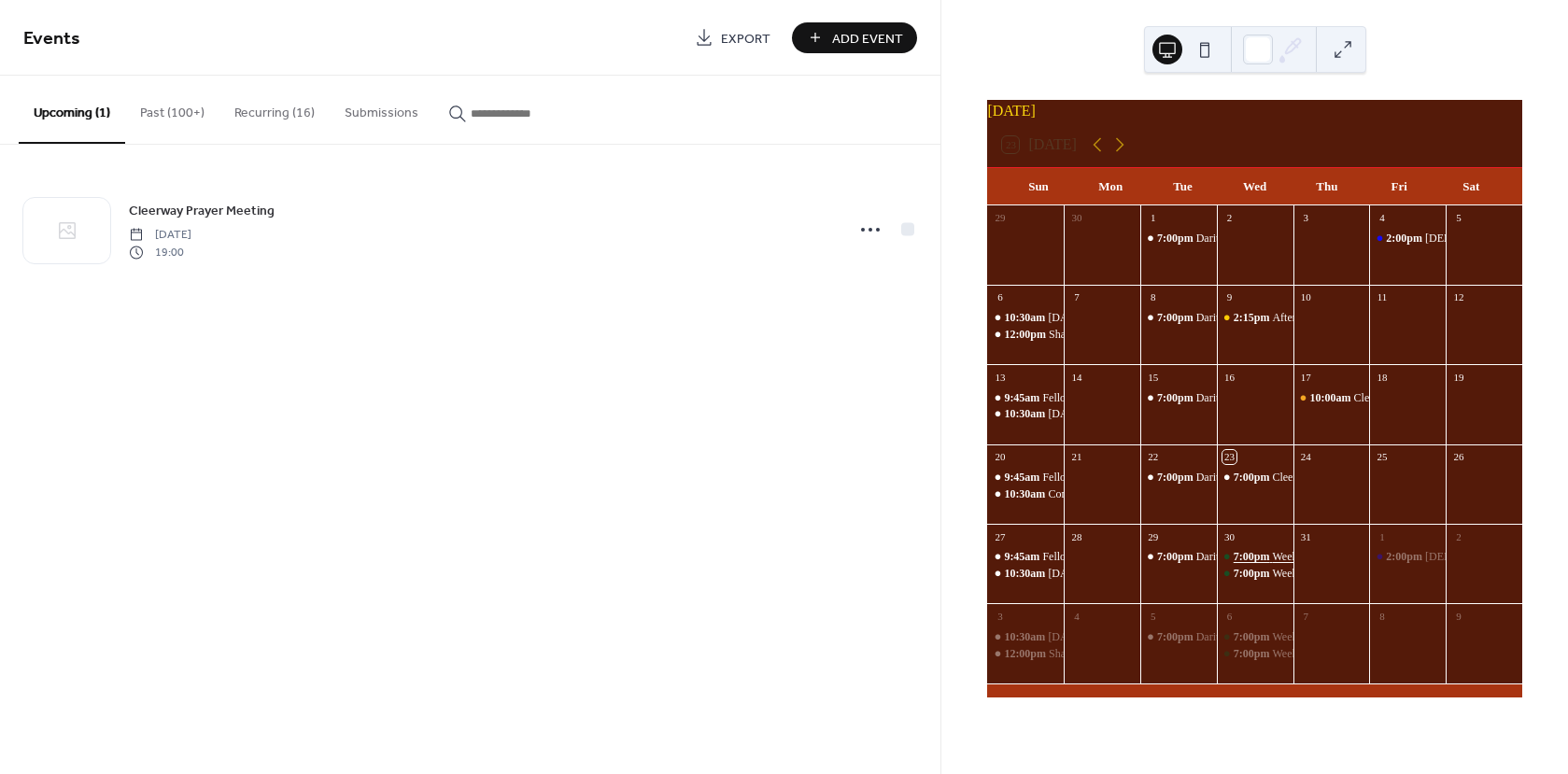 click on "7:00pm" at bounding box center [1253, 556] 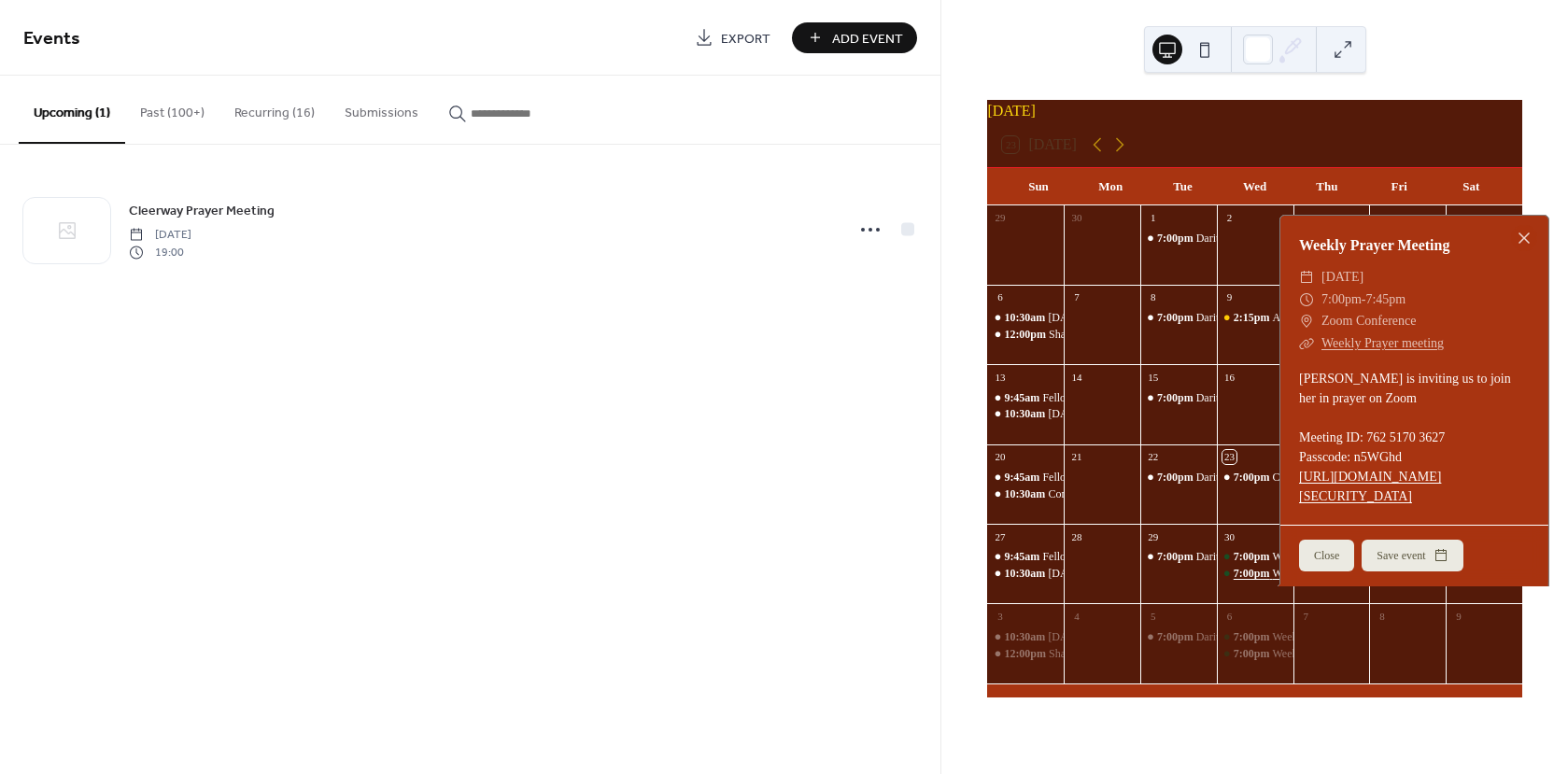 click on "7:00pm" at bounding box center (1253, 573) 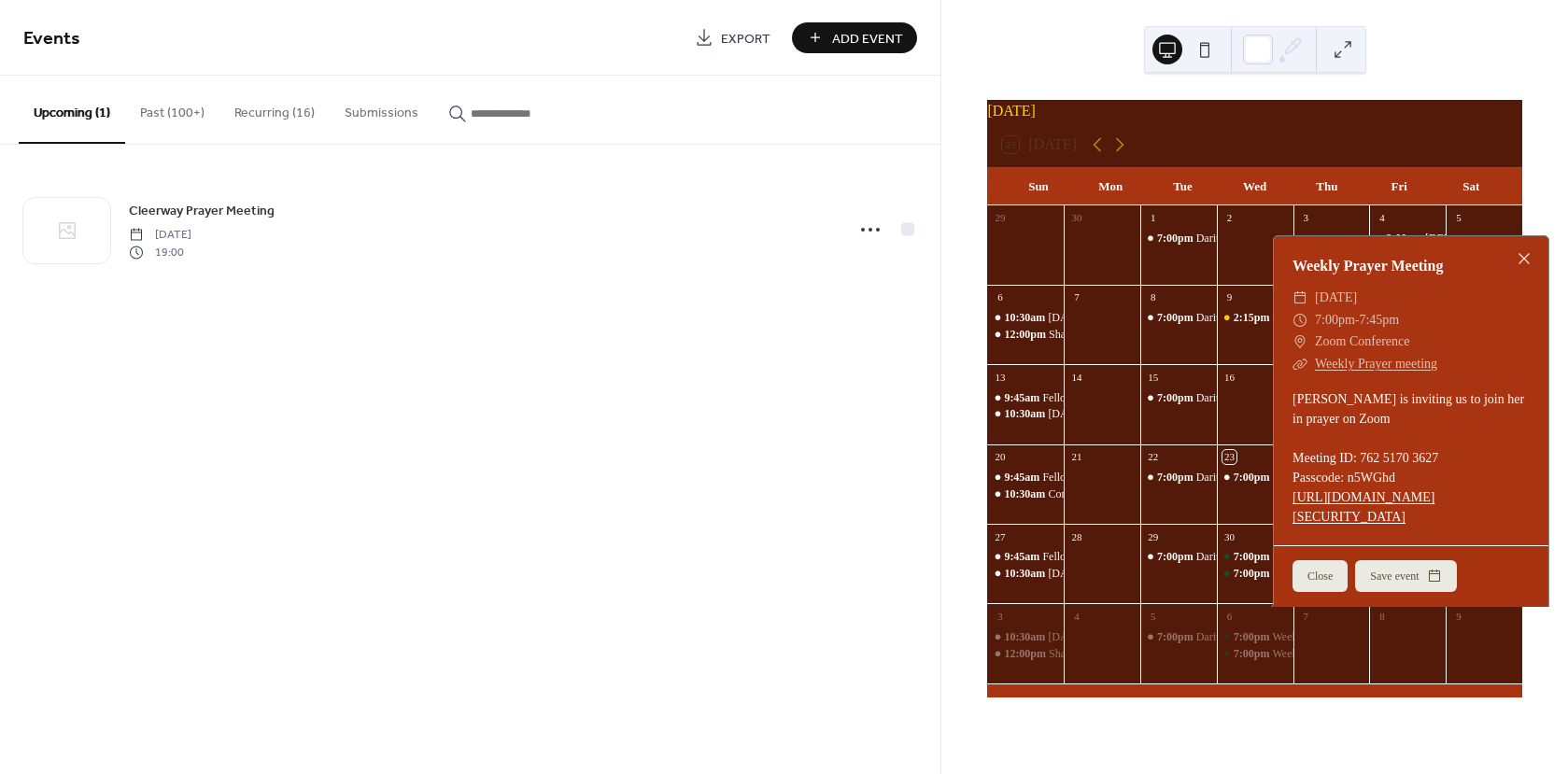 click on "Recurring (16)" at bounding box center [275, 108] 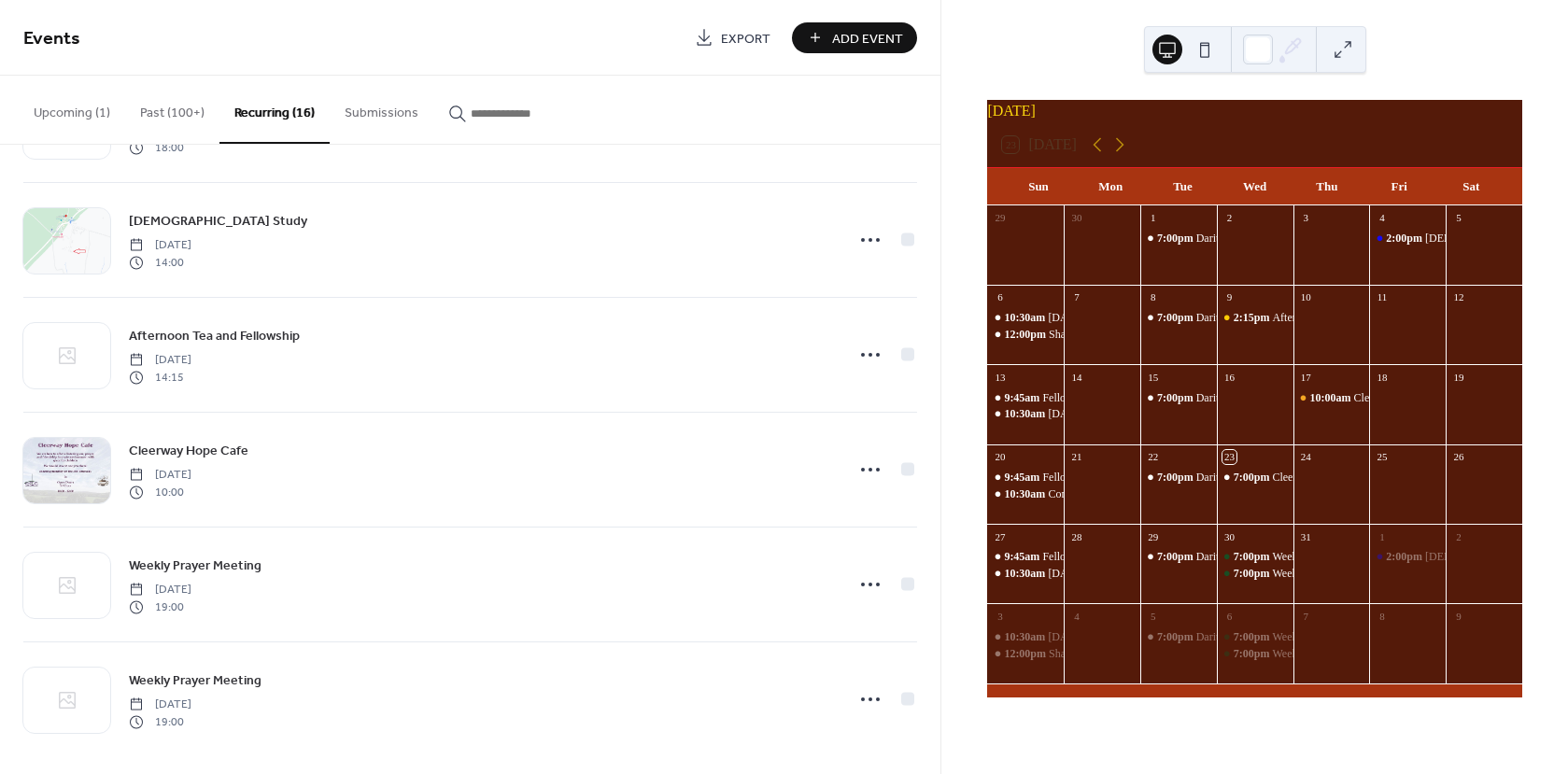 scroll, scrollTop: 1263, scrollLeft: 0, axis: vertical 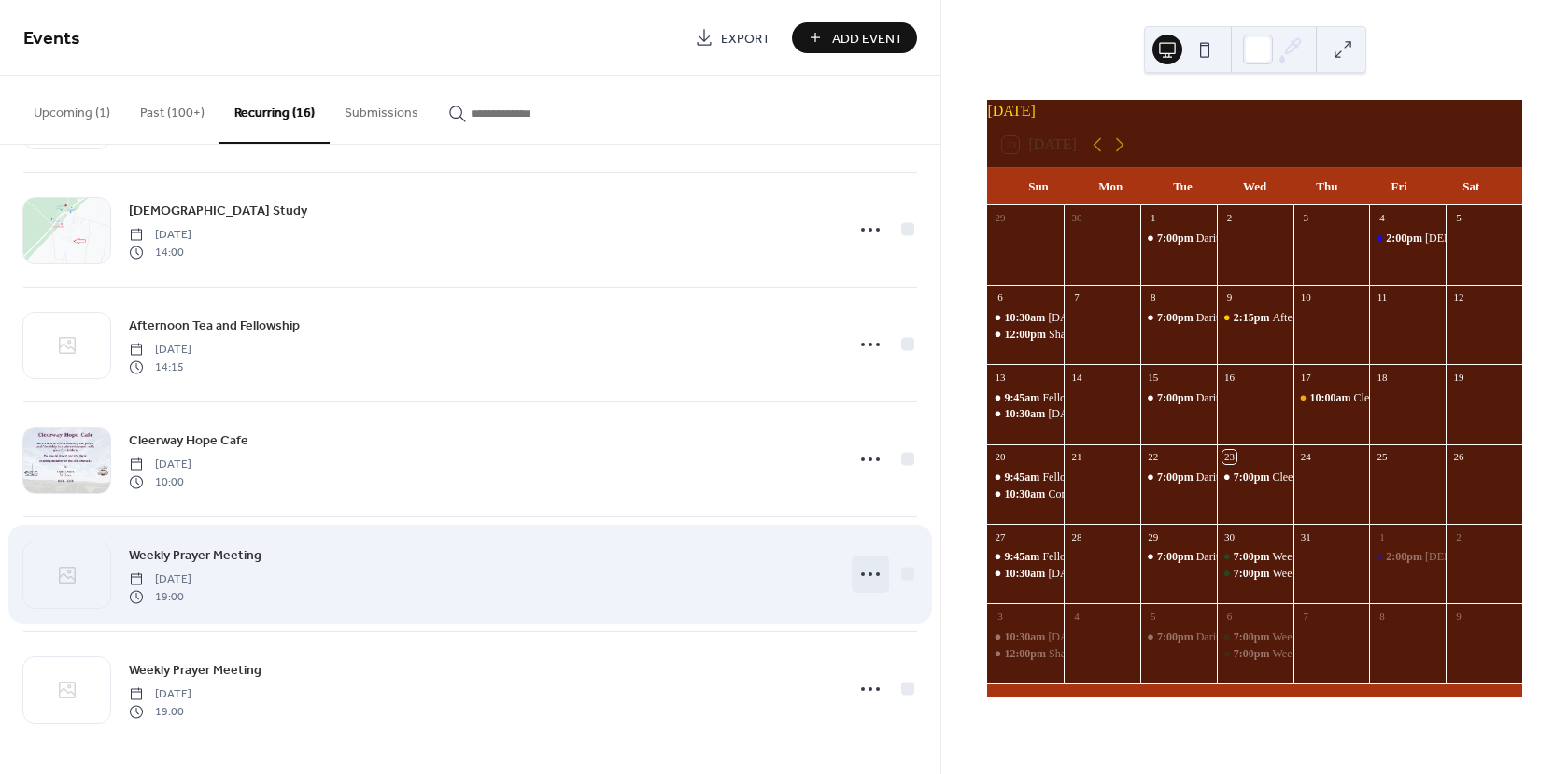 click 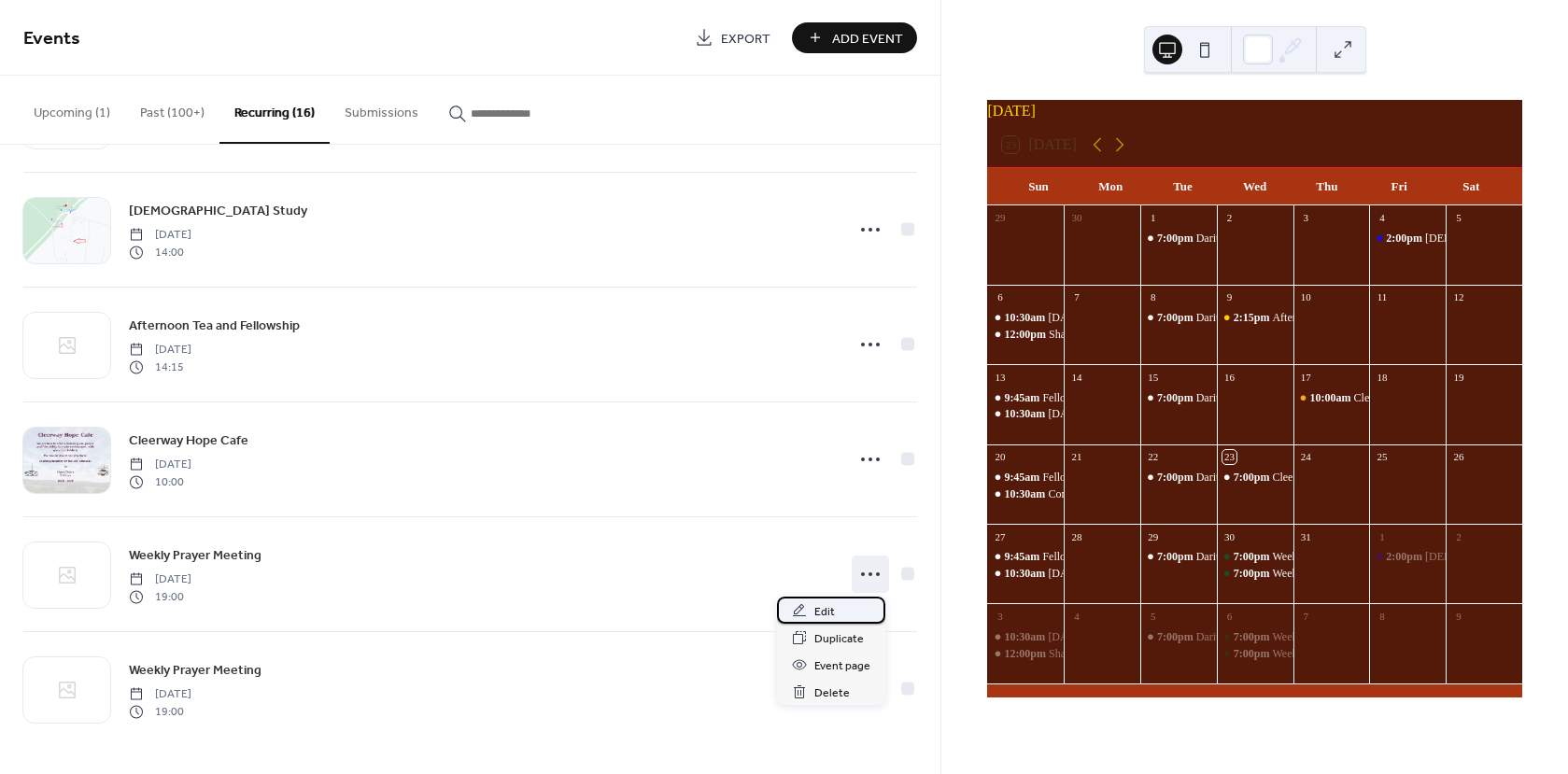 click on "Edit" at bounding box center (825, 612) 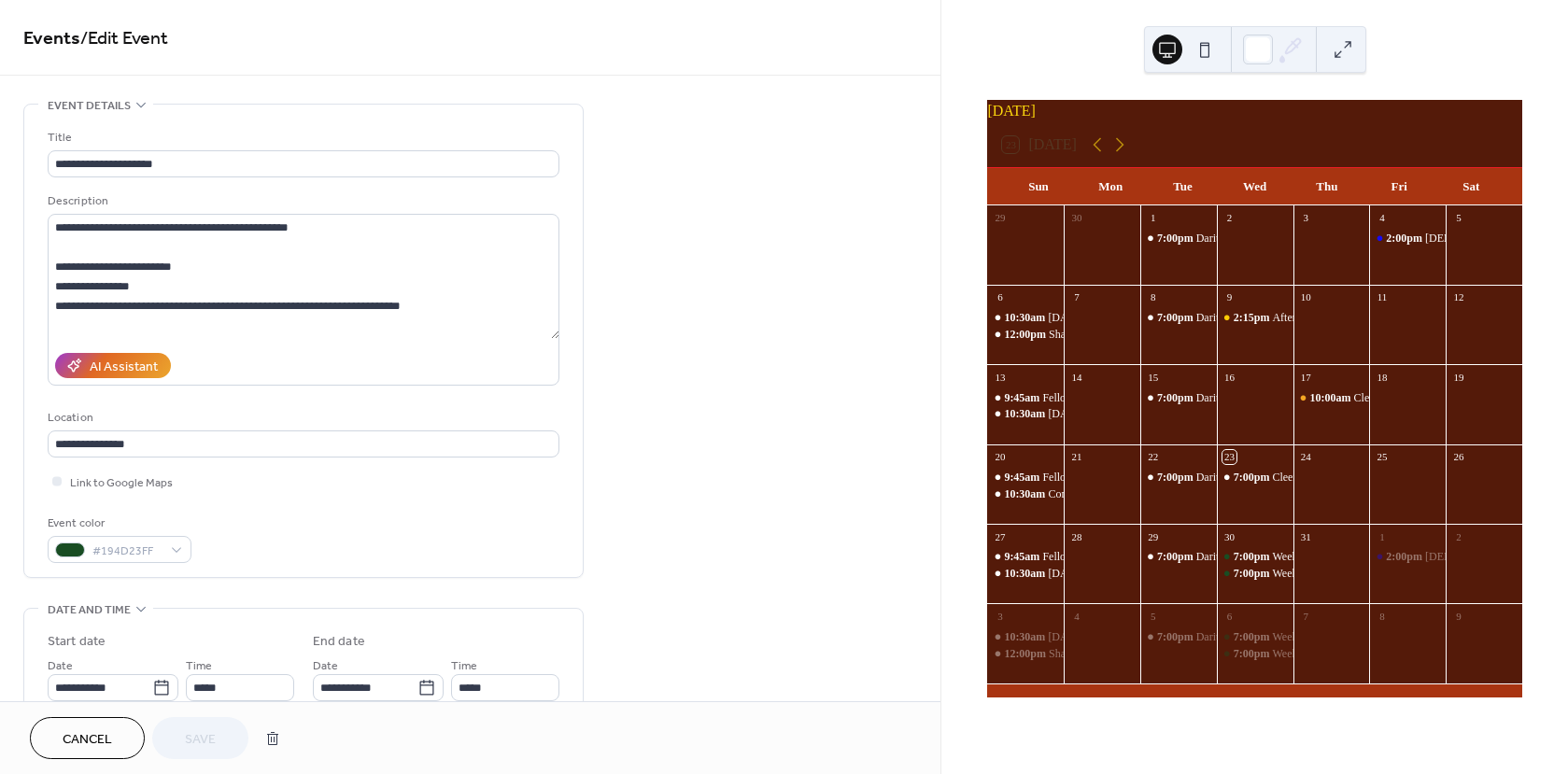 click on "Cancel" at bounding box center [87, 739] 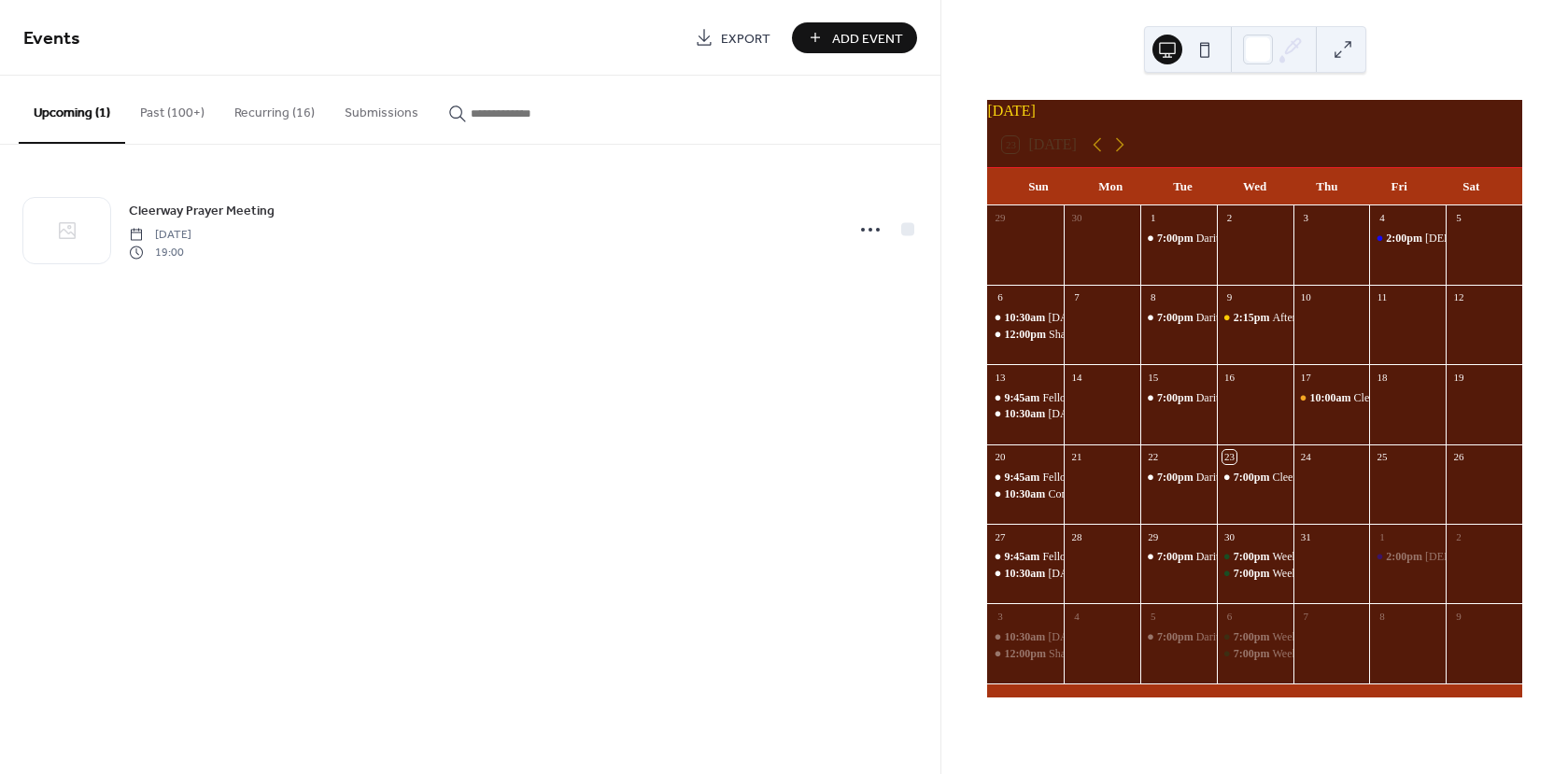 click on "Recurring (16)" at bounding box center (275, 108) 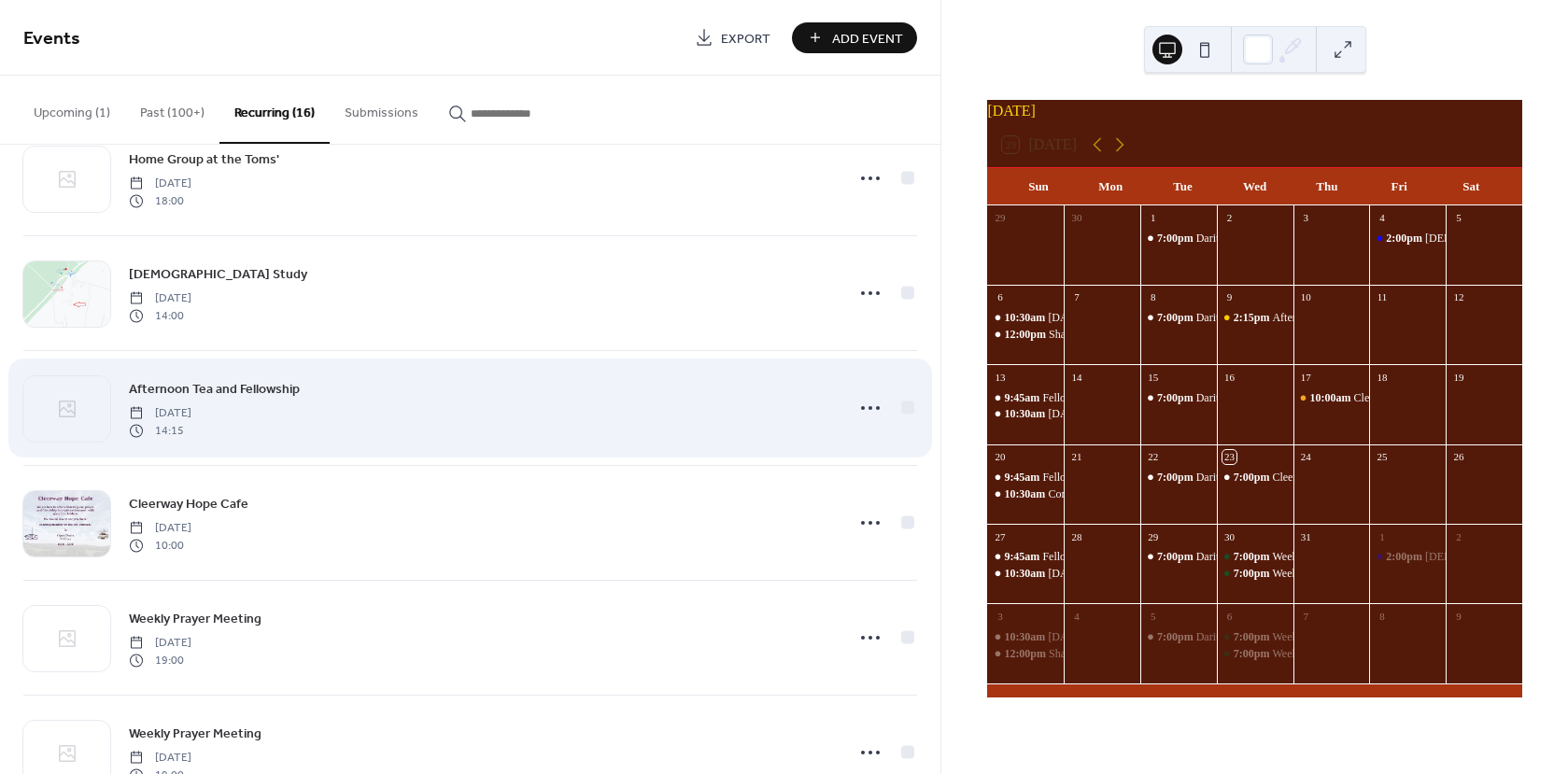 scroll, scrollTop: 1263, scrollLeft: 0, axis: vertical 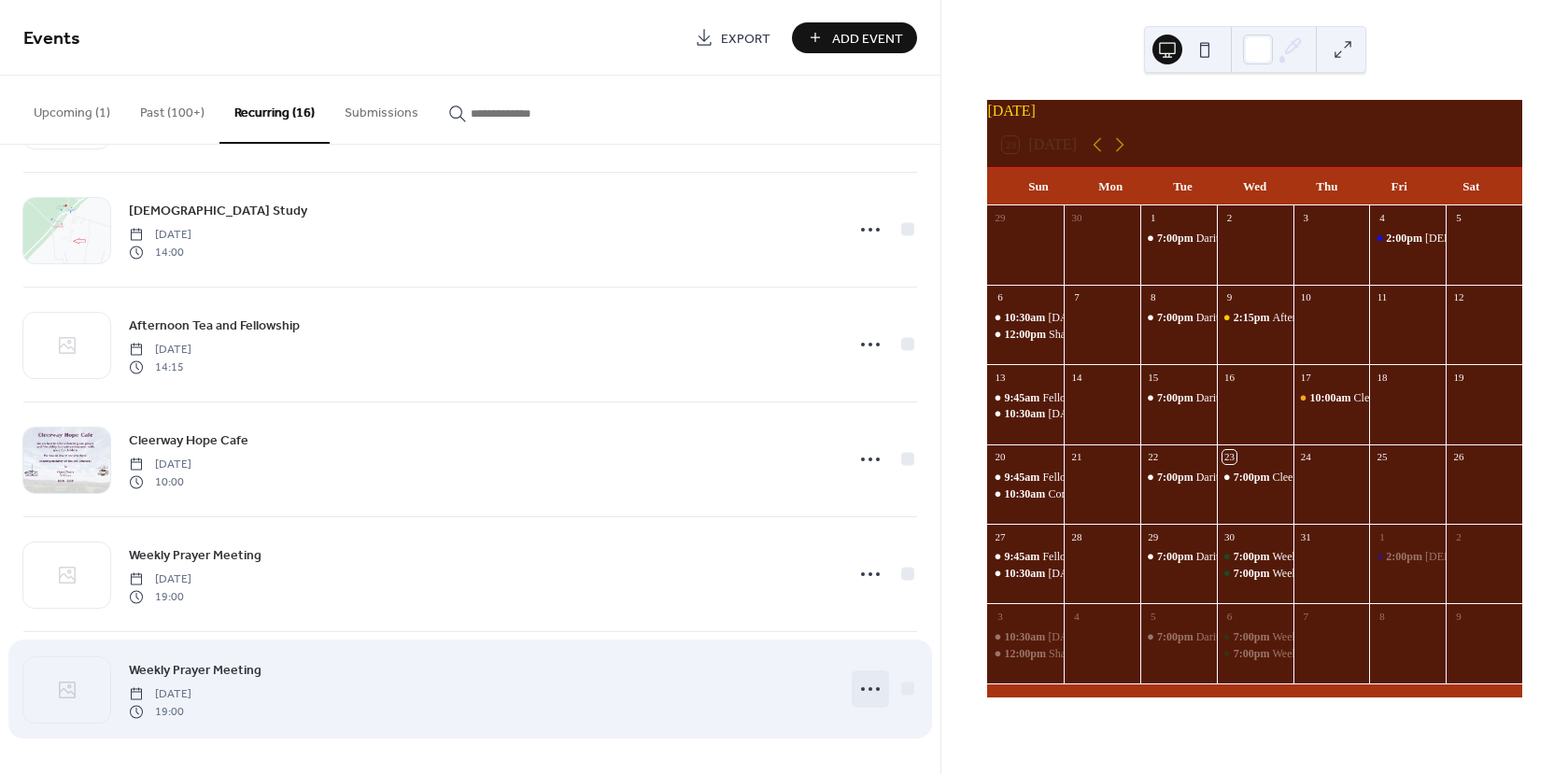 click 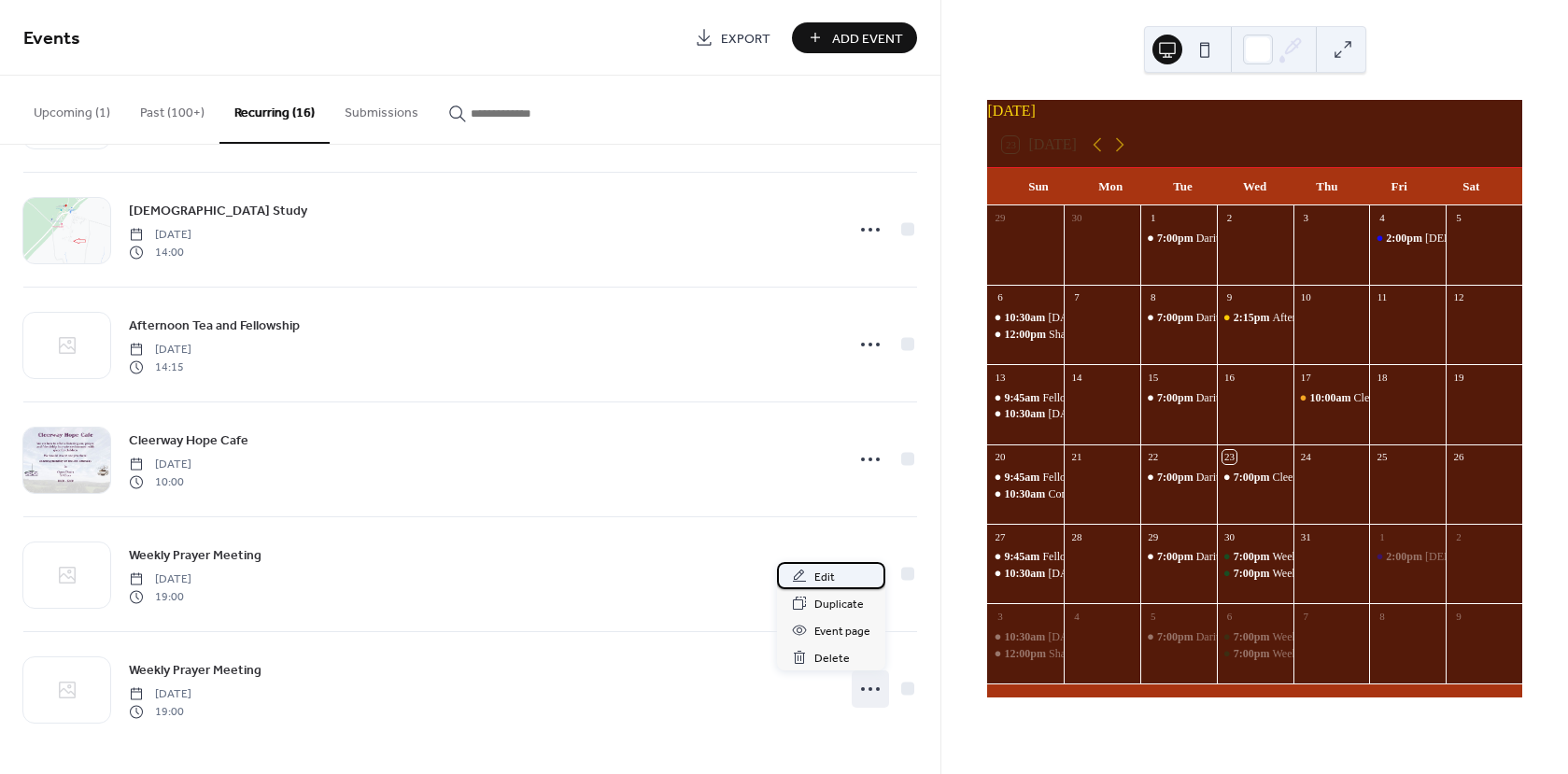 click on "Edit" at bounding box center (825, 577) 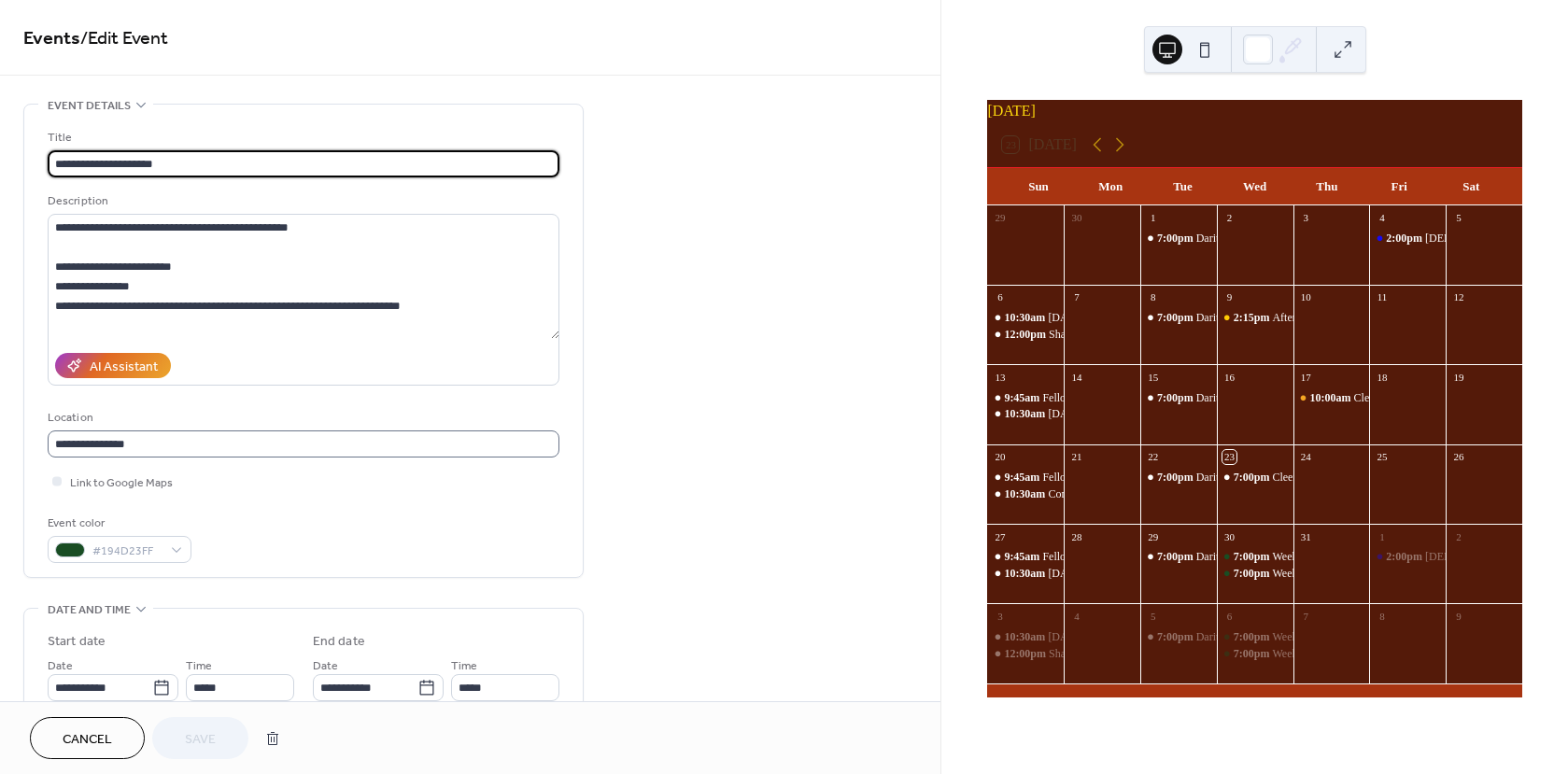 scroll, scrollTop: 1, scrollLeft: 0, axis: vertical 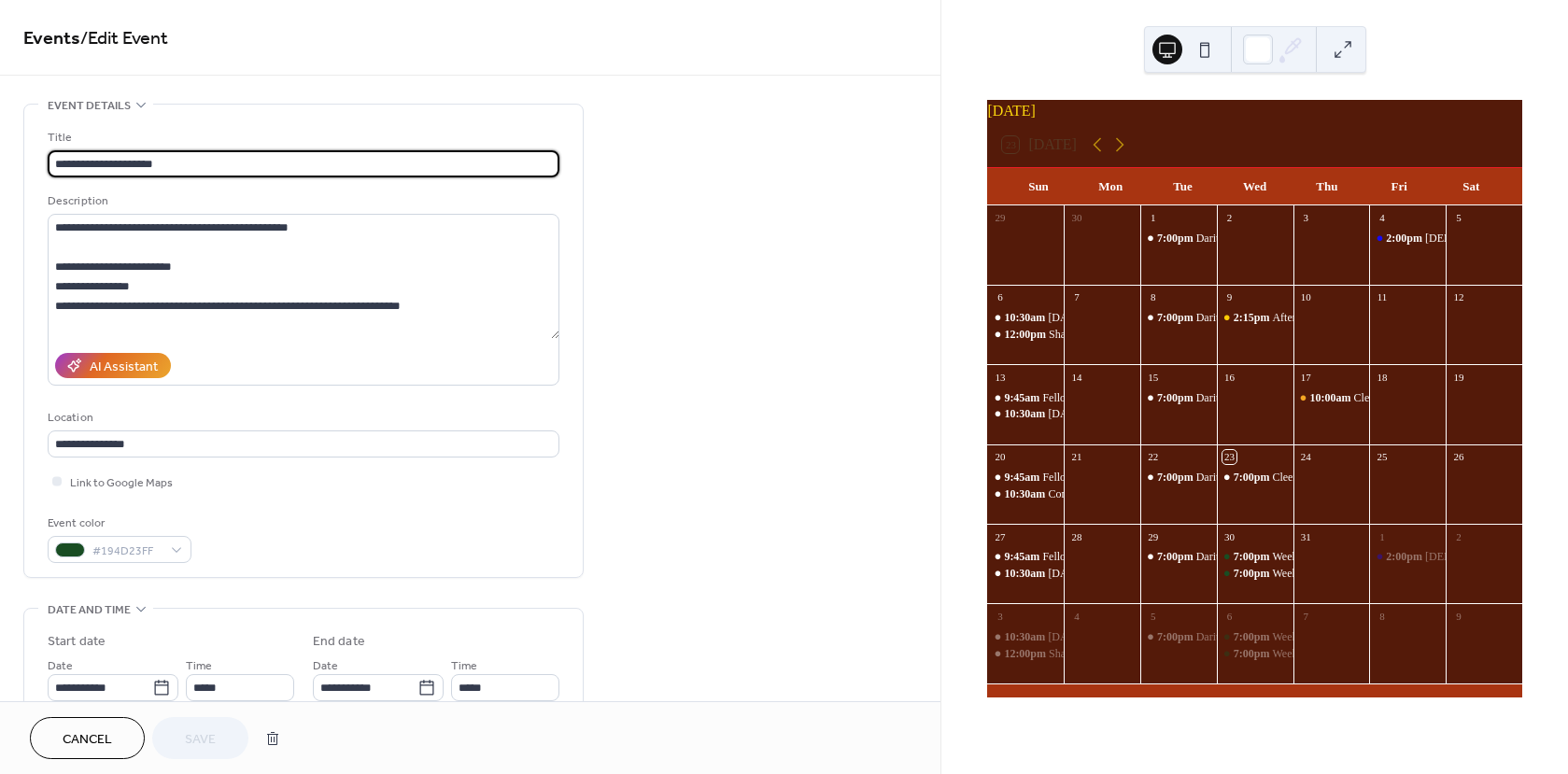 click on "Cancel" at bounding box center (87, 739) 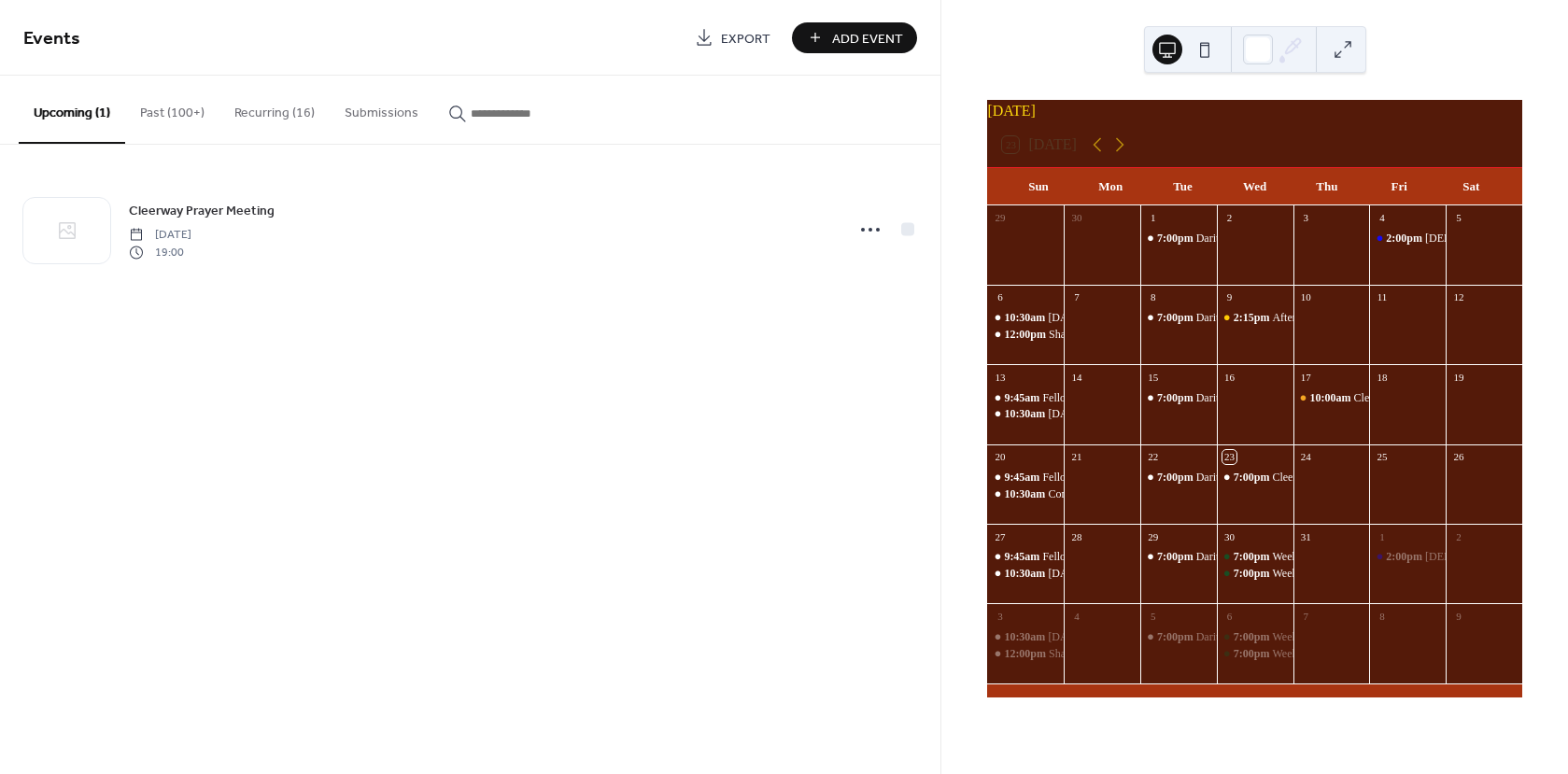 click on "Recurring (16)" at bounding box center (275, 108) 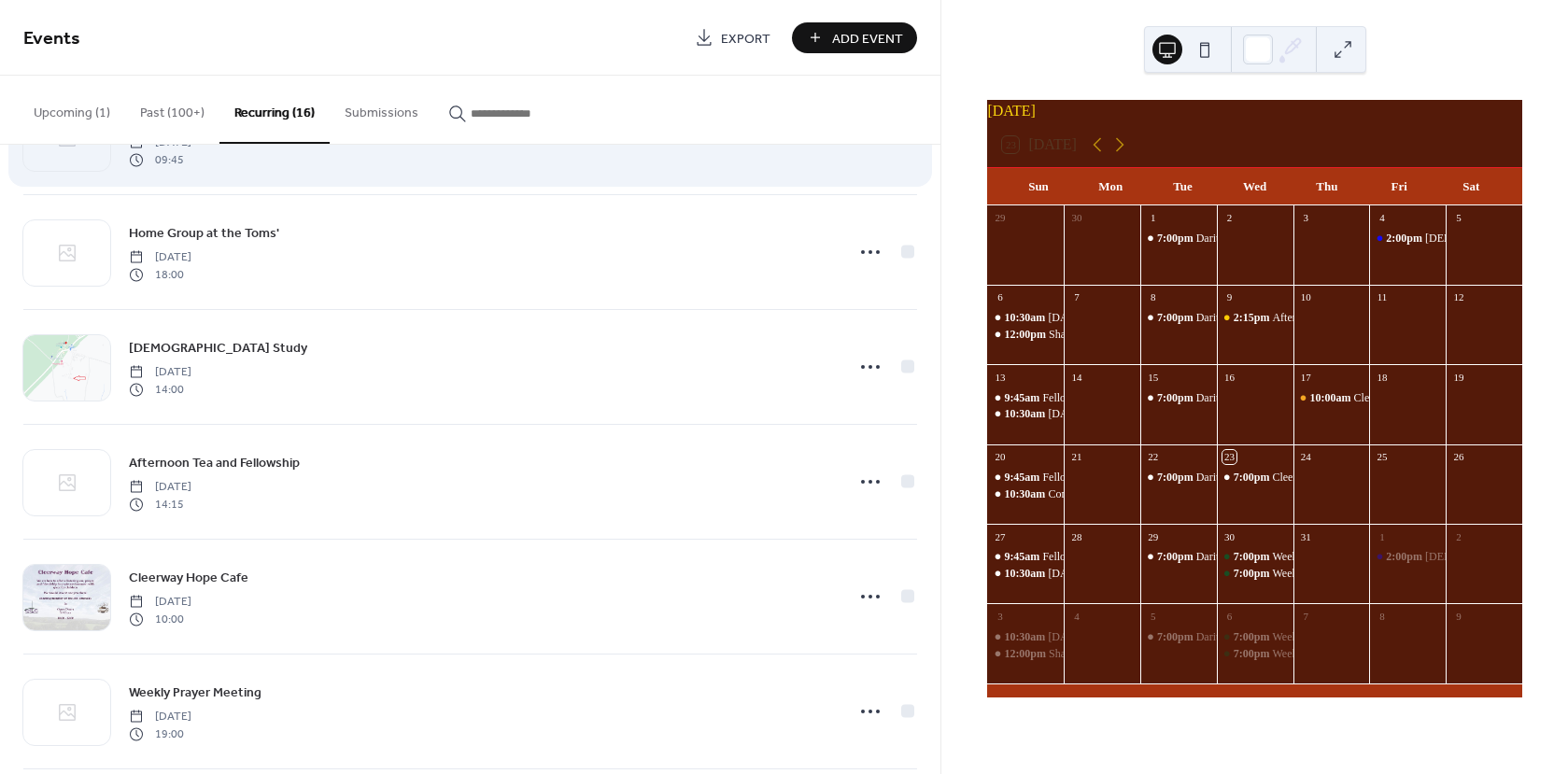 scroll, scrollTop: 1263, scrollLeft: 0, axis: vertical 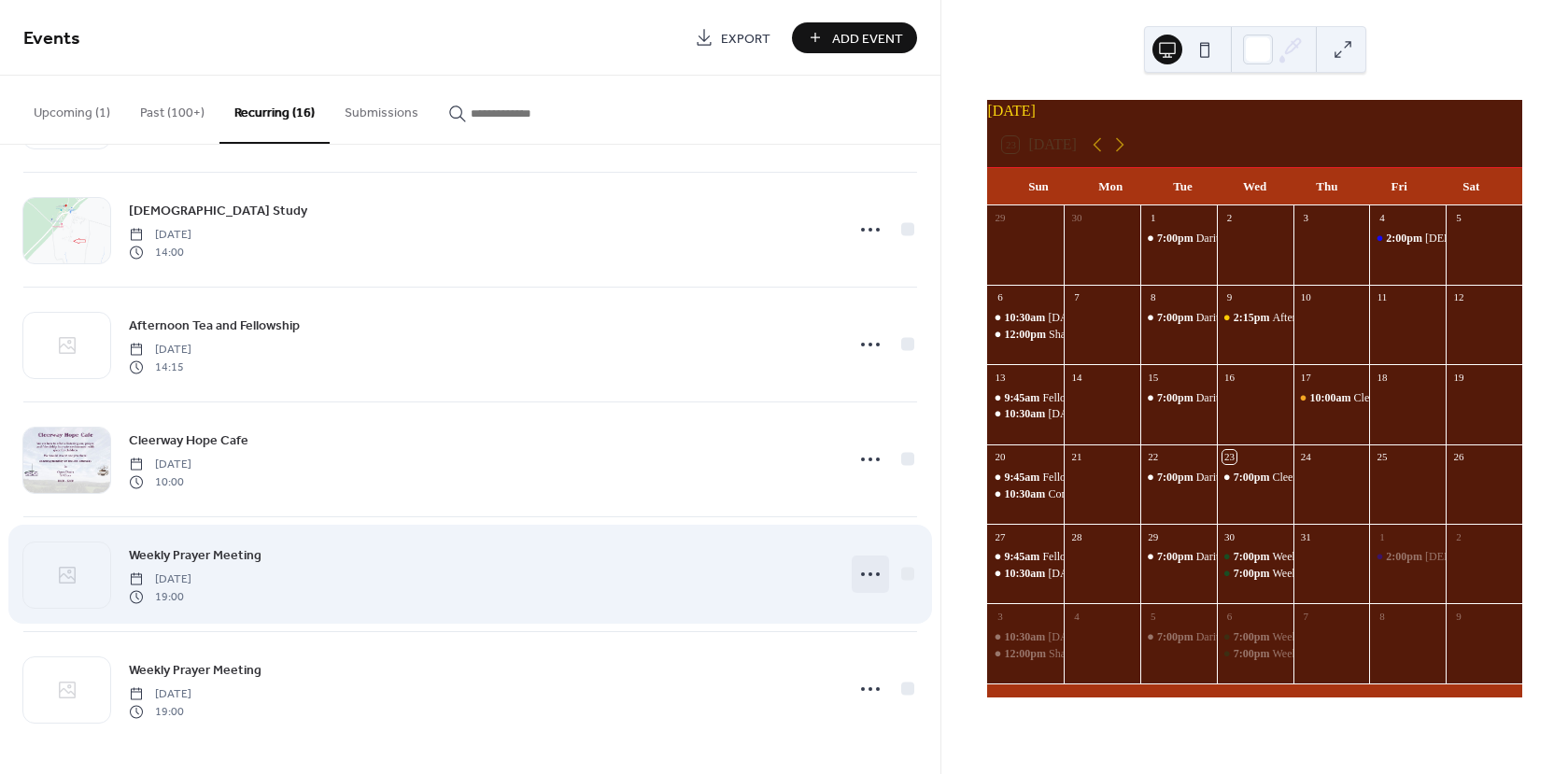 click 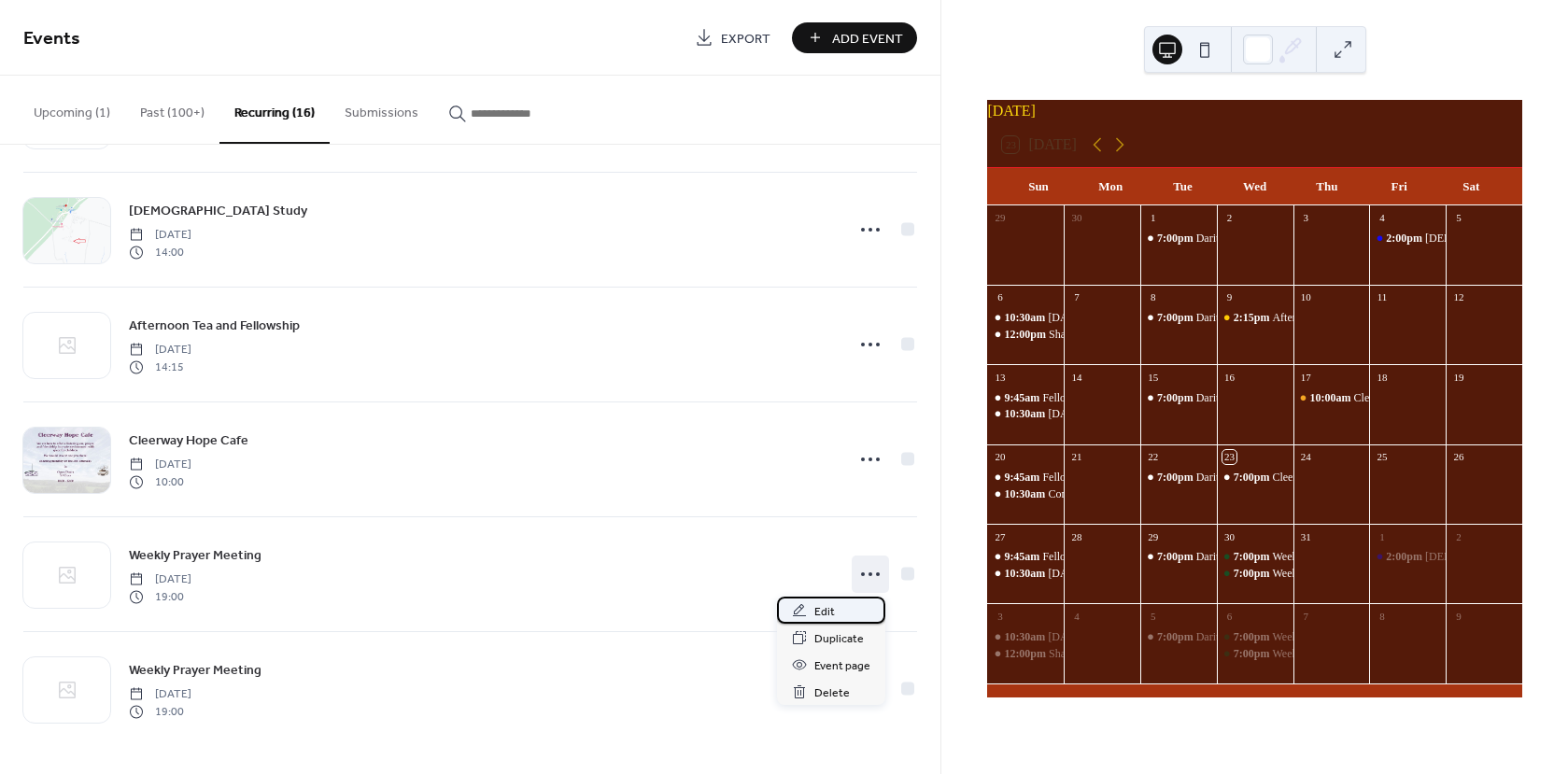 click on "Edit" at bounding box center (825, 612) 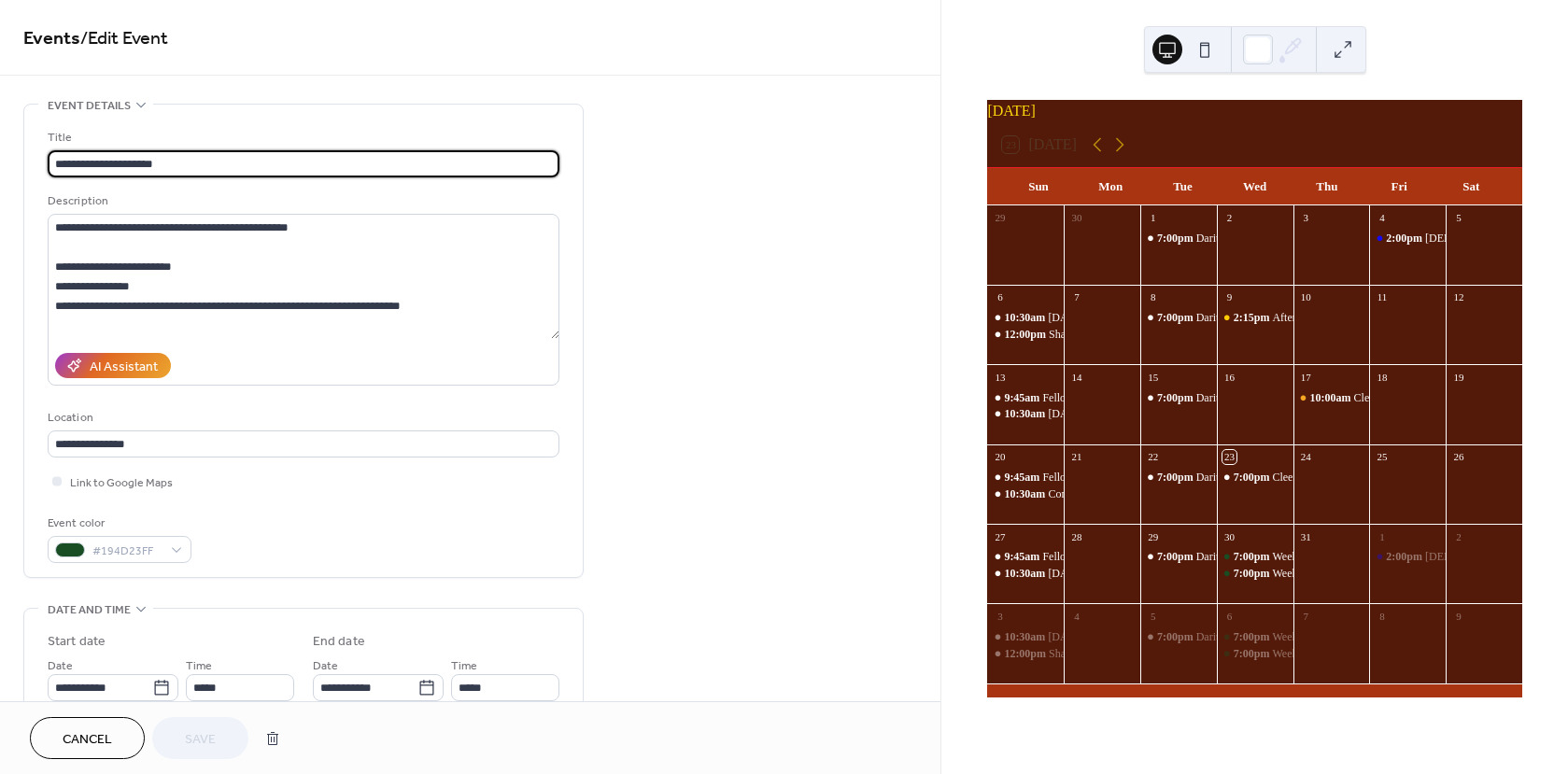 click on "Cancel" at bounding box center [87, 739] 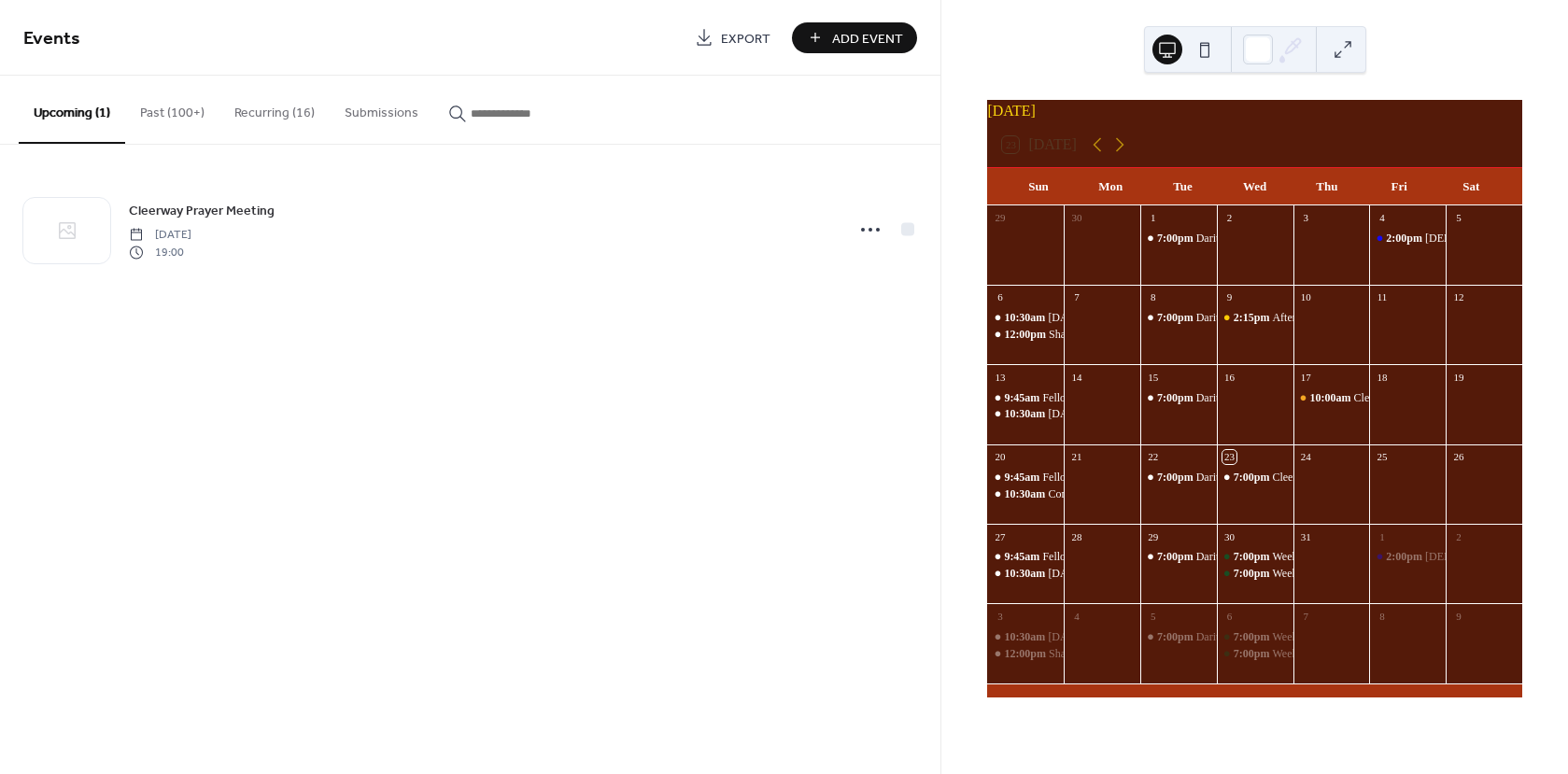 click on "Recurring (16)" at bounding box center (275, 108) 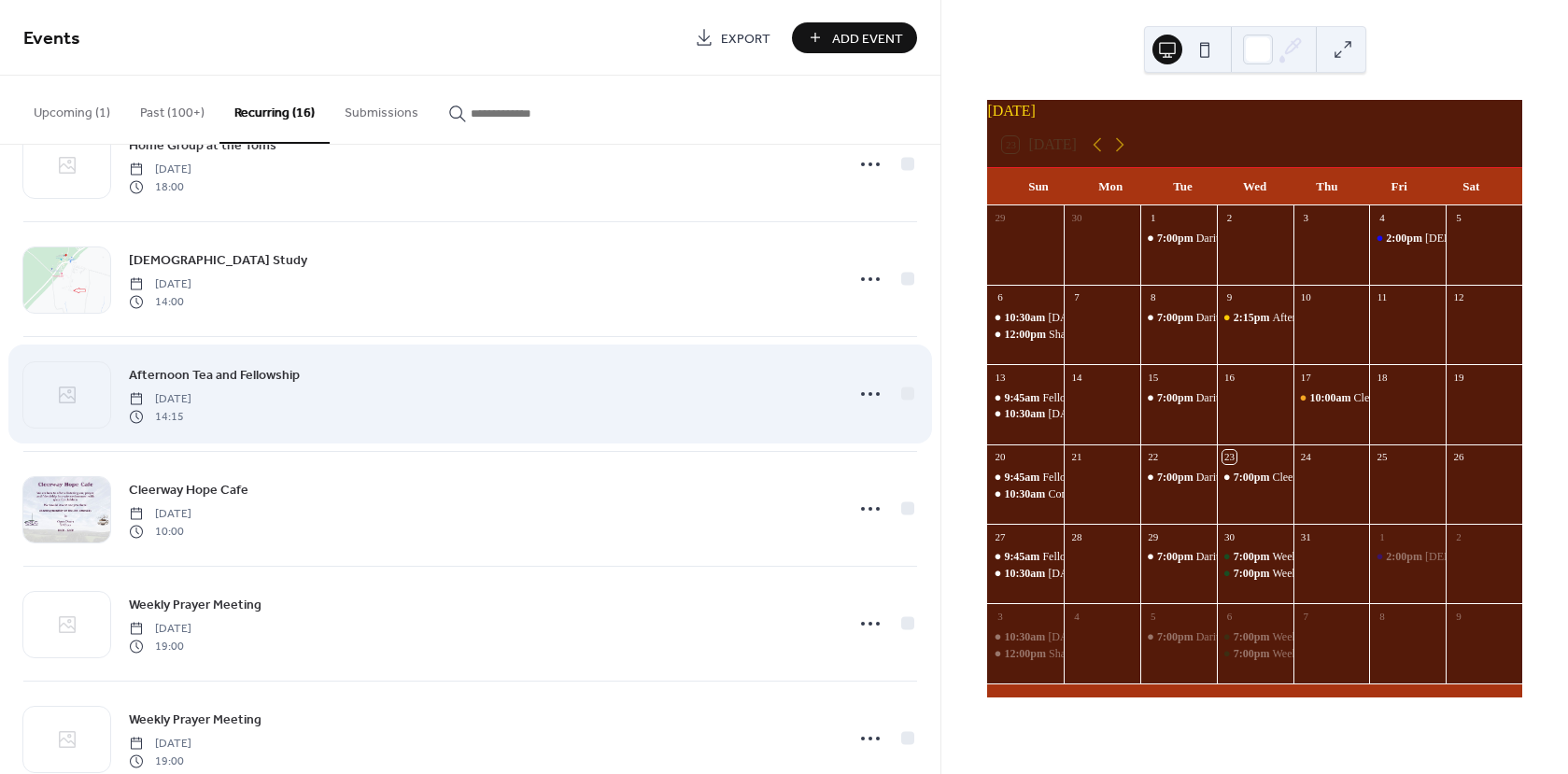 scroll, scrollTop: 1263, scrollLeft: 0, axis: vertical 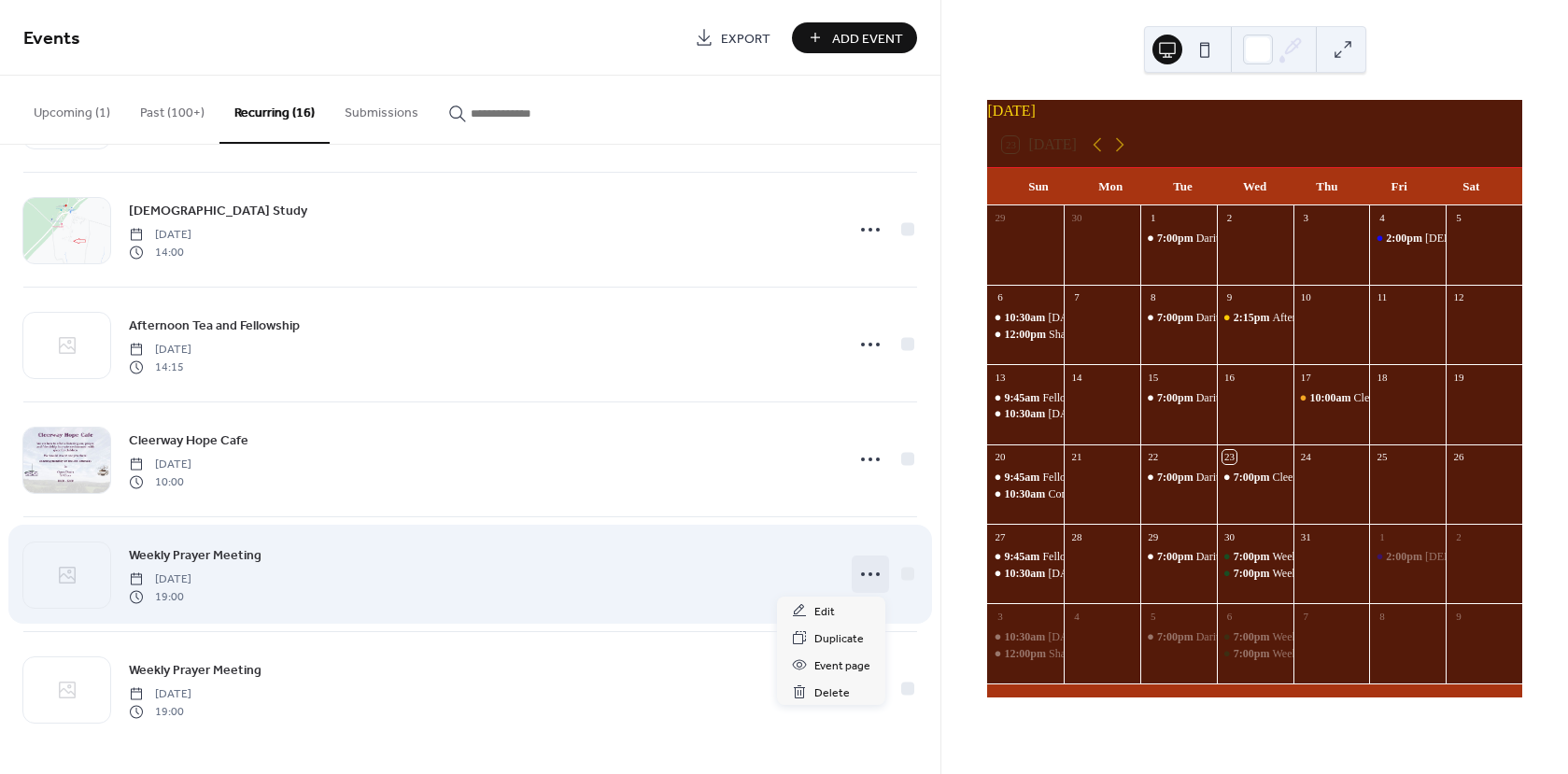 click 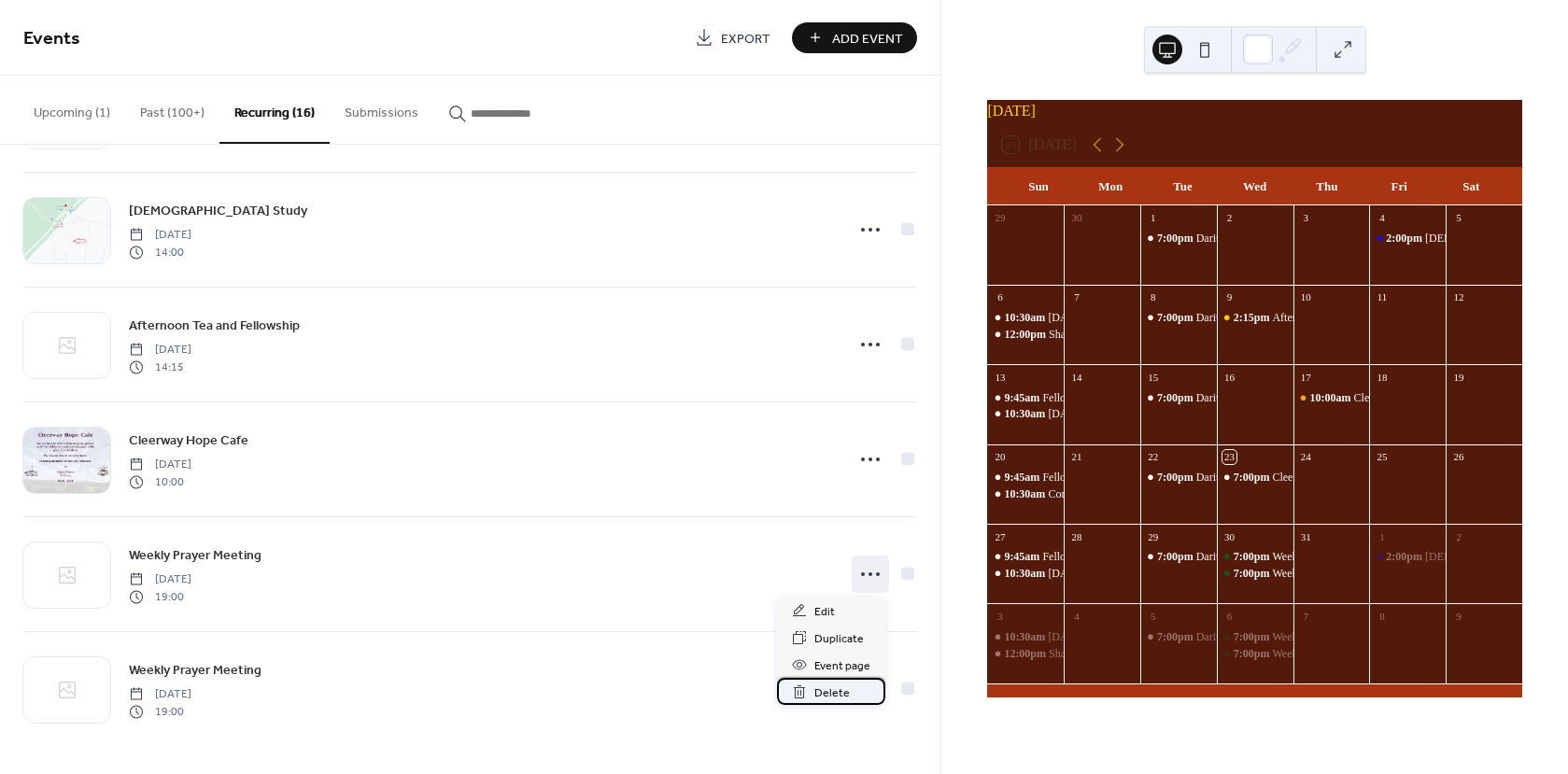 click on "Delete" at bounding box center [832, 693] 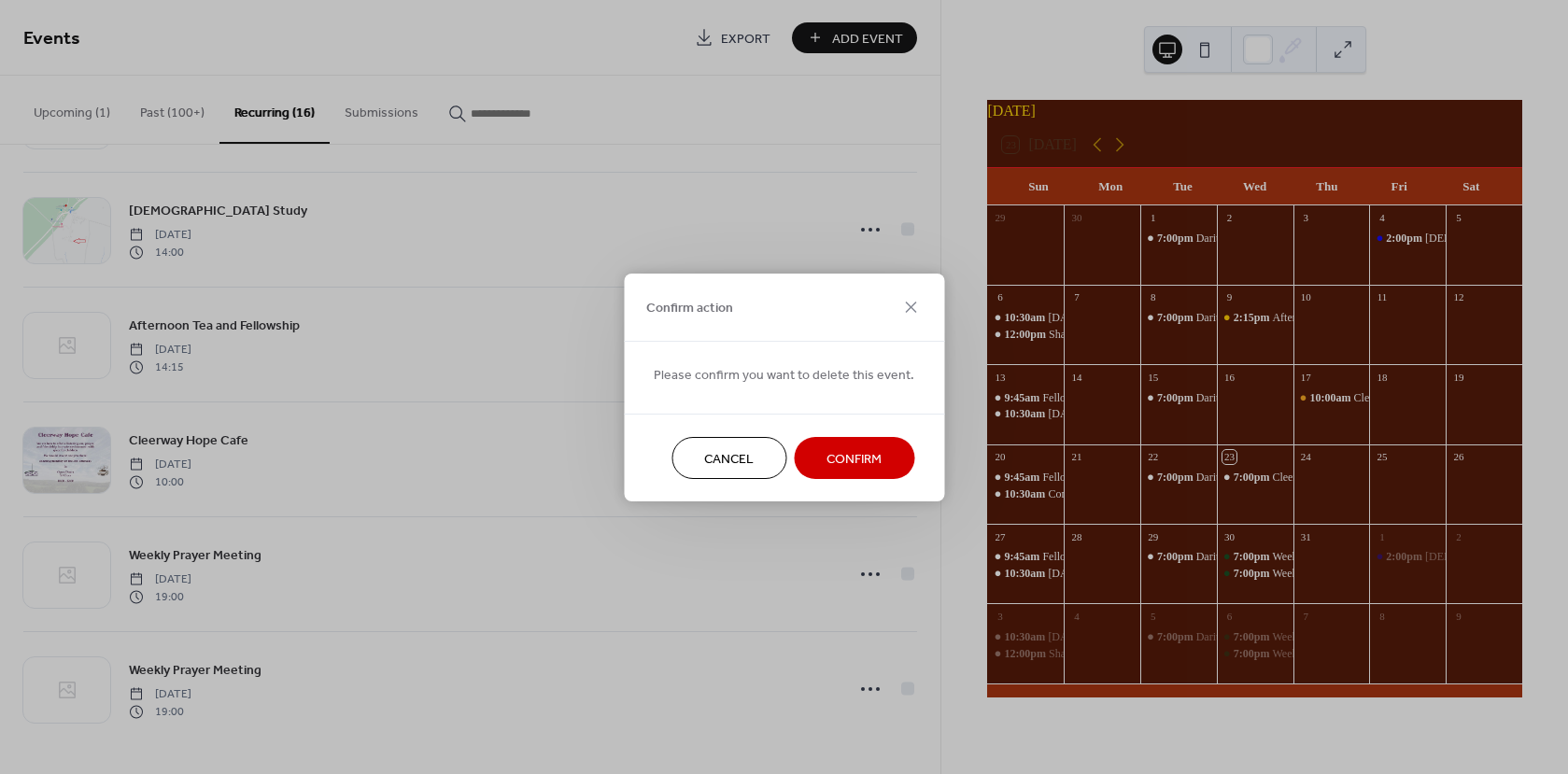 click on "Confirm" at bounding box center (854, 458) 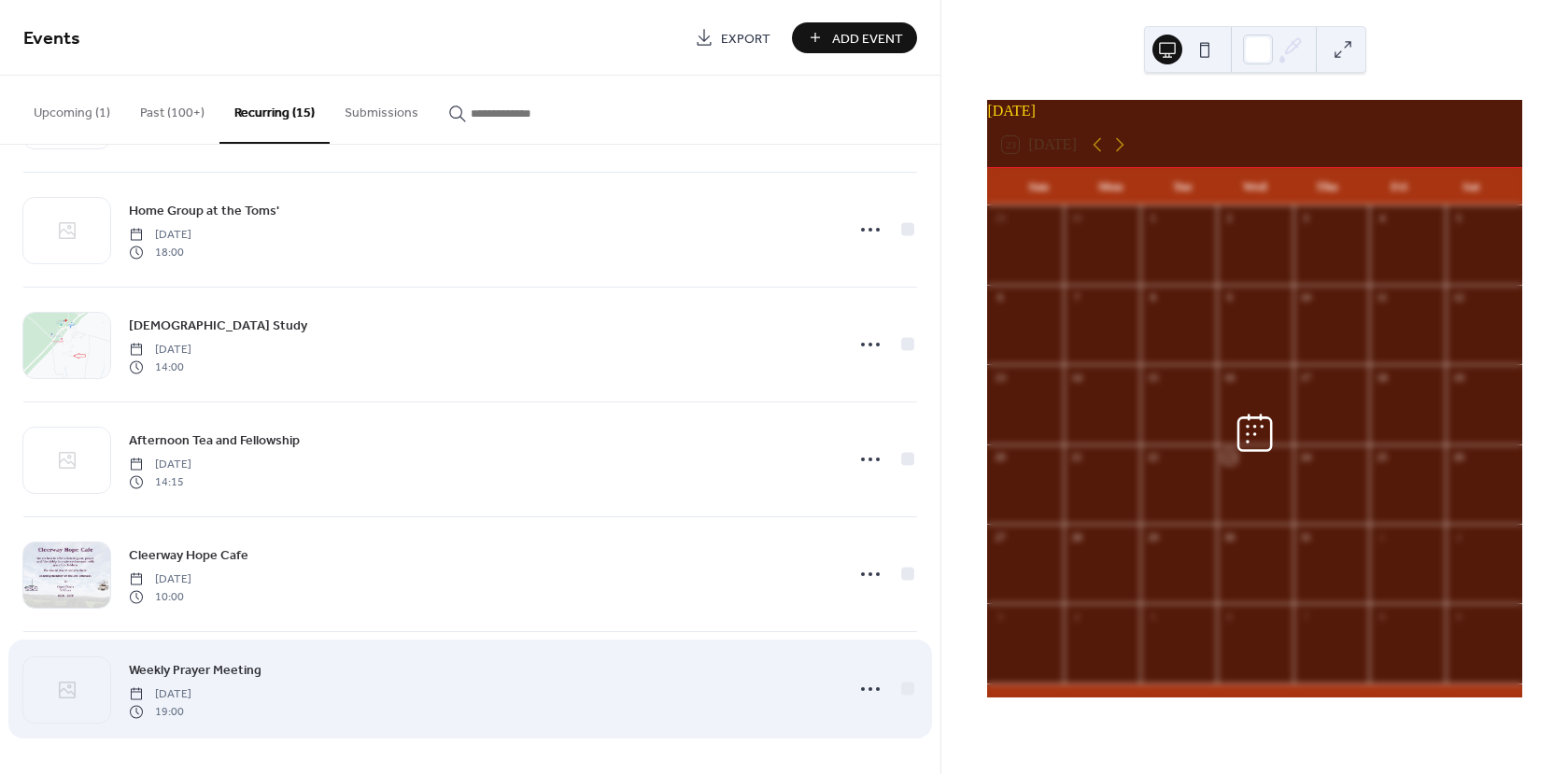 scroll, scrollTop: 1148, scrollLeft: 0, axis: vertical 